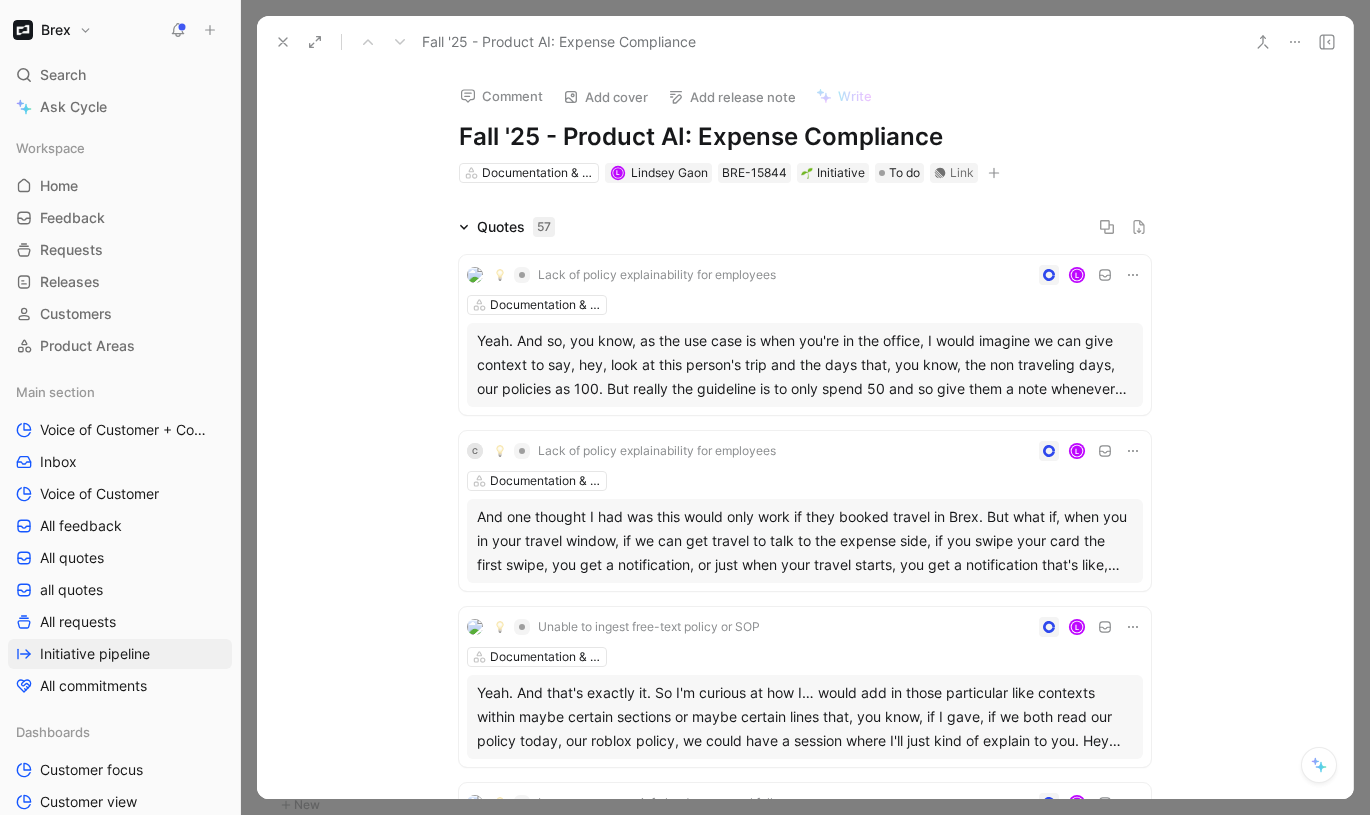 scroll, scrollTop: 0, scrollLeft: 0, axis: both 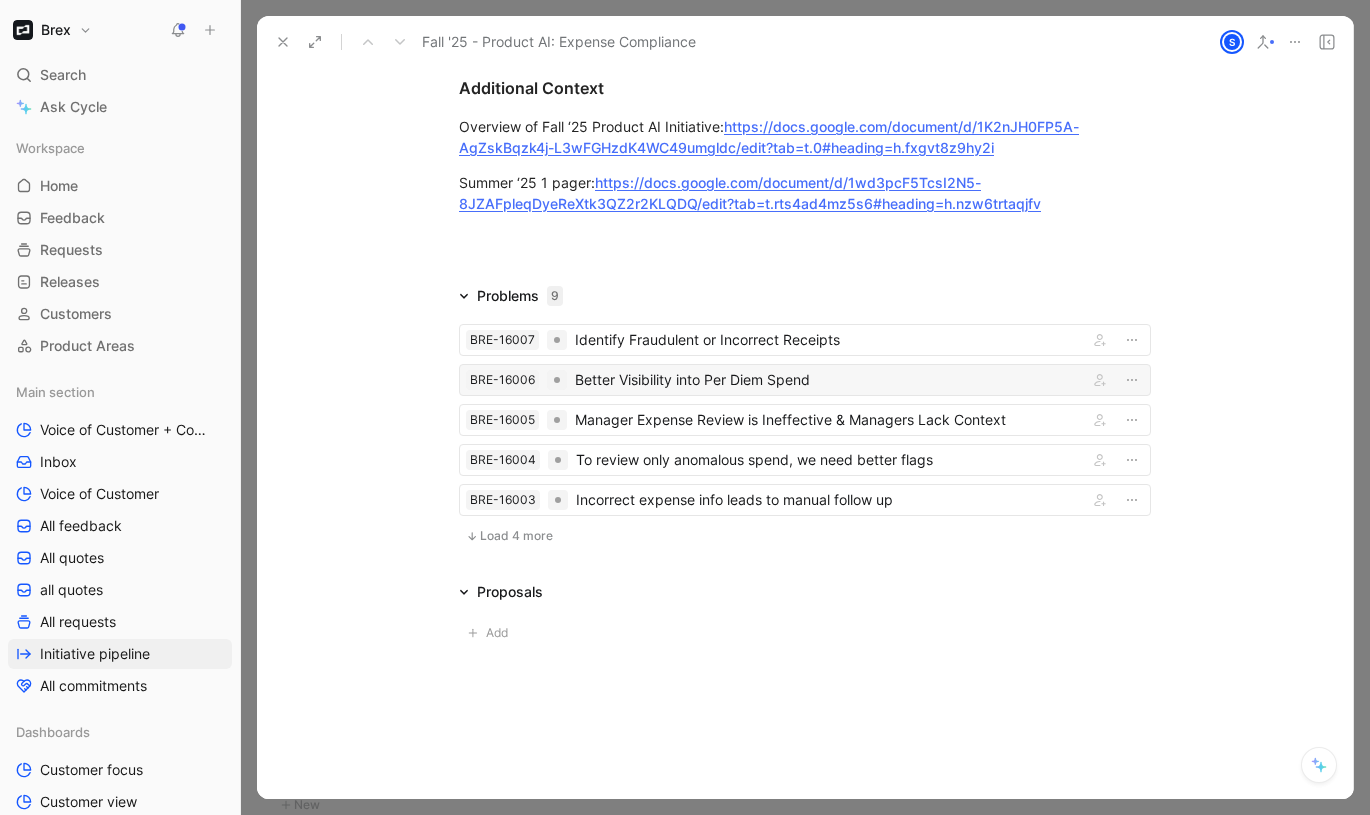 click on "Better Visibility into Per Diem Spend" at bounding box center (827, 380) 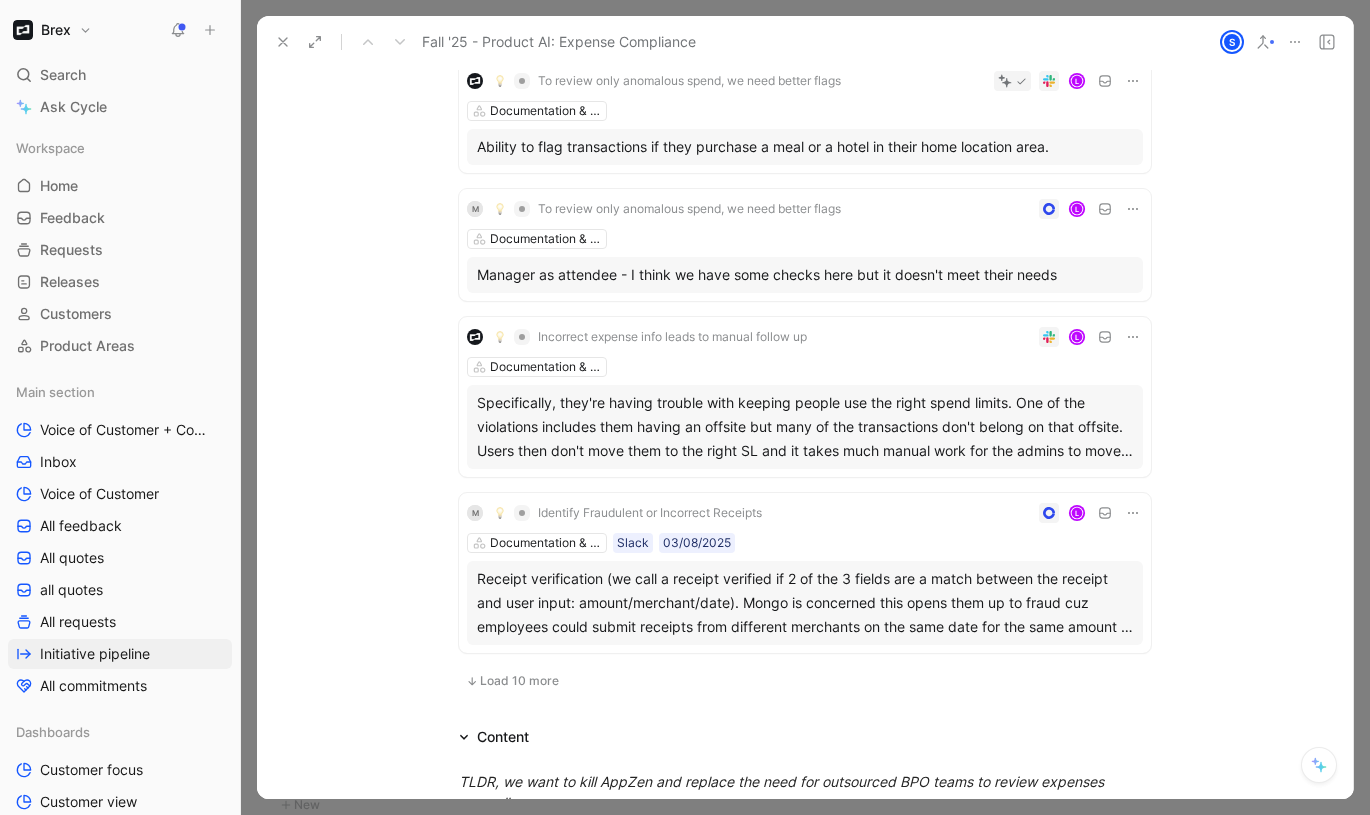 scroll, scrollTop: 2769, scrollLeft: 0, axis: vertical 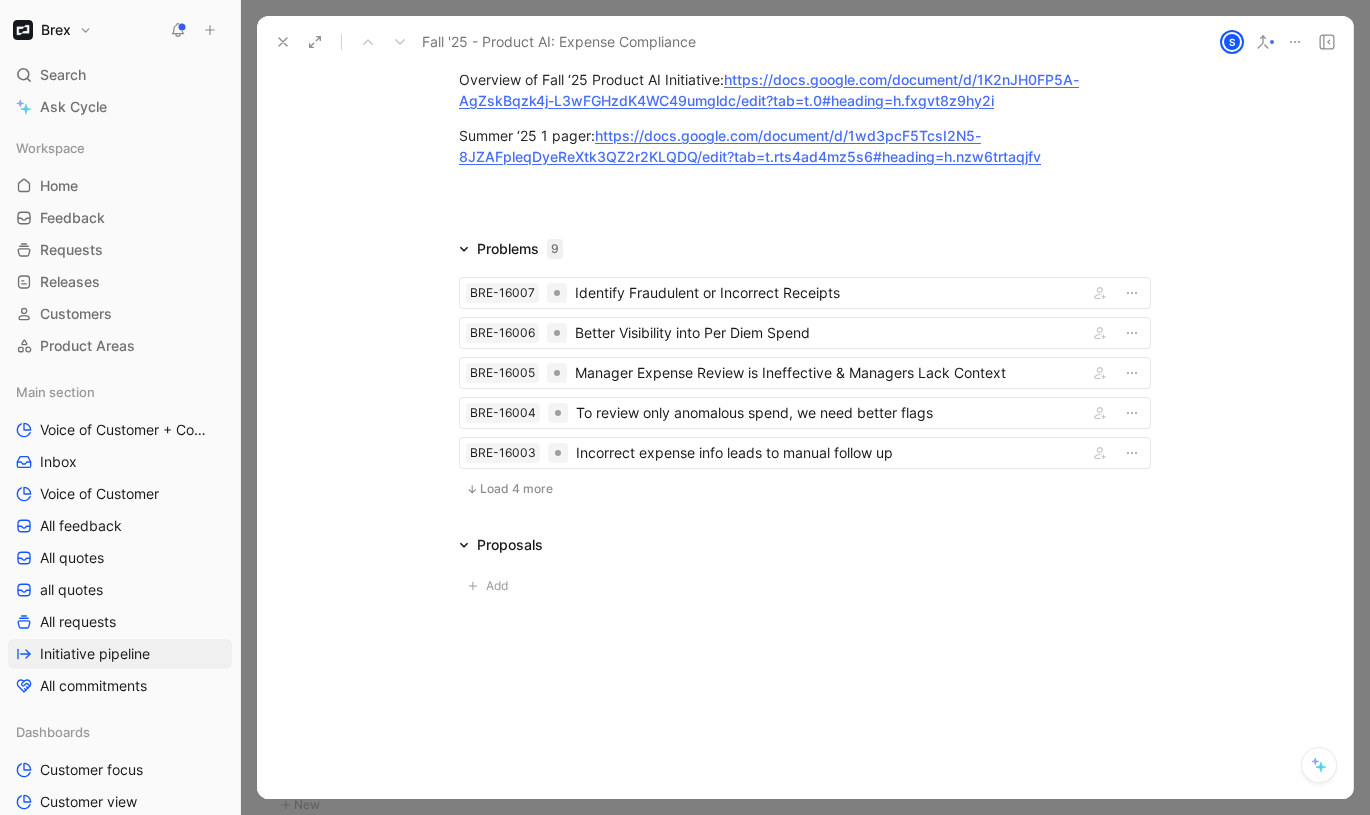 click on "Load 4 more" at bounding box center (516, 489) 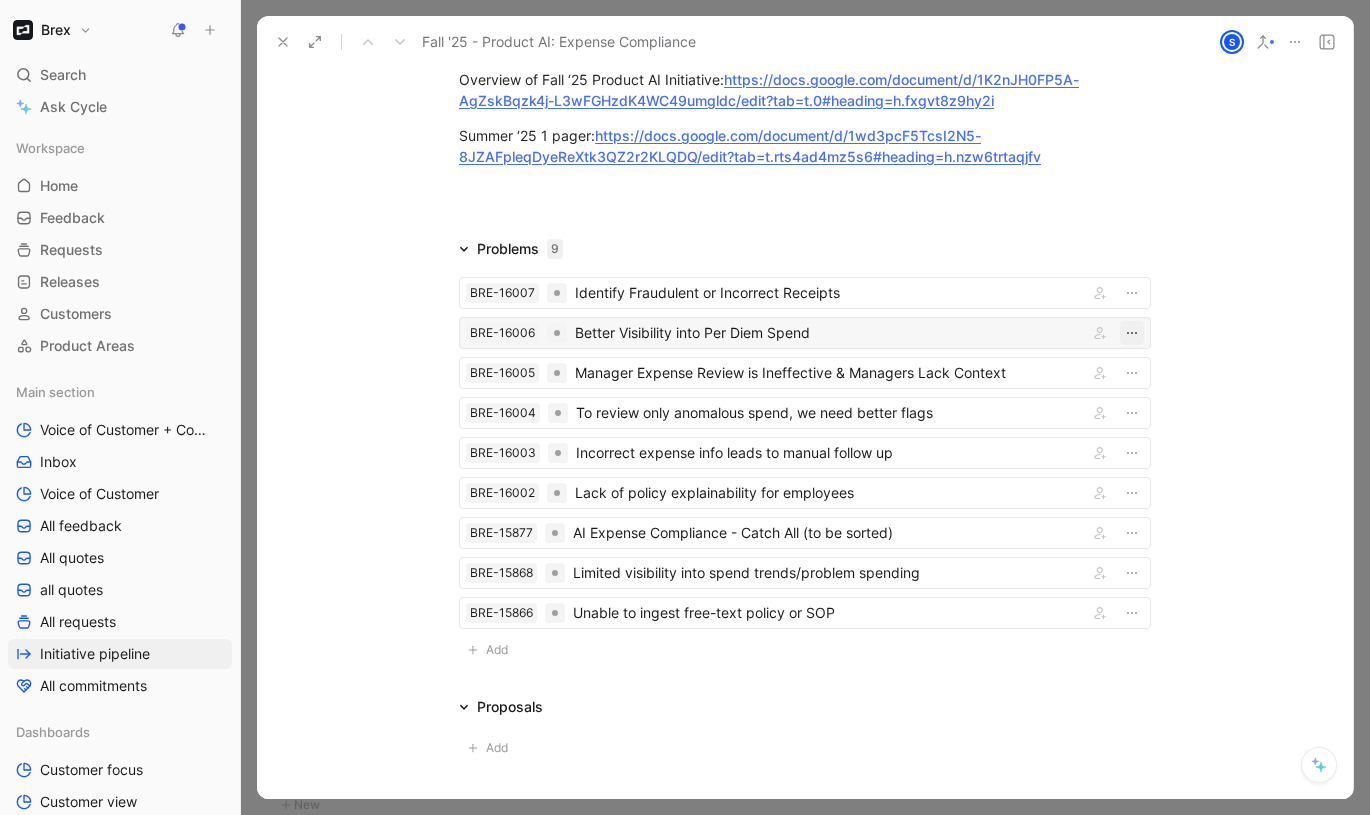 click 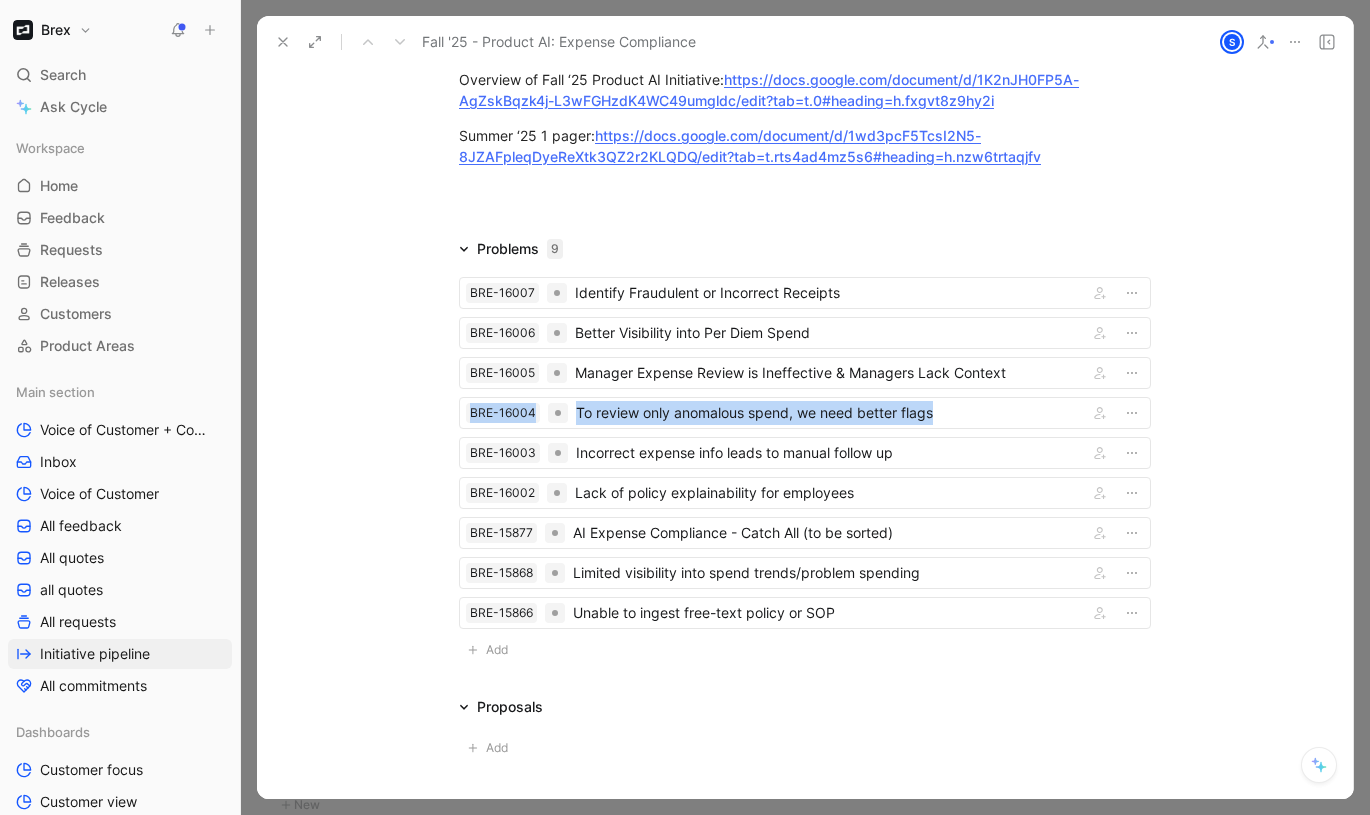 drag, startPoint x: 732, startPoint y: 415, endPoint x: 735, endPoint y: 8, distance: 407.01105 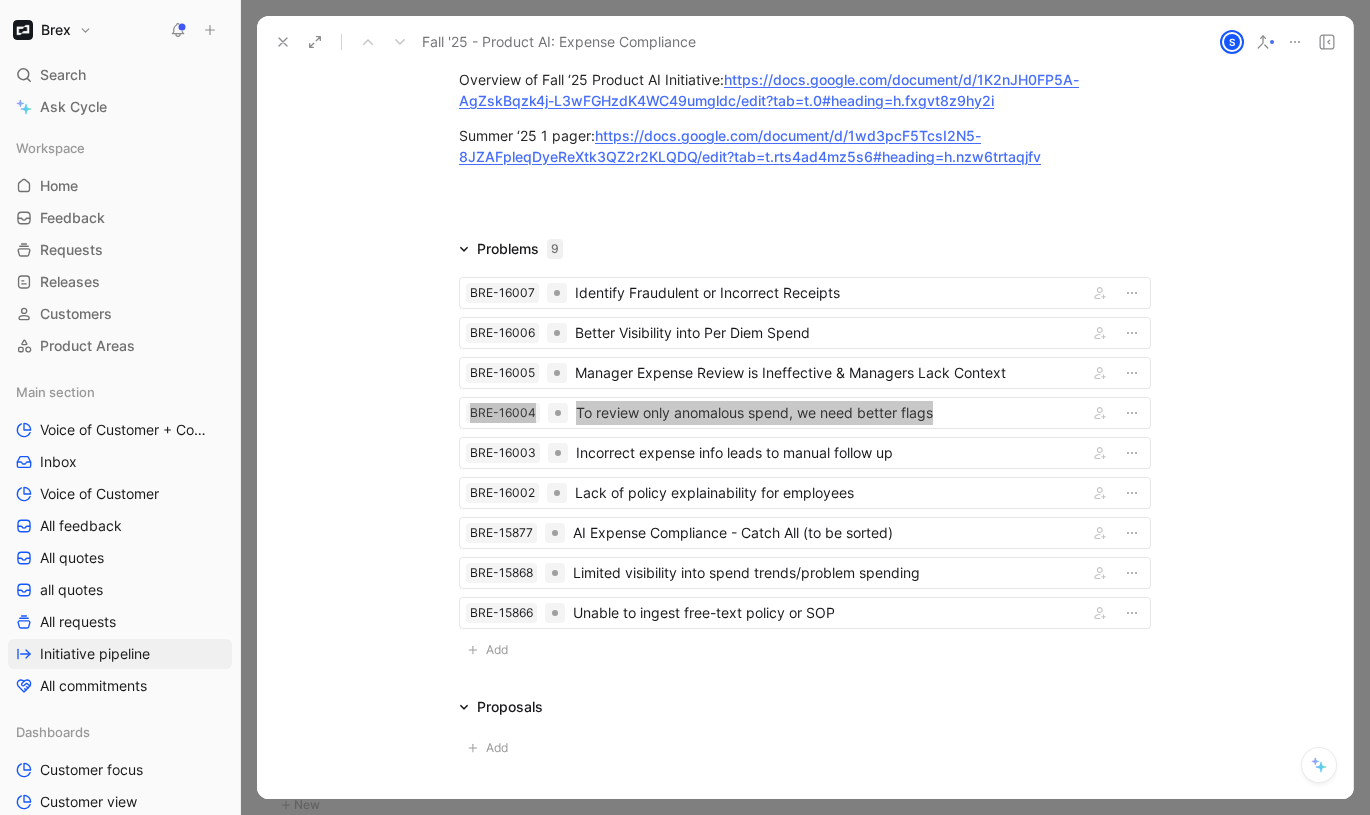 click on "Brex Search ⌘ K Ask Cycle Workspace Home G then H Feedback G then F Requests G then R Releases G then L Customers Product Areas Main section Voice of Customer + Commercial NRR Feedback Inbox Voice of Customer All feedback All quotes all quotes All requests Initiative pipeline All commitments Dashboards Customer focus Customer view Product satisfaction Trend view VoC External VoC Internal Segment view Expense managment VoC Expense Management Inbox Expense management Requests to verify Quotes to verify Initiatives - Expense management
To pick up a draggable item, press the space bar.
While dragging, use the arrow keys to move the item.
Press space again to drop the item in its new position, or press escape to cancel.
Help center Invite member Requests Views Initiative pipeline Main section Share Settings To prioritize 1 Local Cards BRE-16 Jul 07, 2025 India Cards 4 Trip Management BRE-14 Jul 07, 2025 Travel Delight 3 Access Controls & Permissions BRE-13 Jul 07, 2025 Custom Roles for Everything" at bounding box center (685, 407) 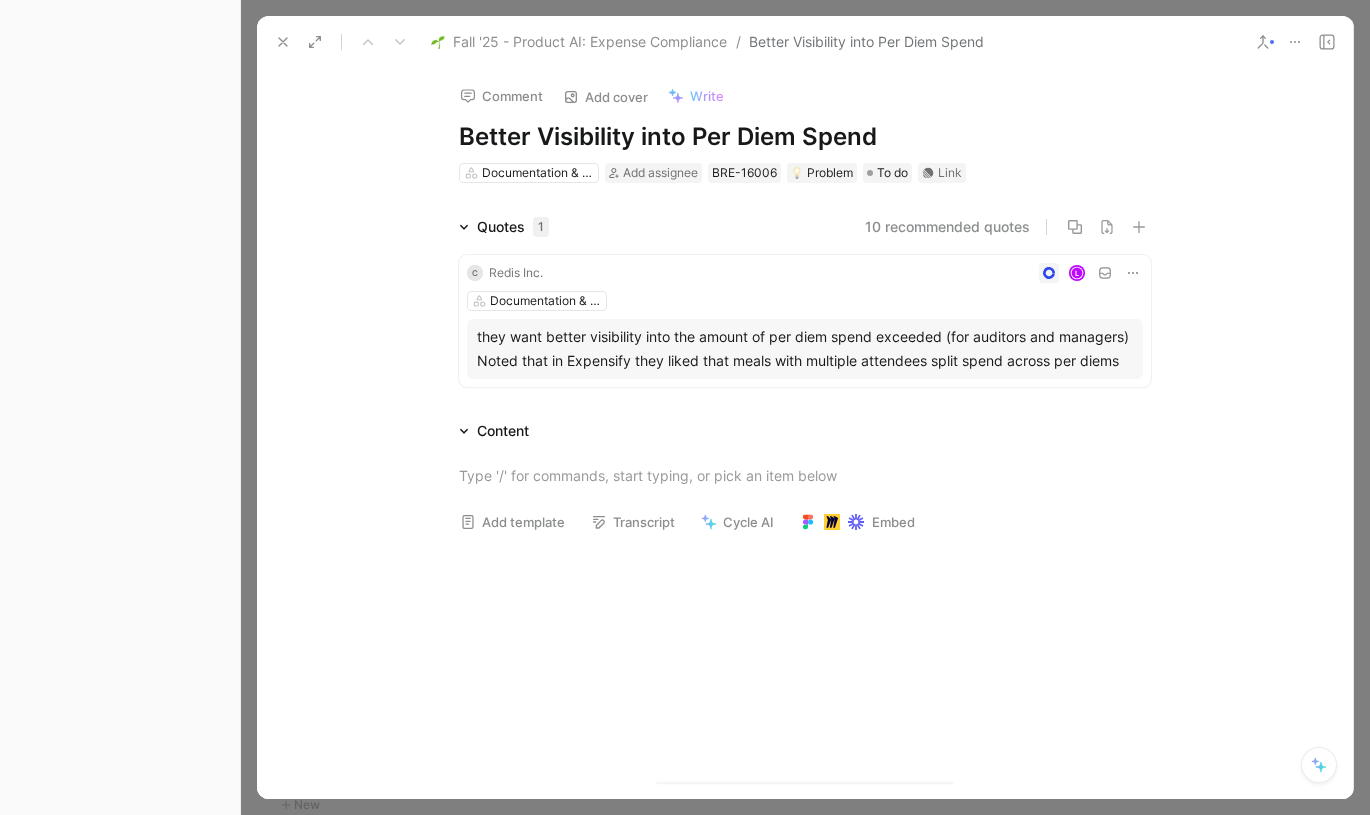 scroll, scrollTop: 0, scrollLeft: 0, axis: both 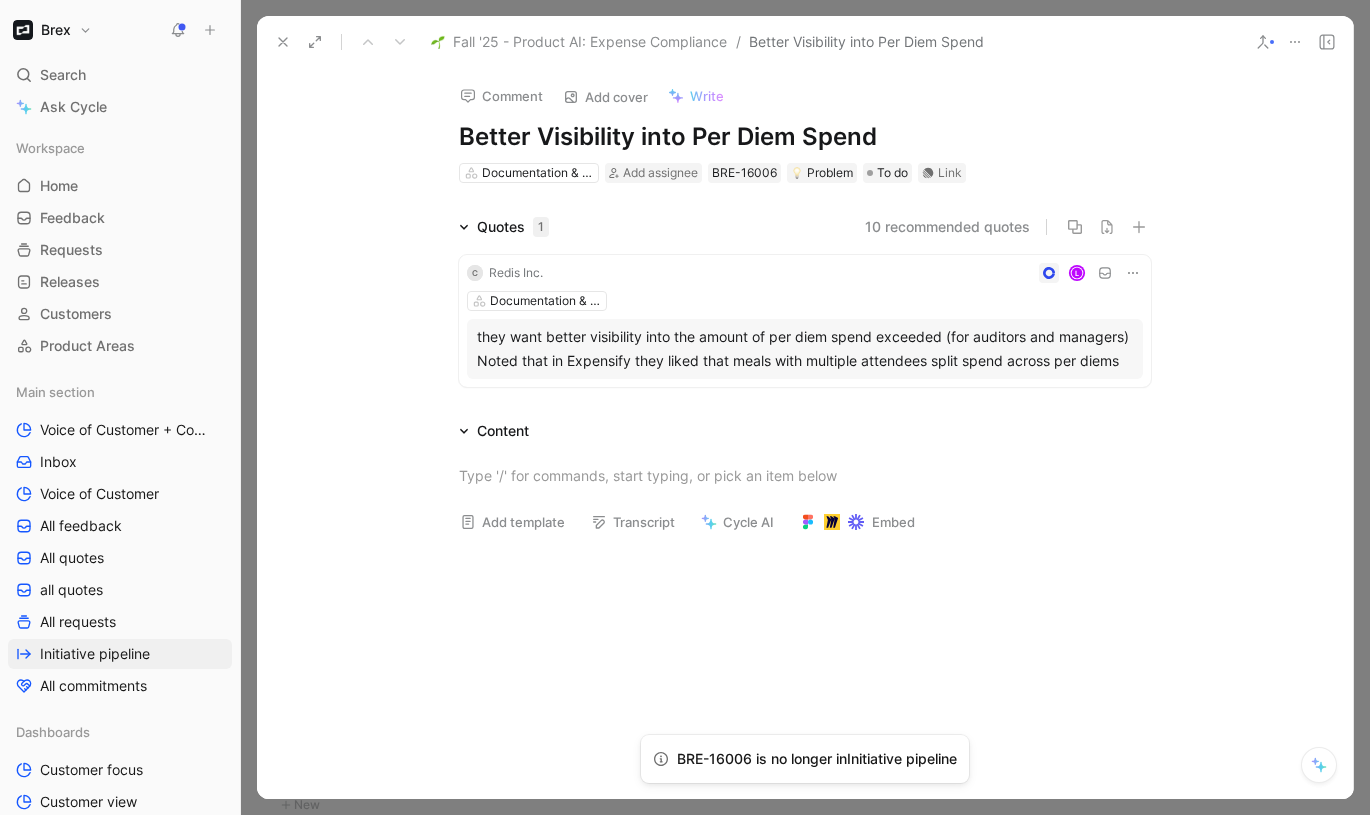 click on "Better Visibility into Per Diem Spend" at bounding box center [805, 137] 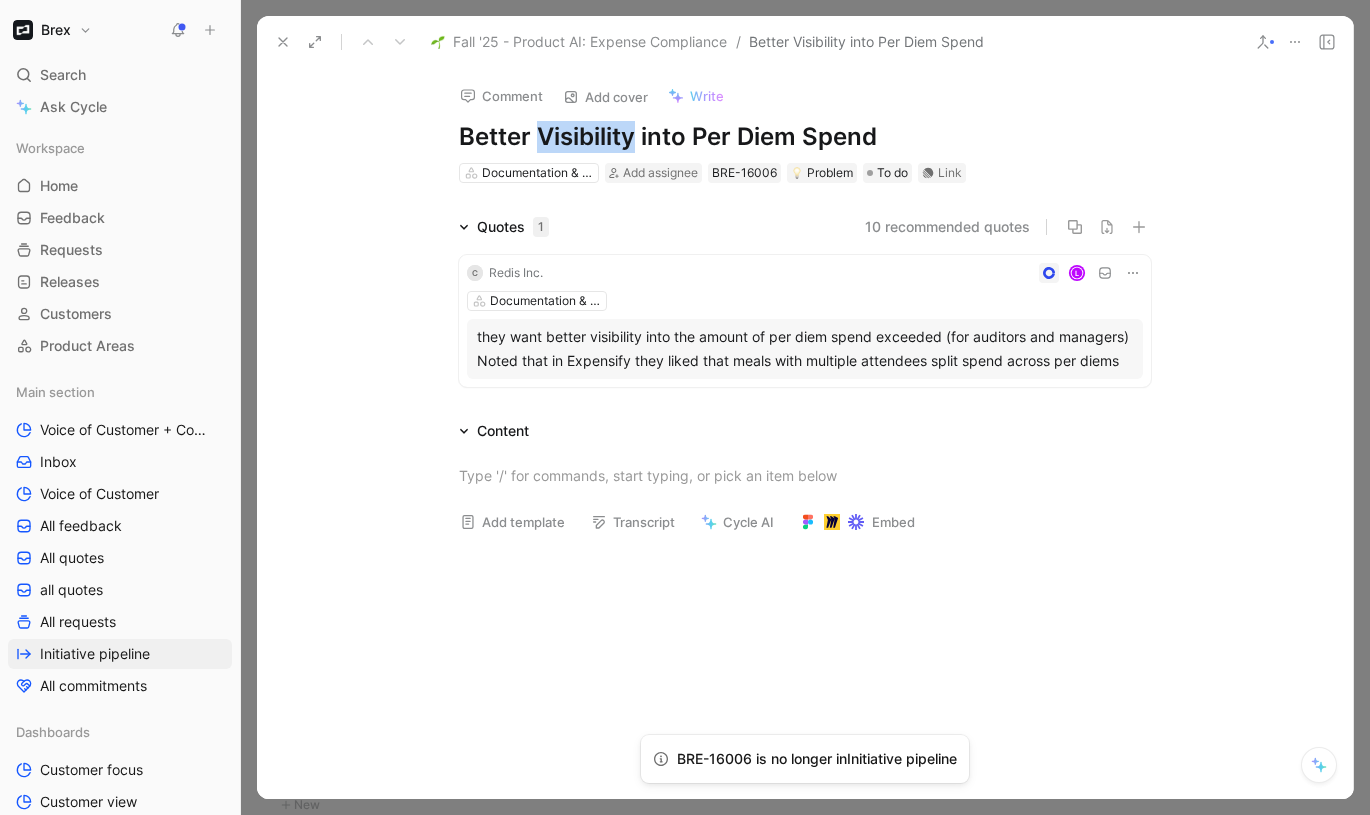 click on "Better Visibility into Per Diem Spend" at bounding box center (805, 137) 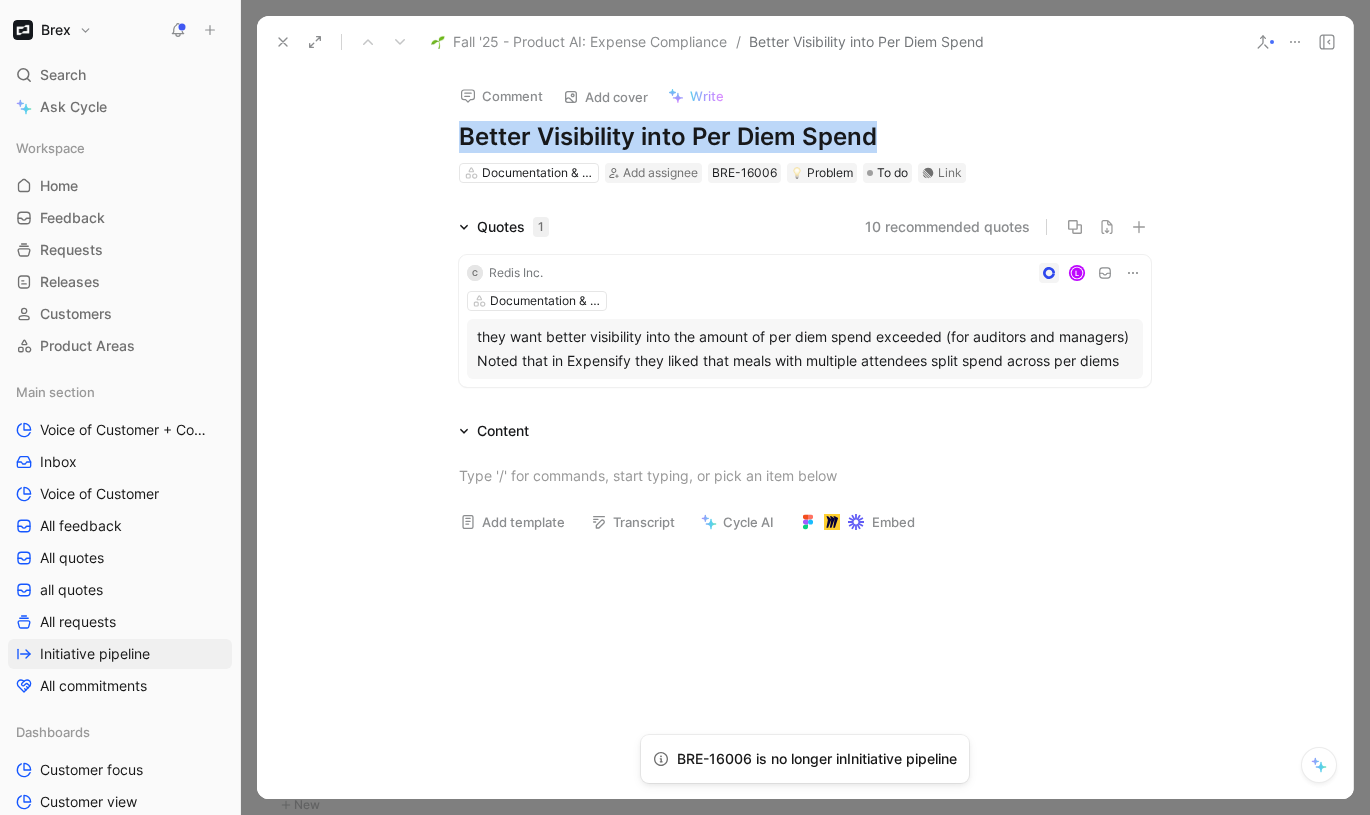 click on "Better Visibility into Per Diem Spend" at bounding box center (805, 137) 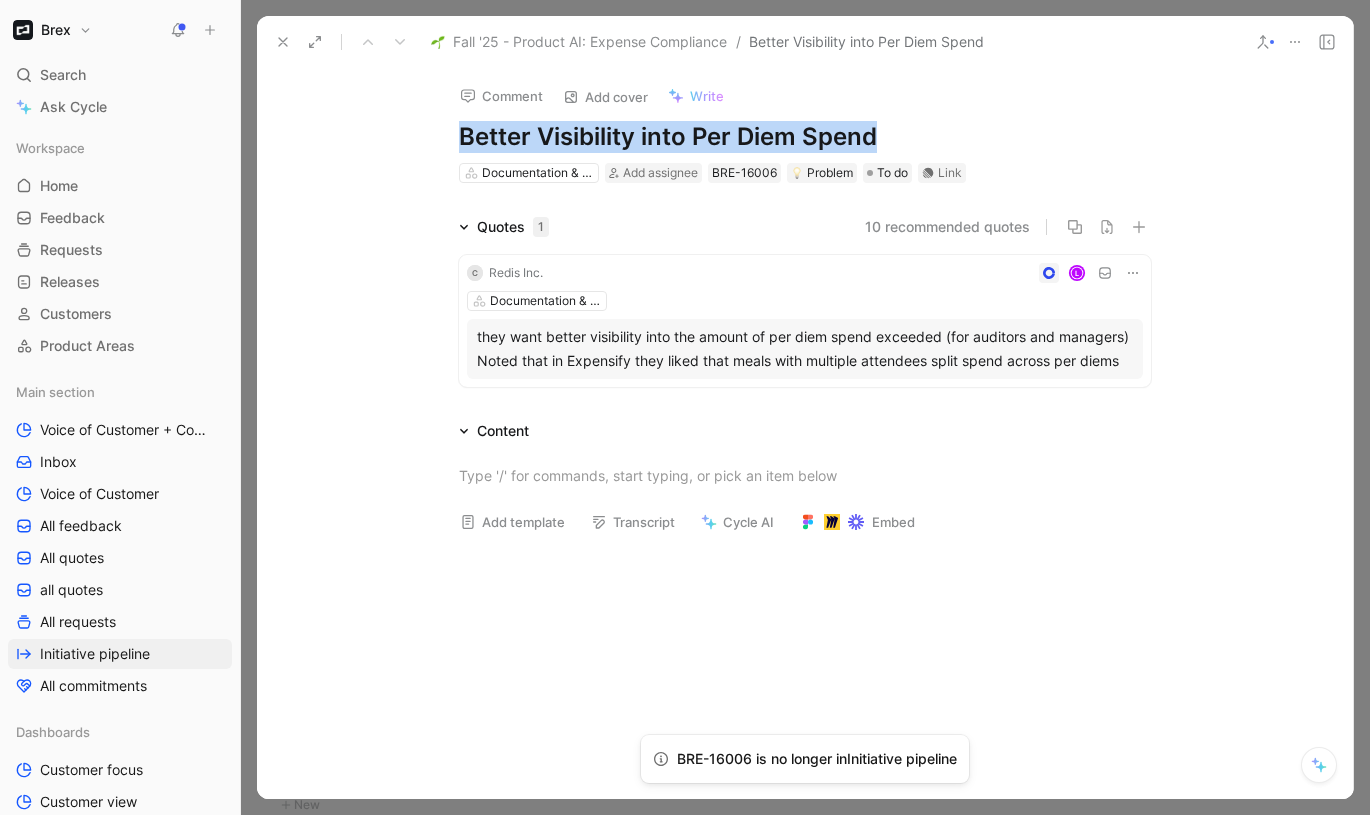 type 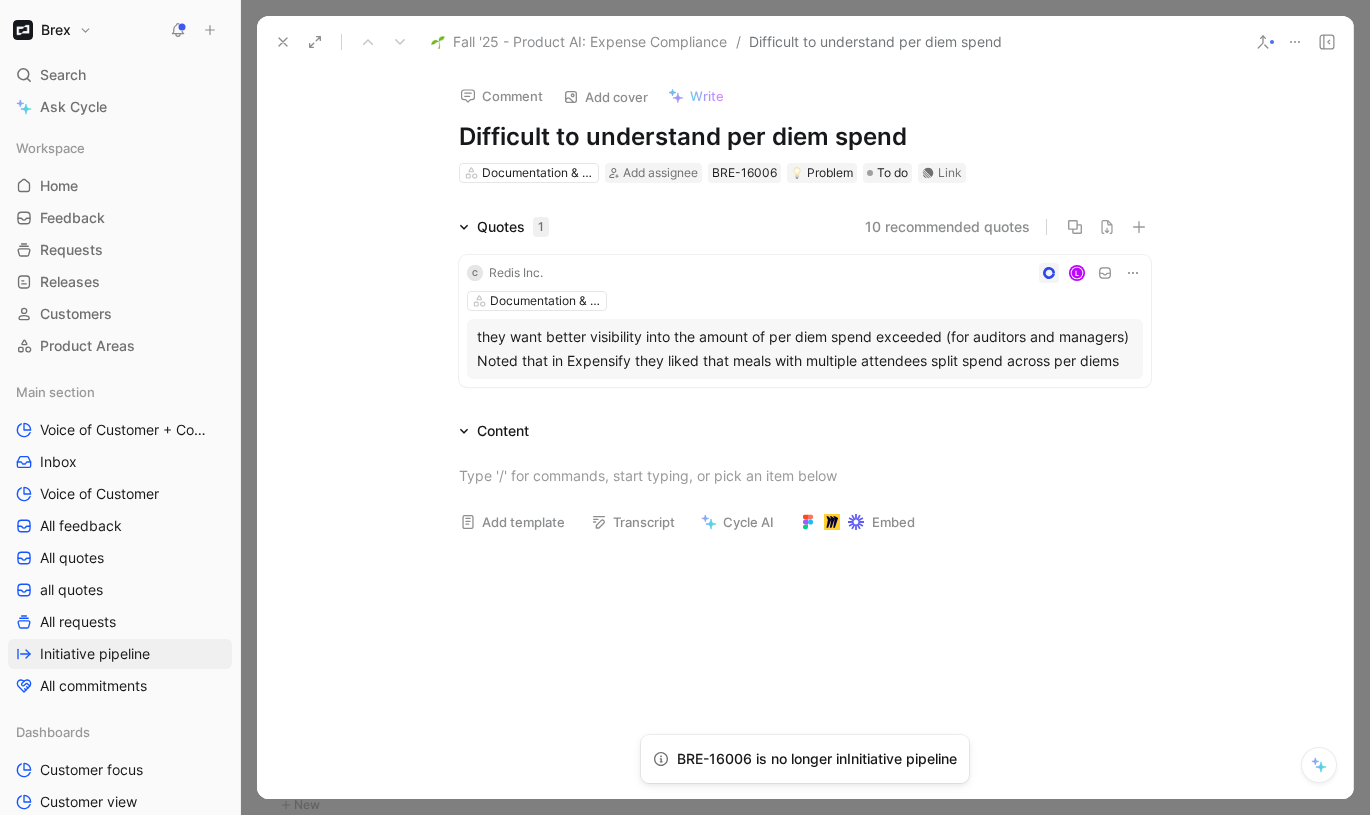 click on "Difficult to understand per diem spend" at bounding box center (805, 137) 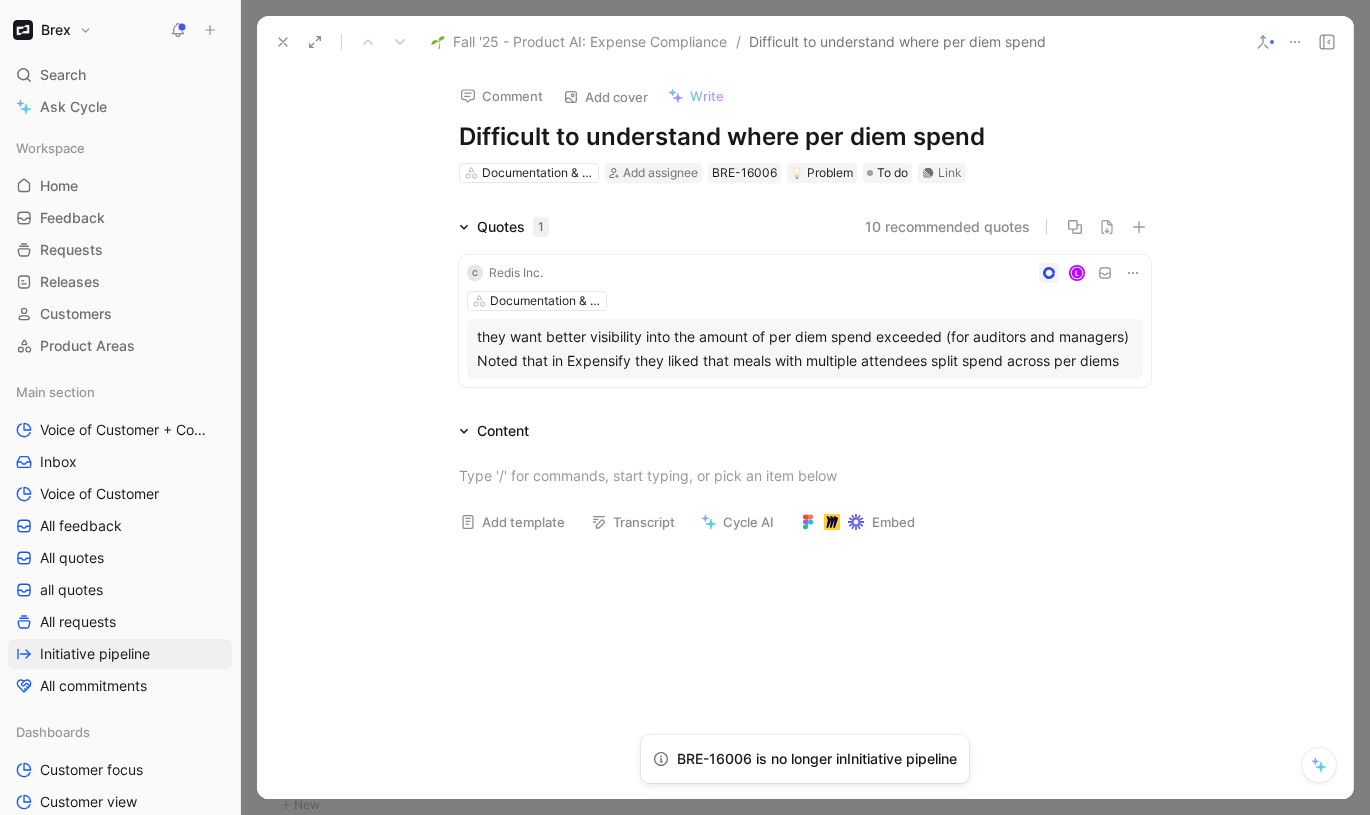 click on "Difficult to understand where per diem spend" at bounding box center (805, 137) 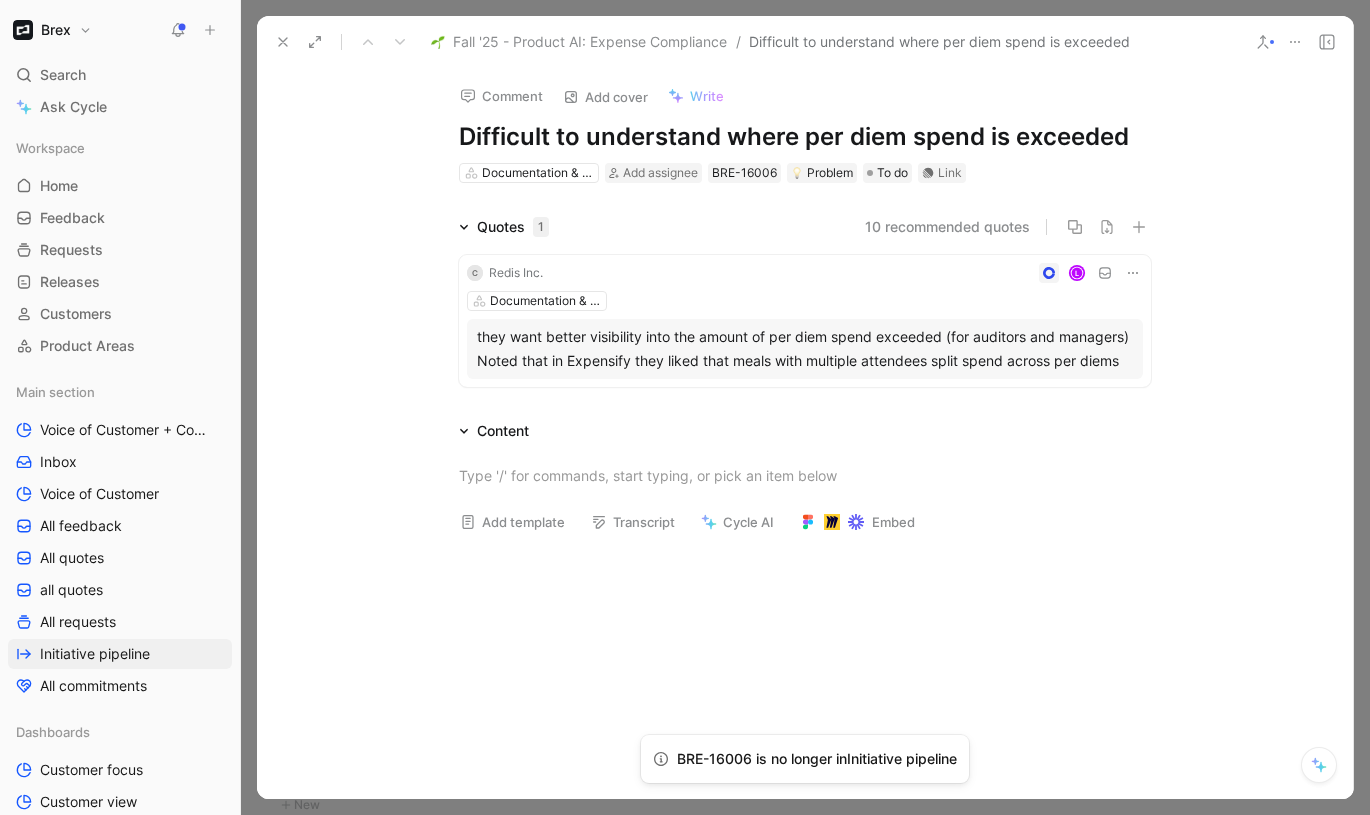 click on "Quotes 1 10 recommended quotes" at bounding box center [805, 227] 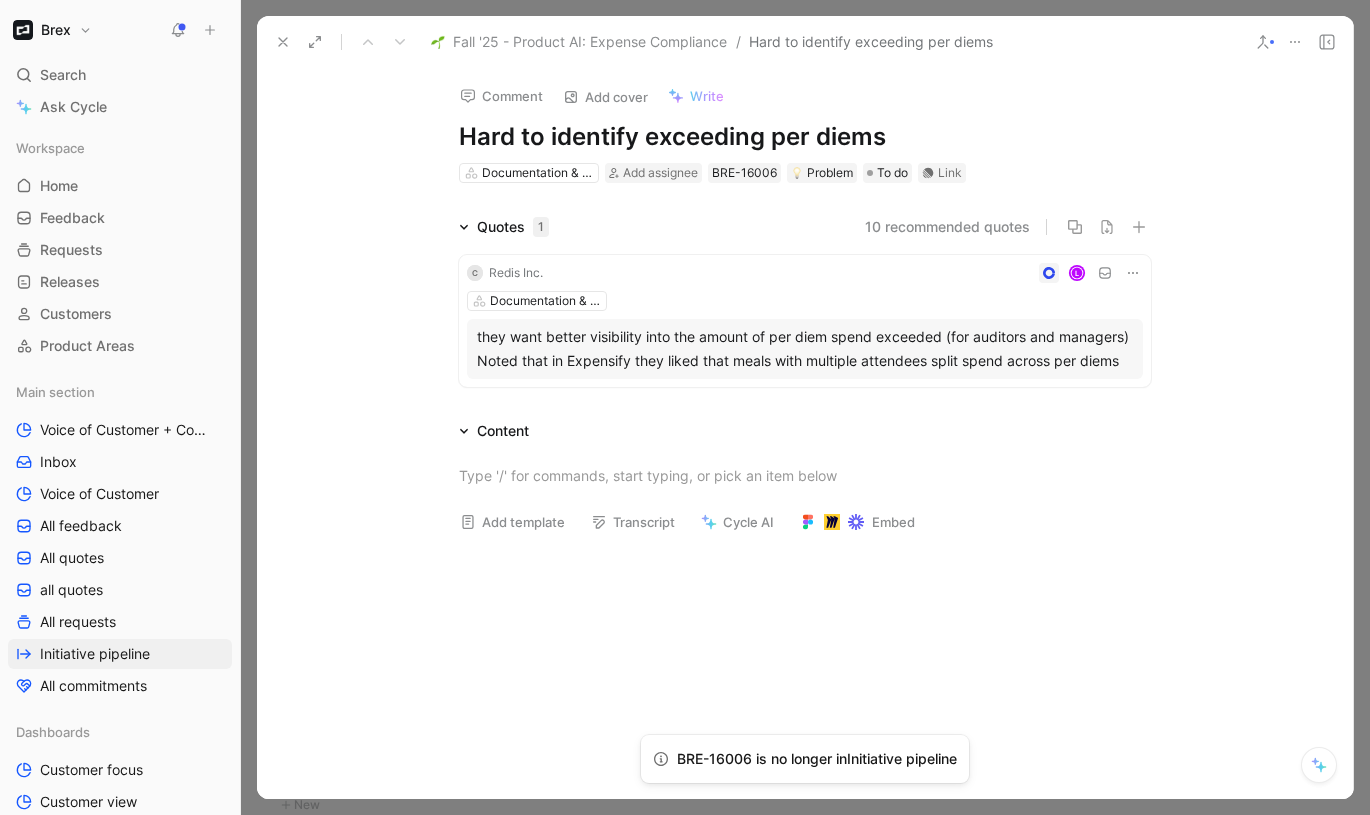 click on "Hard to identify exceeding per diems" at bounding box center (805, 137) 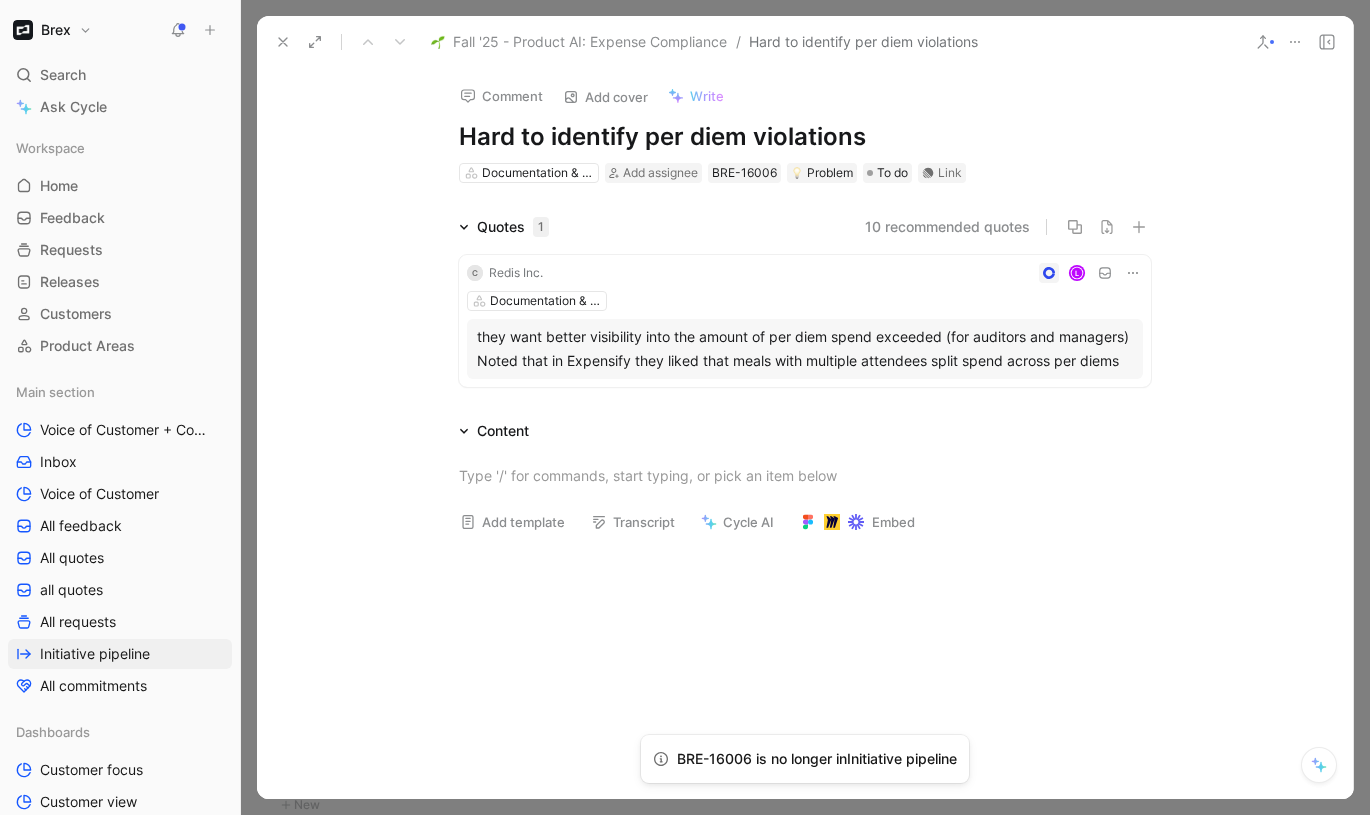 click on "Quotes 1 10 recommended quotes C Redis Inc. L Documentation & Compliance they want better visibility into the amount of per diem spend exceeded (for auditors and managers) Noted that in Expensify they liked that meals with multiple attendees split spend across per diems" at bounding box center [805, 305] 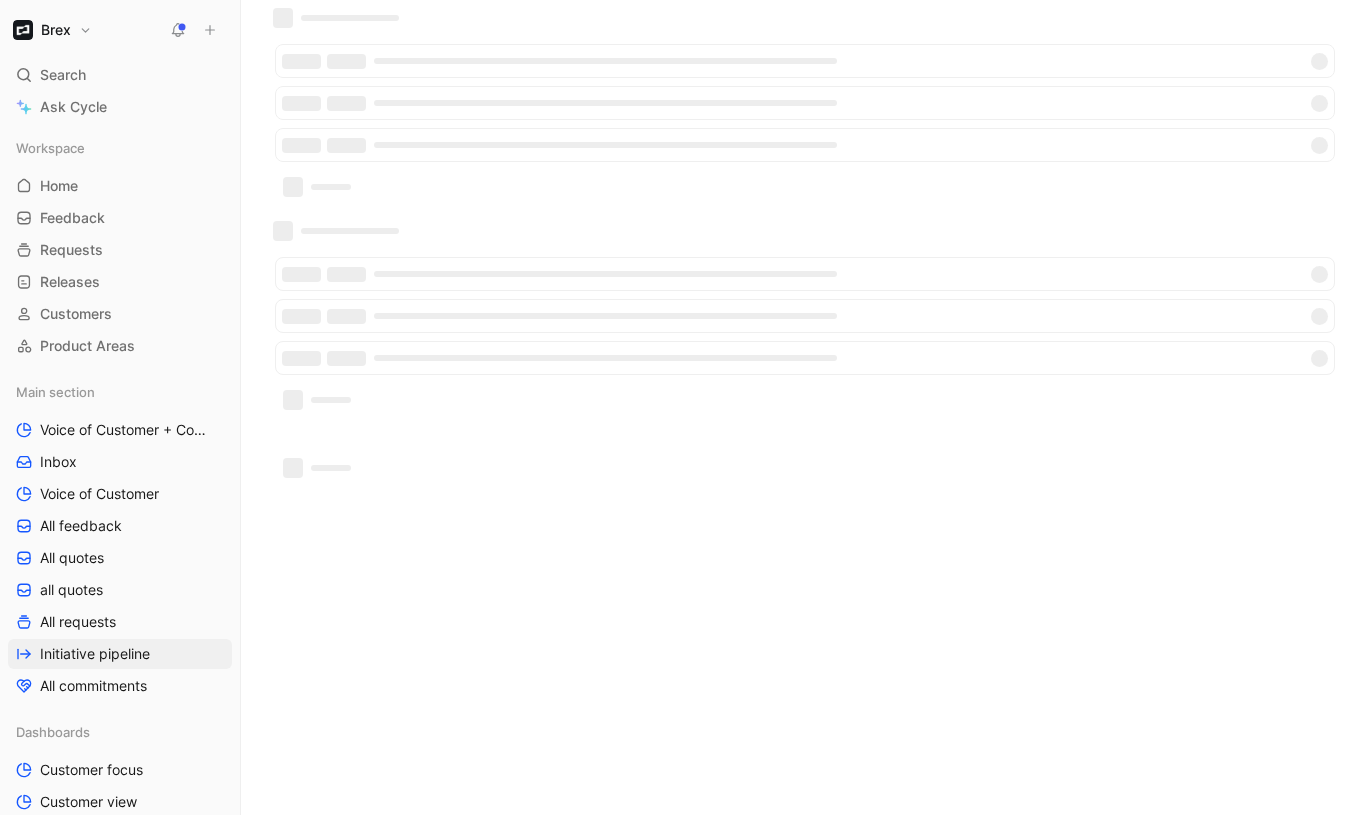 scroll, scrollTop: 0, scrollLeft: 0, axis: both 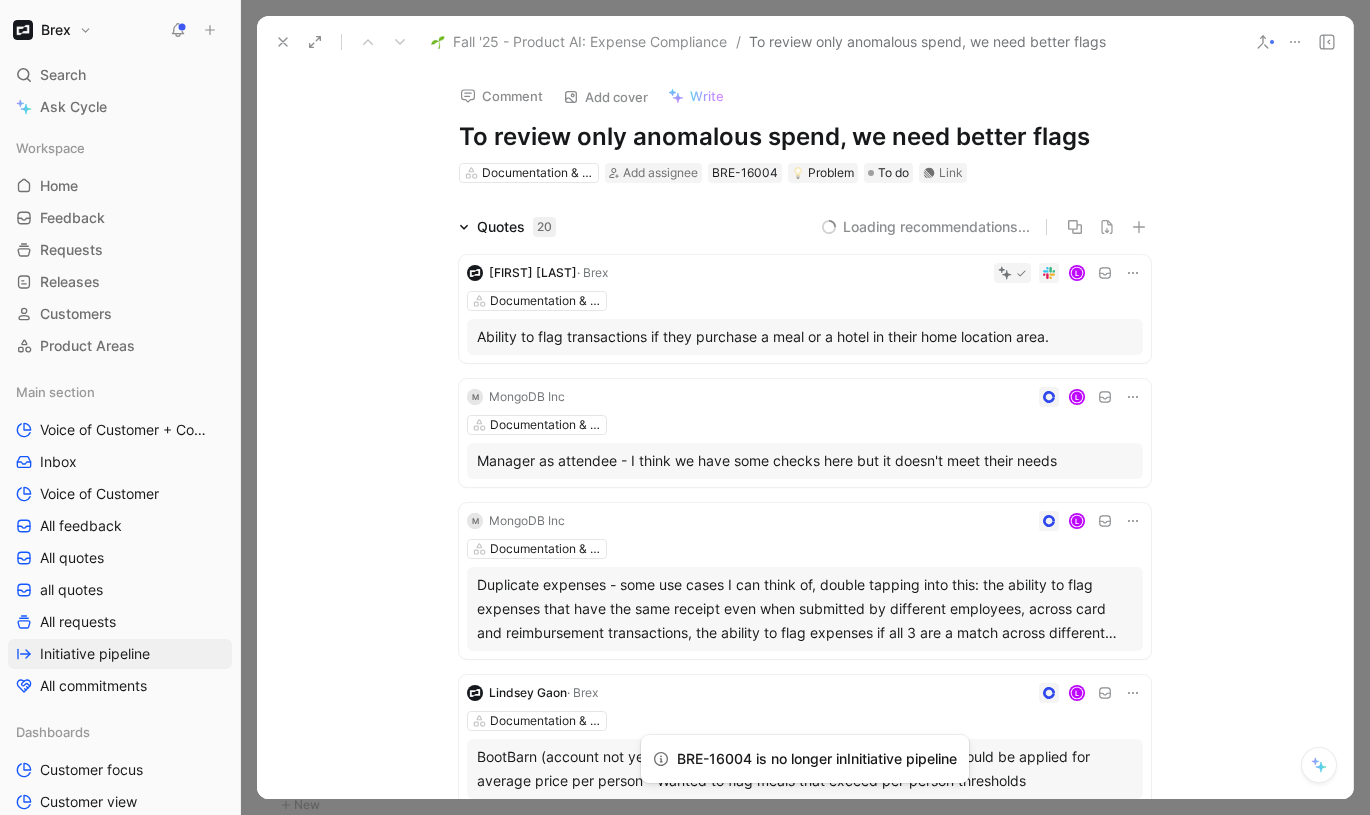 click on "To review only anomalous spend, we need better flags" at bounding box center (805, 137) 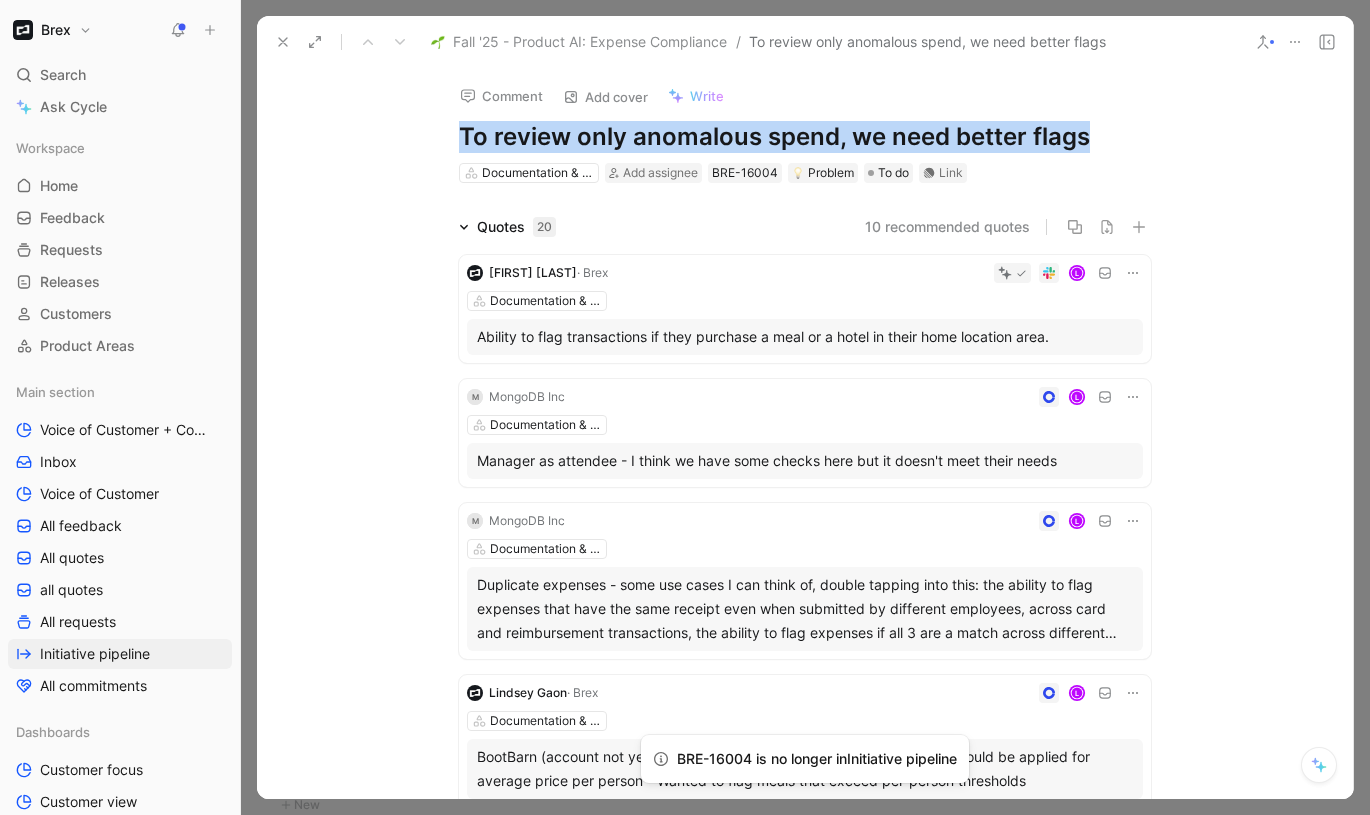click on "To review only anomalous spend, we need better flags" at bounding box center [805, 137] 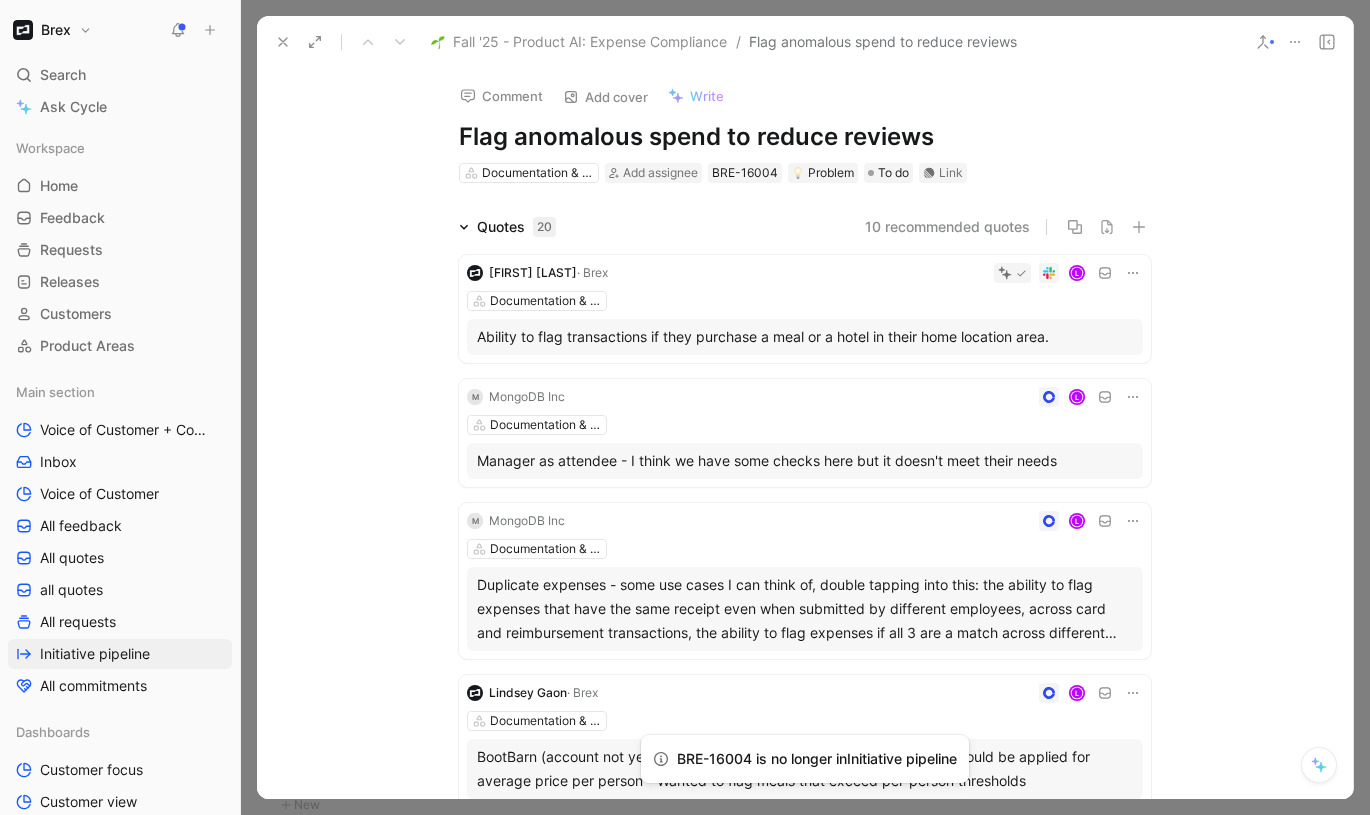click on "Flag anomalous spend to reduce reviews" at bounding box center [805, 137] 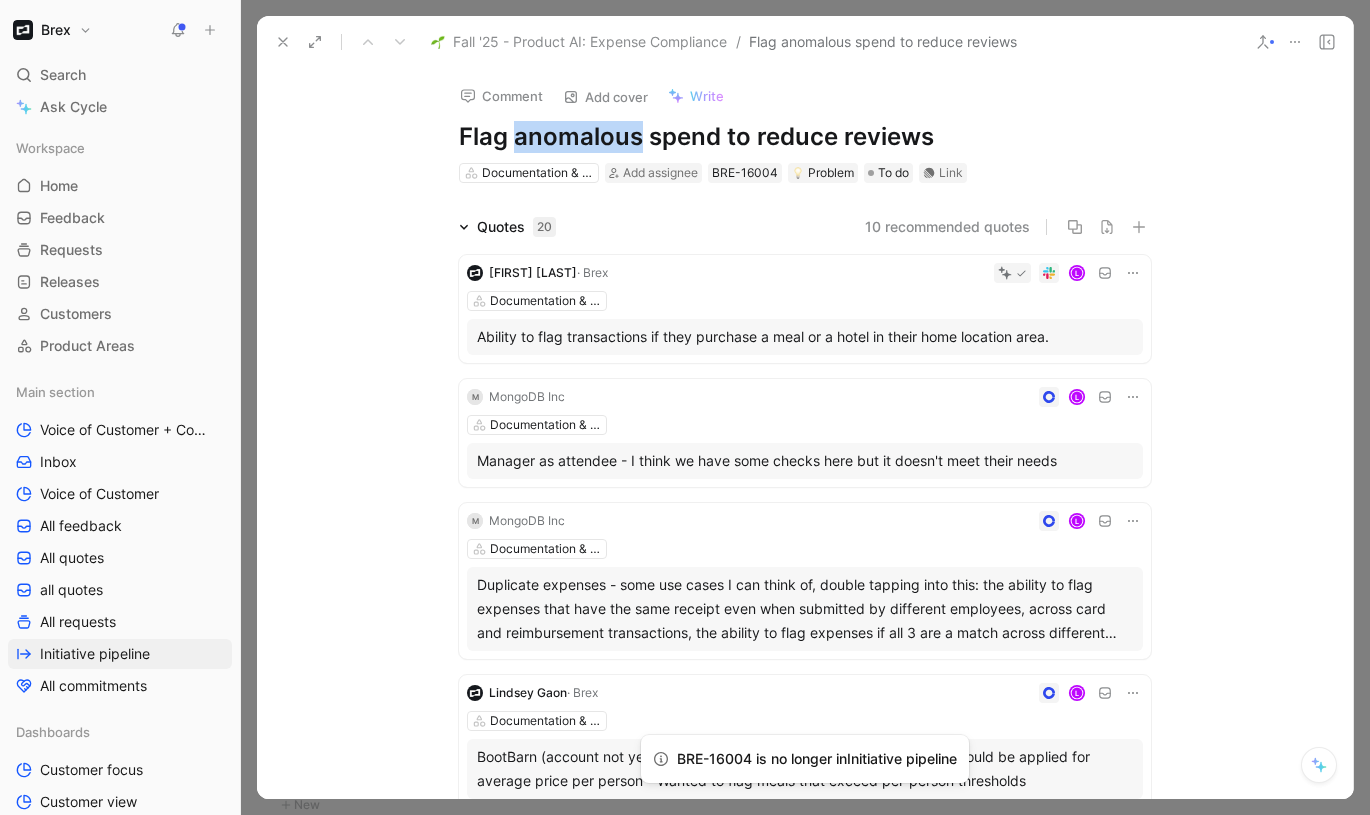 click on "Flag anomalous spend to reduce reviews" at bounding box center [805, 137] 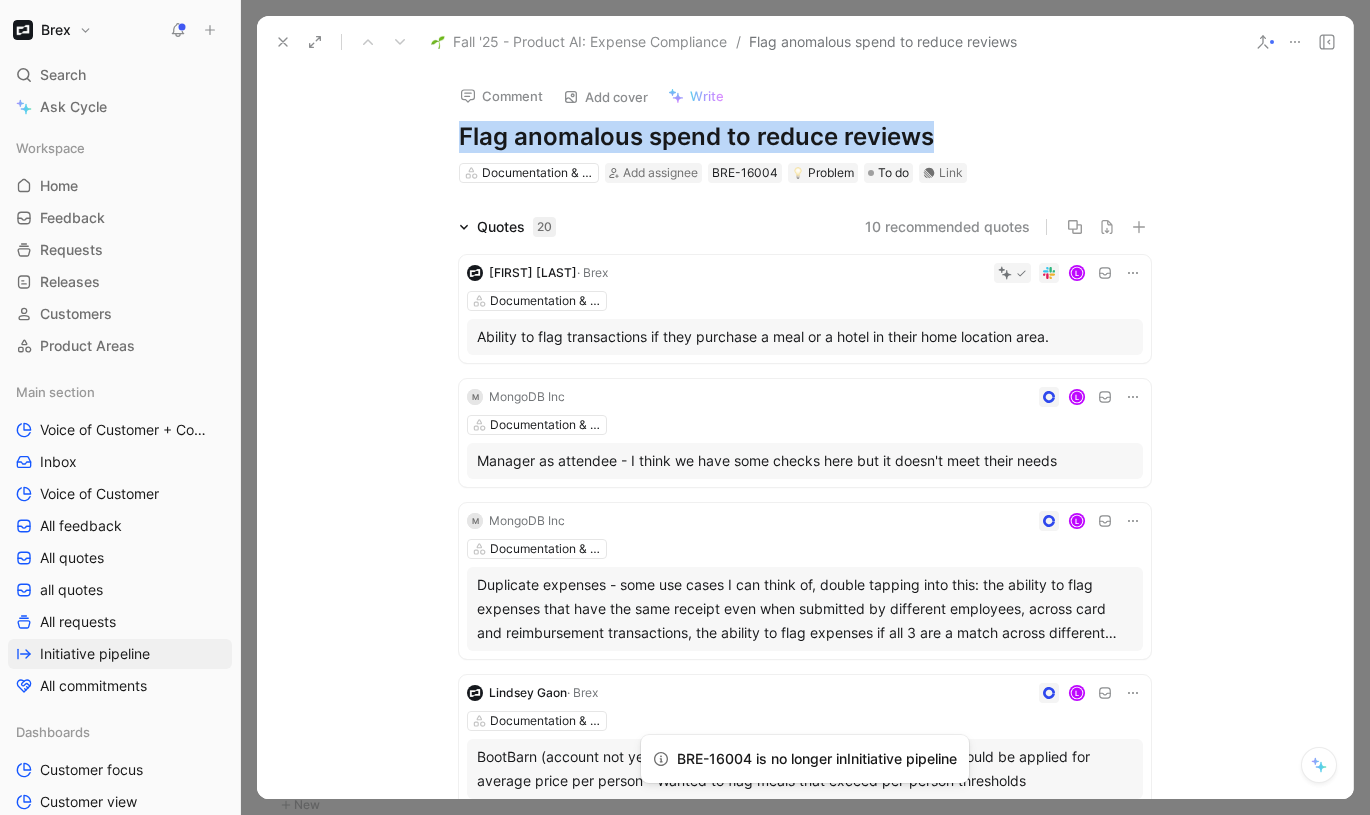 click on "Flag anomalous spend to reduce reviews" at bounding box center [805, 137] 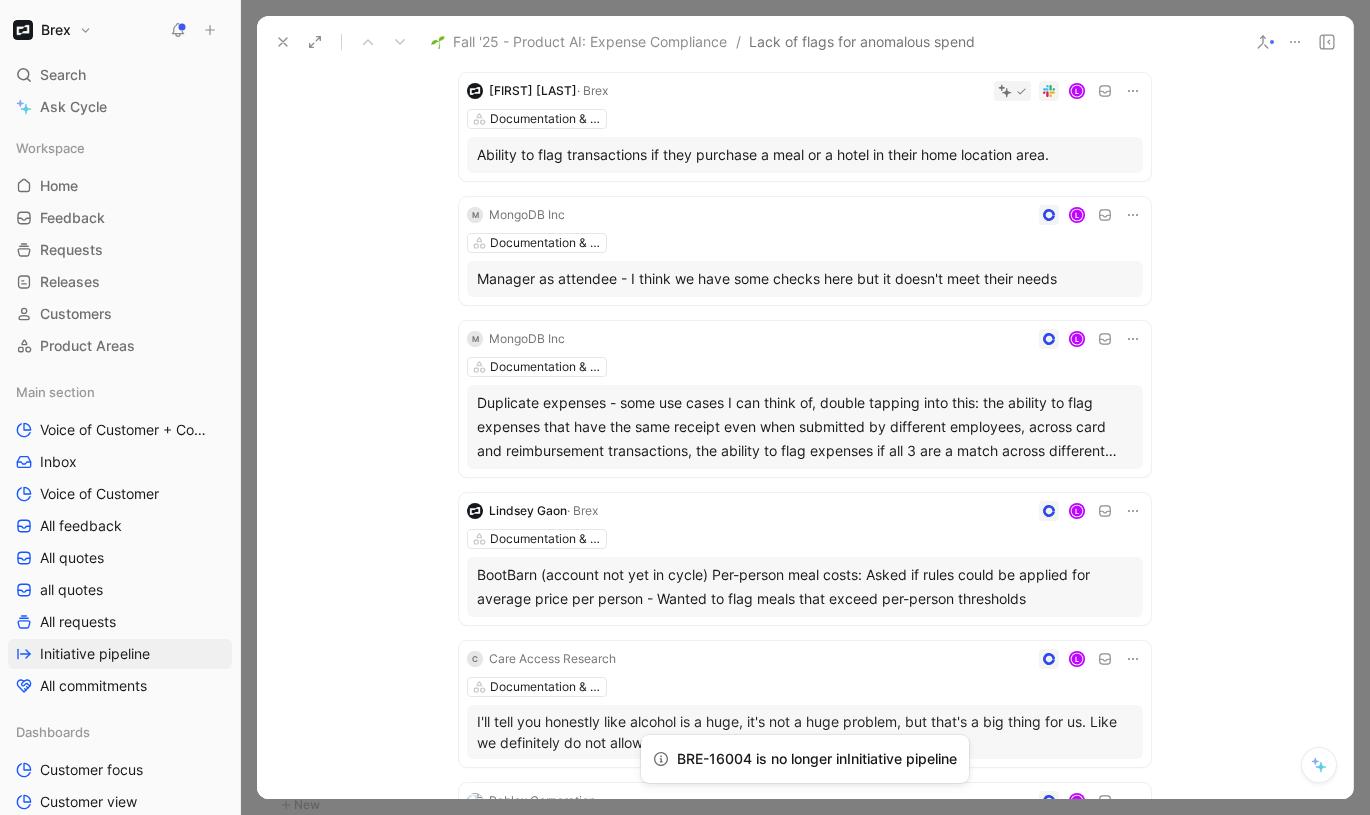 scroll, scrollTop: 0, scrollLeft: 0, axis: both 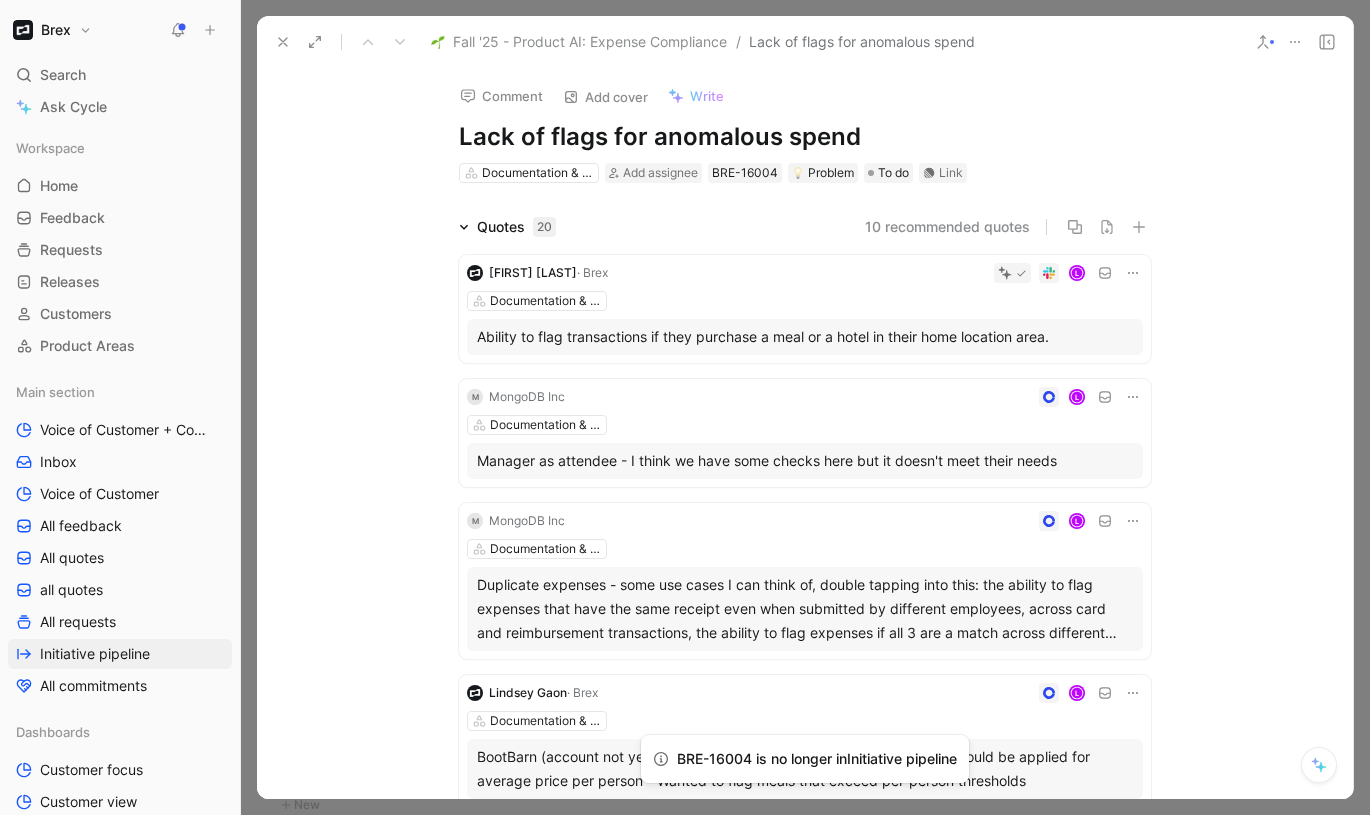 click on "Lack of flags for anomalous spend" at bounding box center (805, 137) 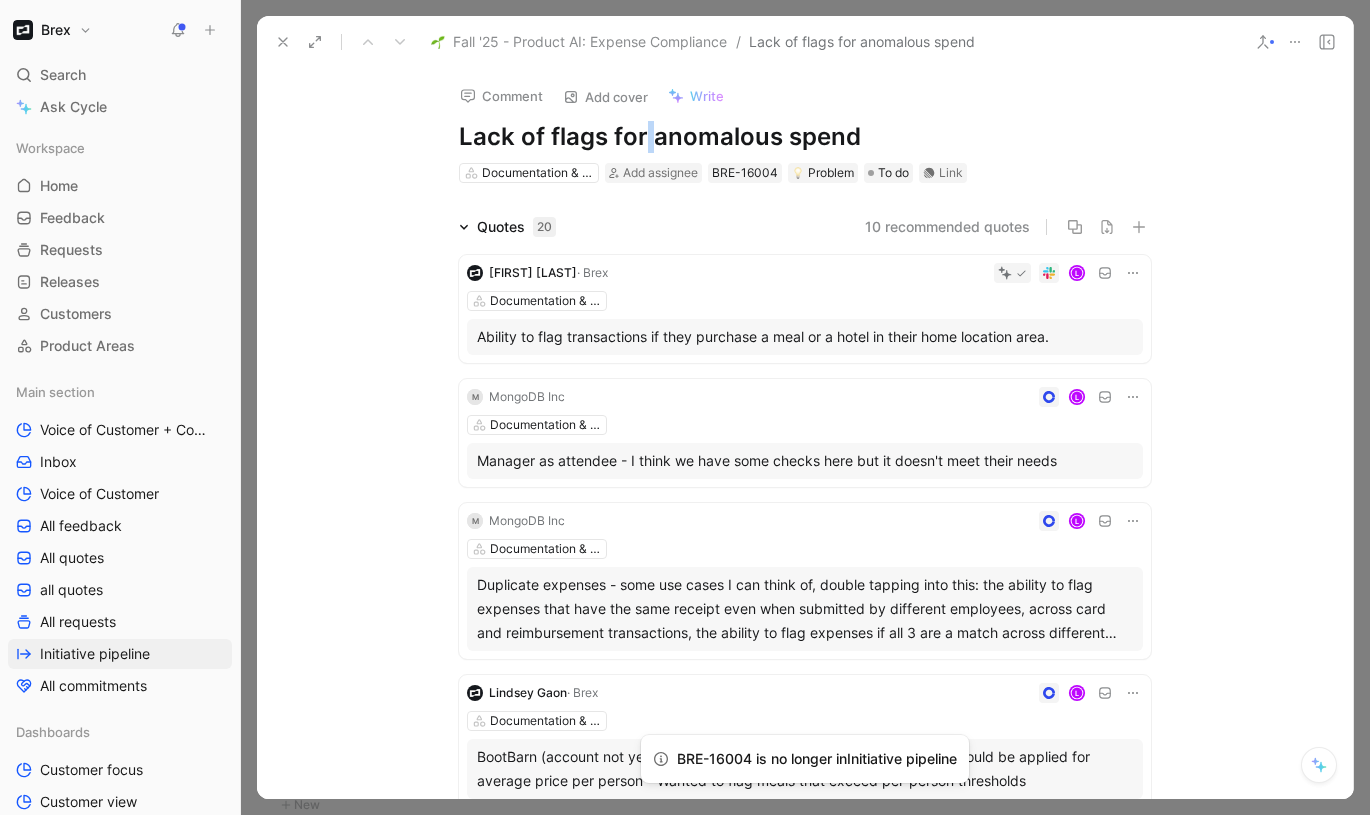 click on "Lack of flags for anomalous spend" at bounding box center (805, 137) 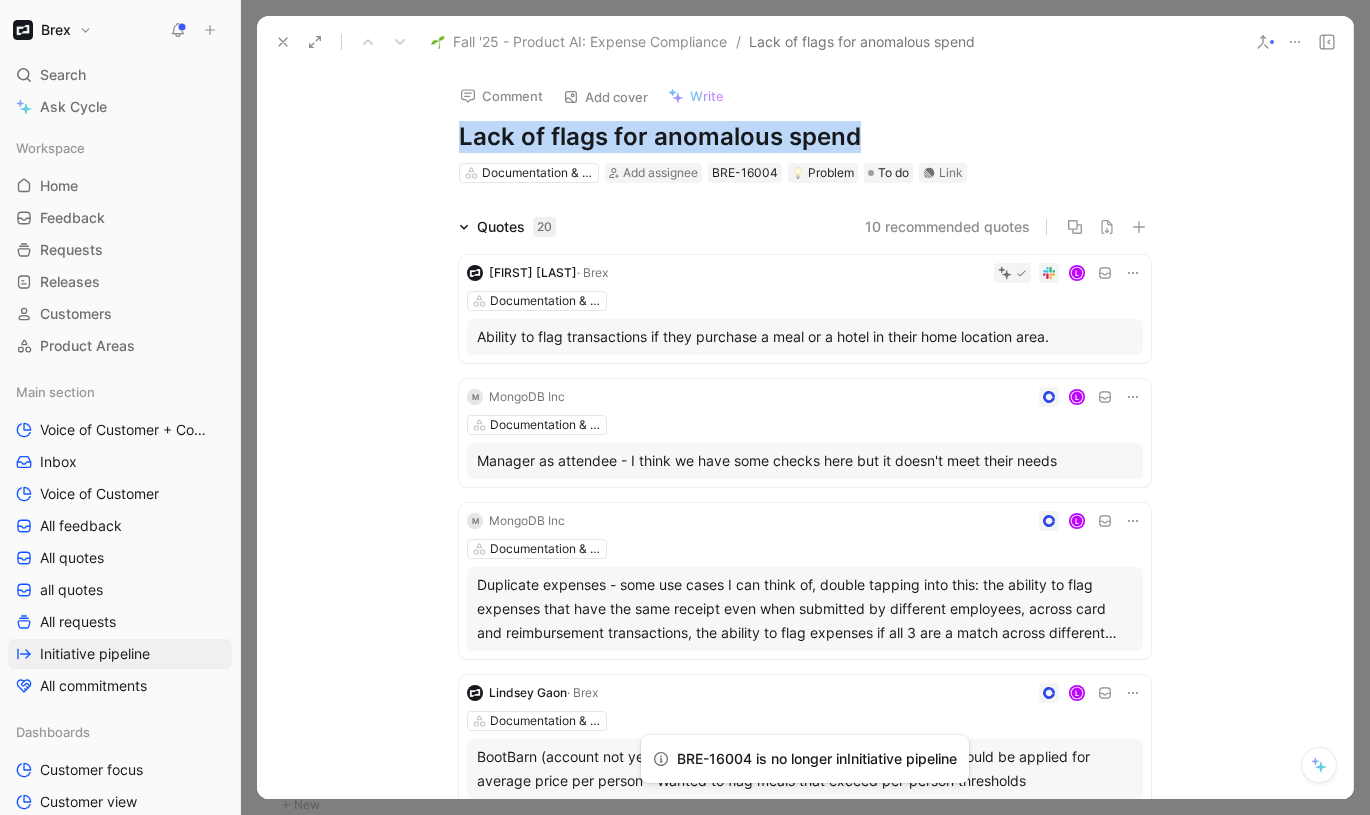 click on "Lack of flags for anomalous spend" at bounding box center (805, 137) 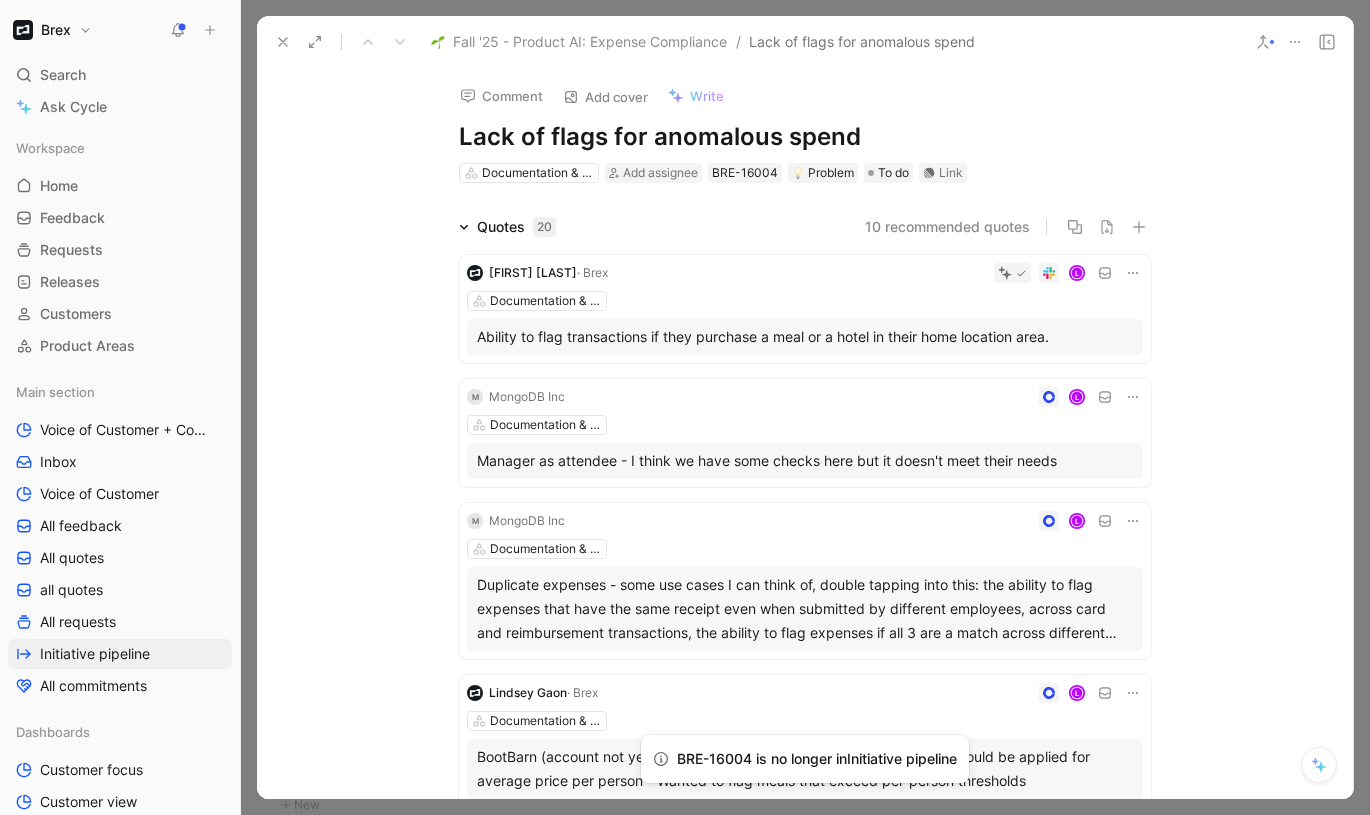 click on "Lack of flags for anomalous spend" at bounding box center (805, 137) 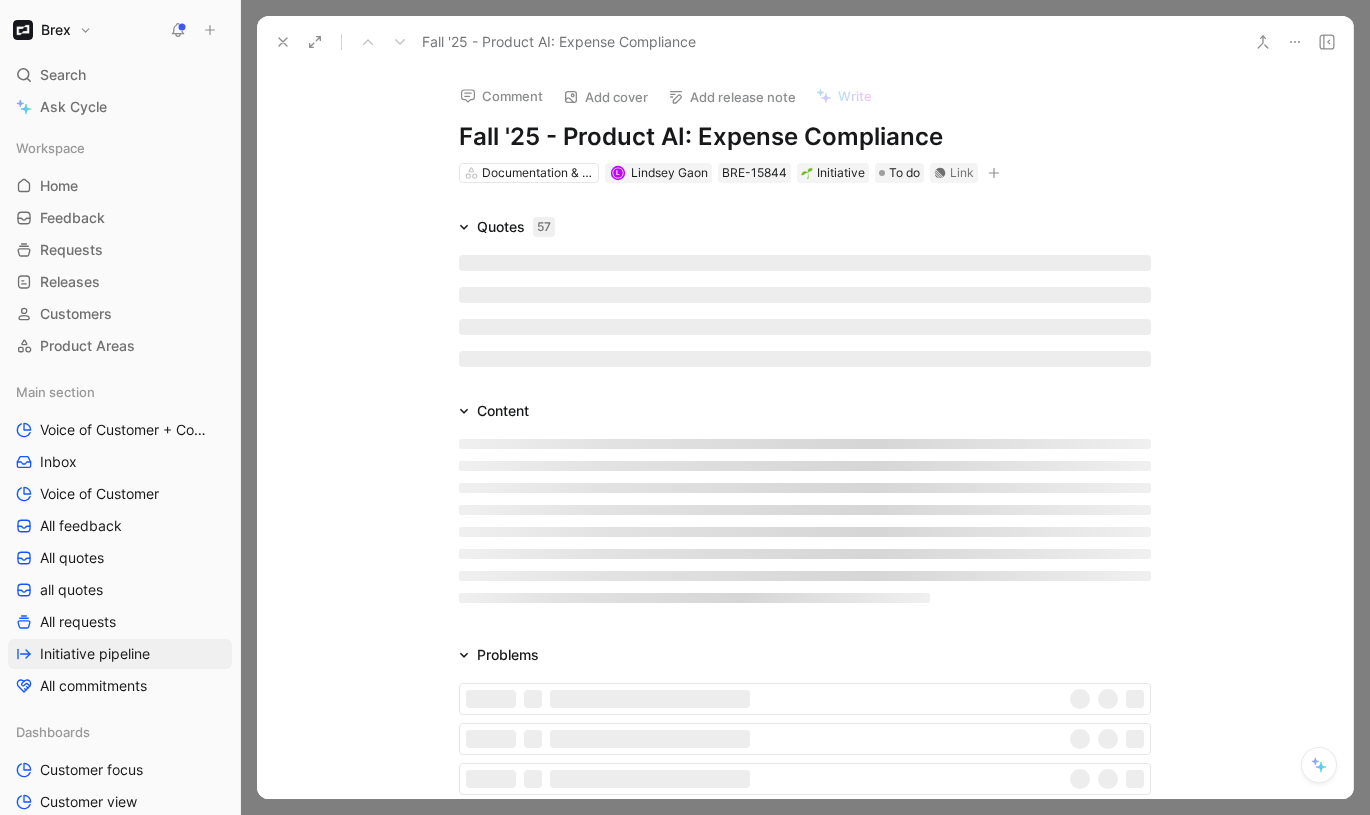 scroll, scrollTop: 0, scrollLeft: 0, axis: both 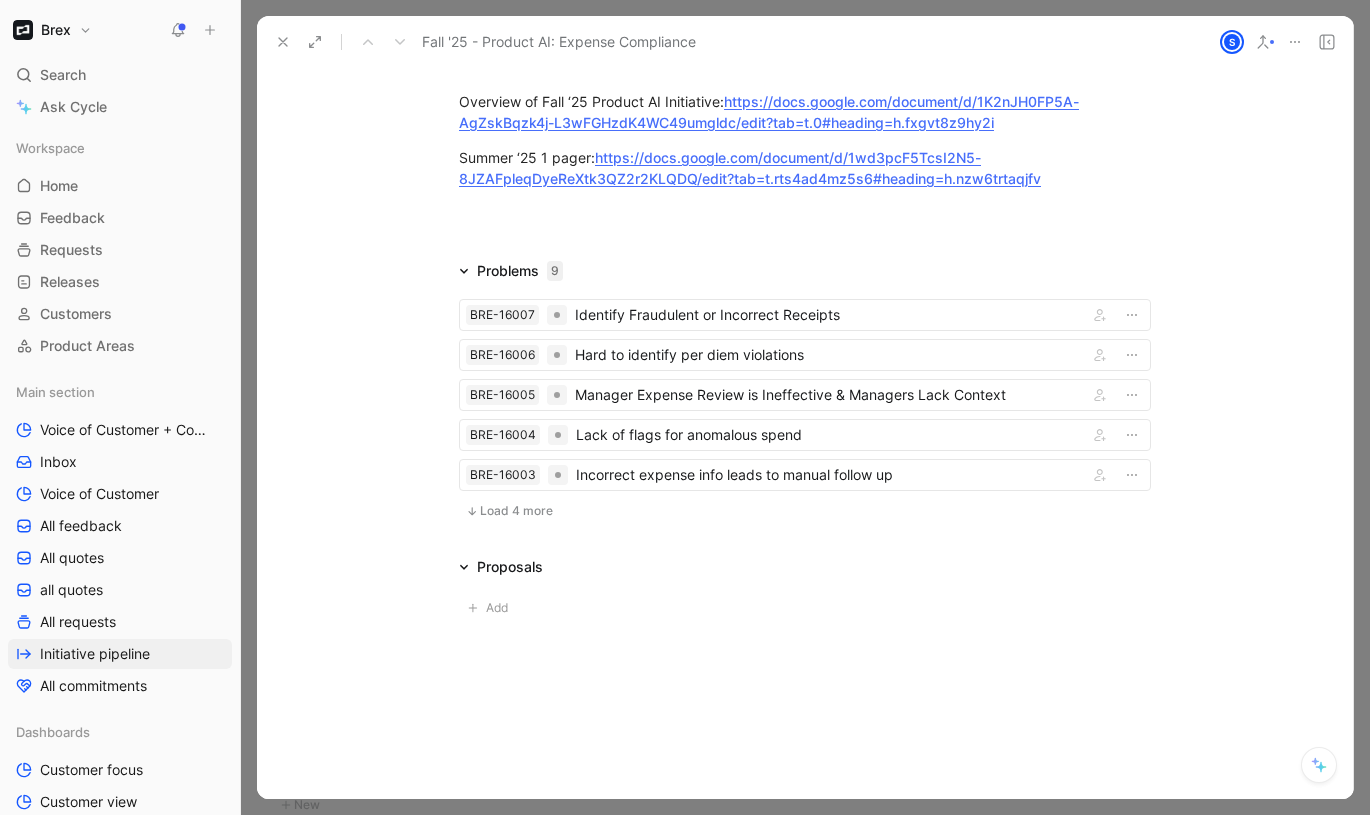 click on "Load 4 more" at bounding box center (516, 511) 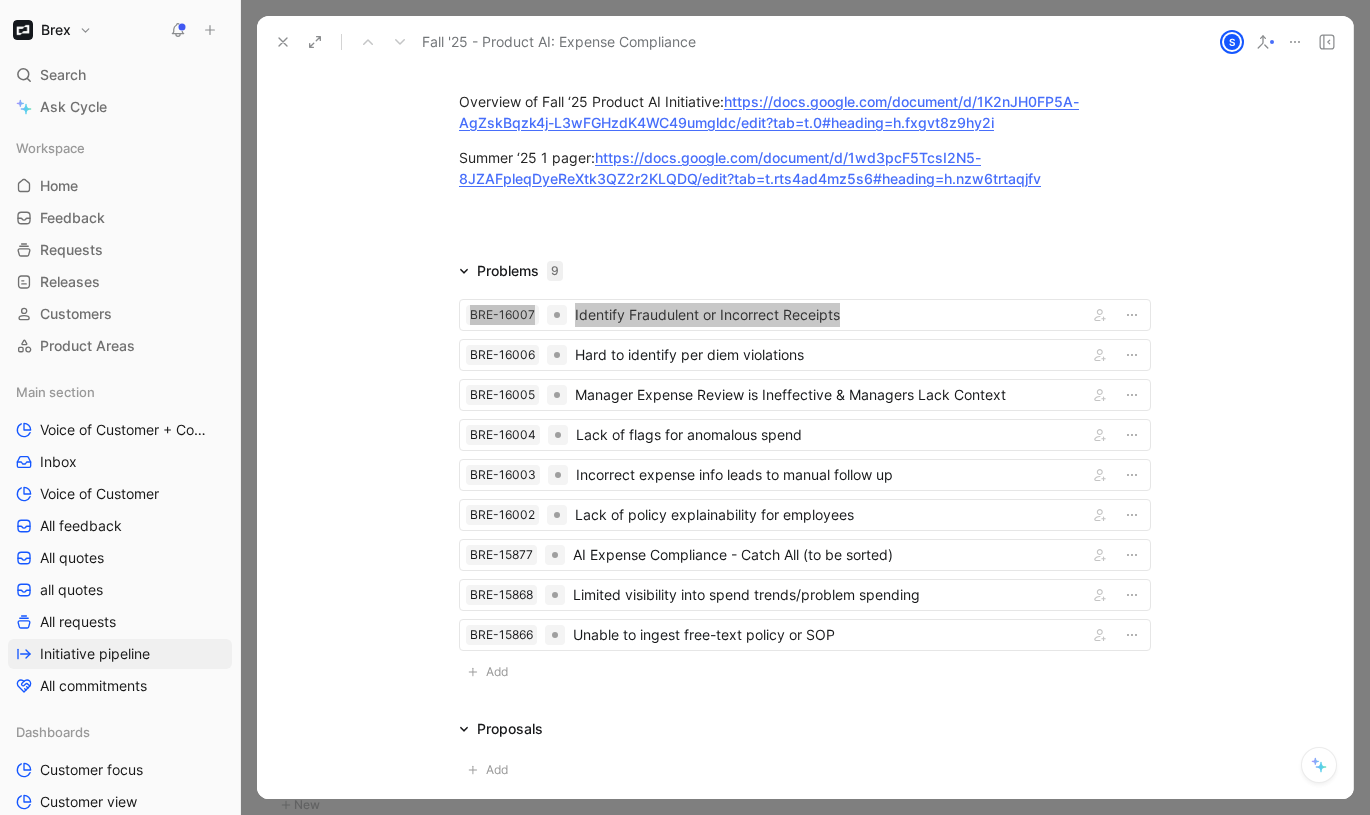 drag, startPoint x: 699, startPoint y: 318, endPoint x: 653, endPoint y: 3, distance: 318.341 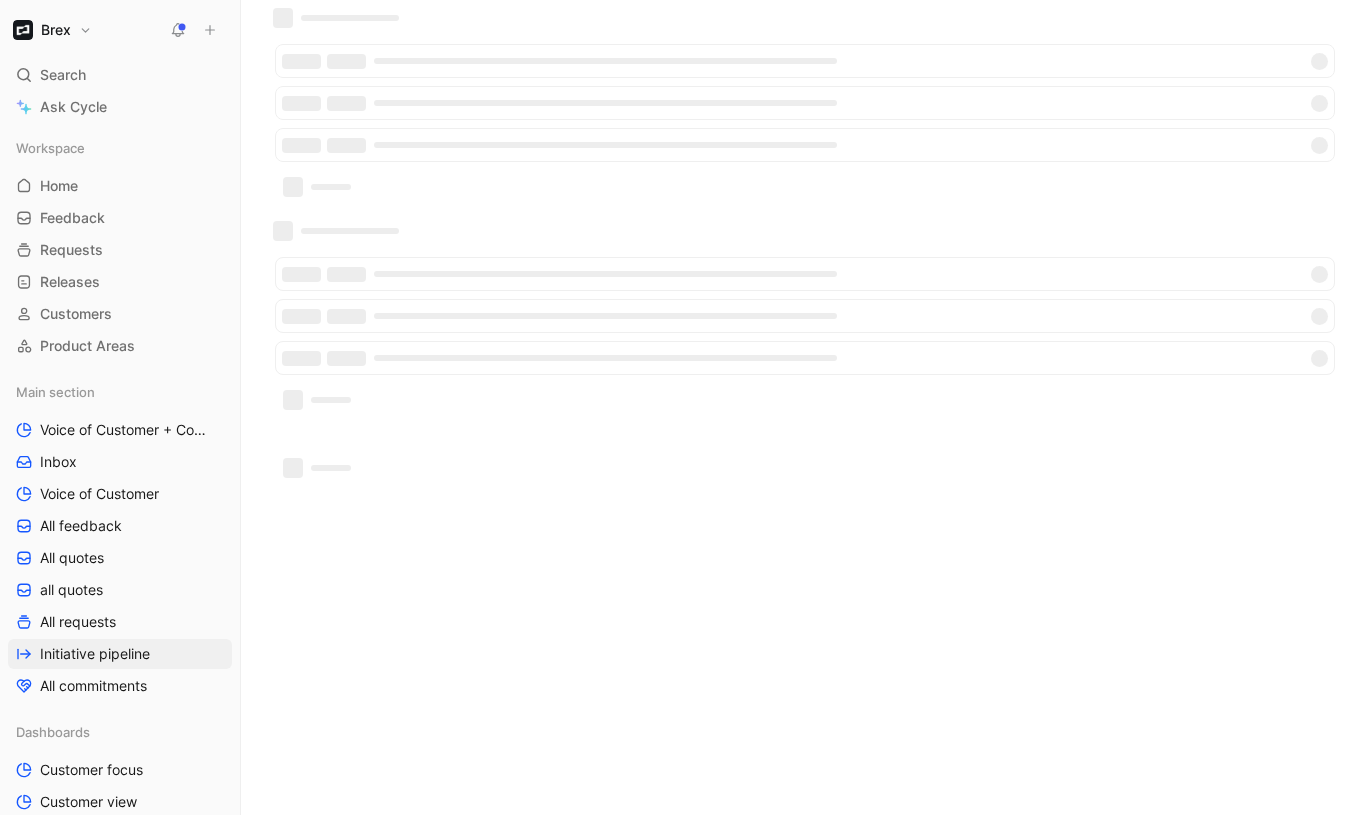 scroll, scrollTop: 0, scrollLeft: 0, axis: both 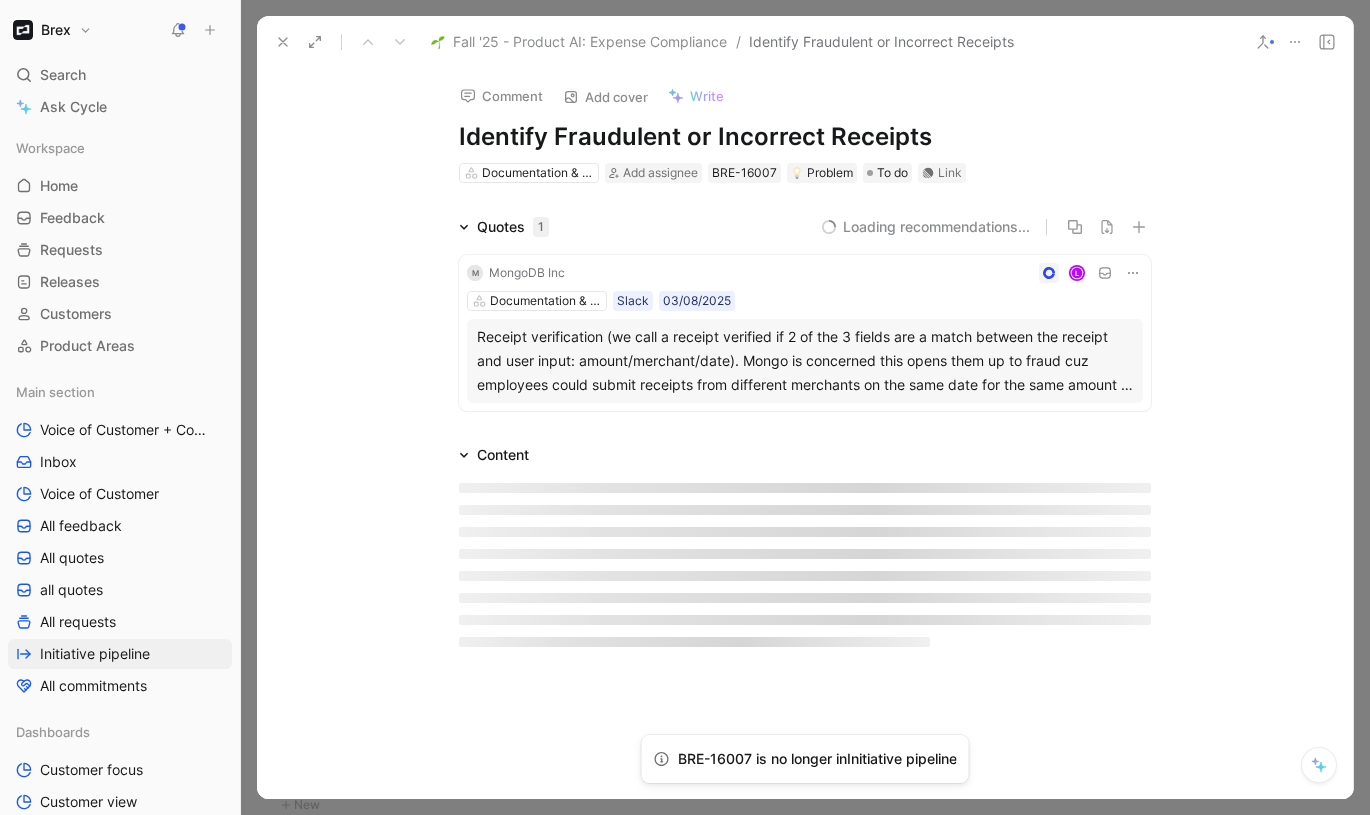 click on "Comment Add cover Write Identify Fraudulent or Incorrect Receipts Documentation & Compliance Add assignee BRE-16007 Problem To do Link" at bounding box center (805, 126) 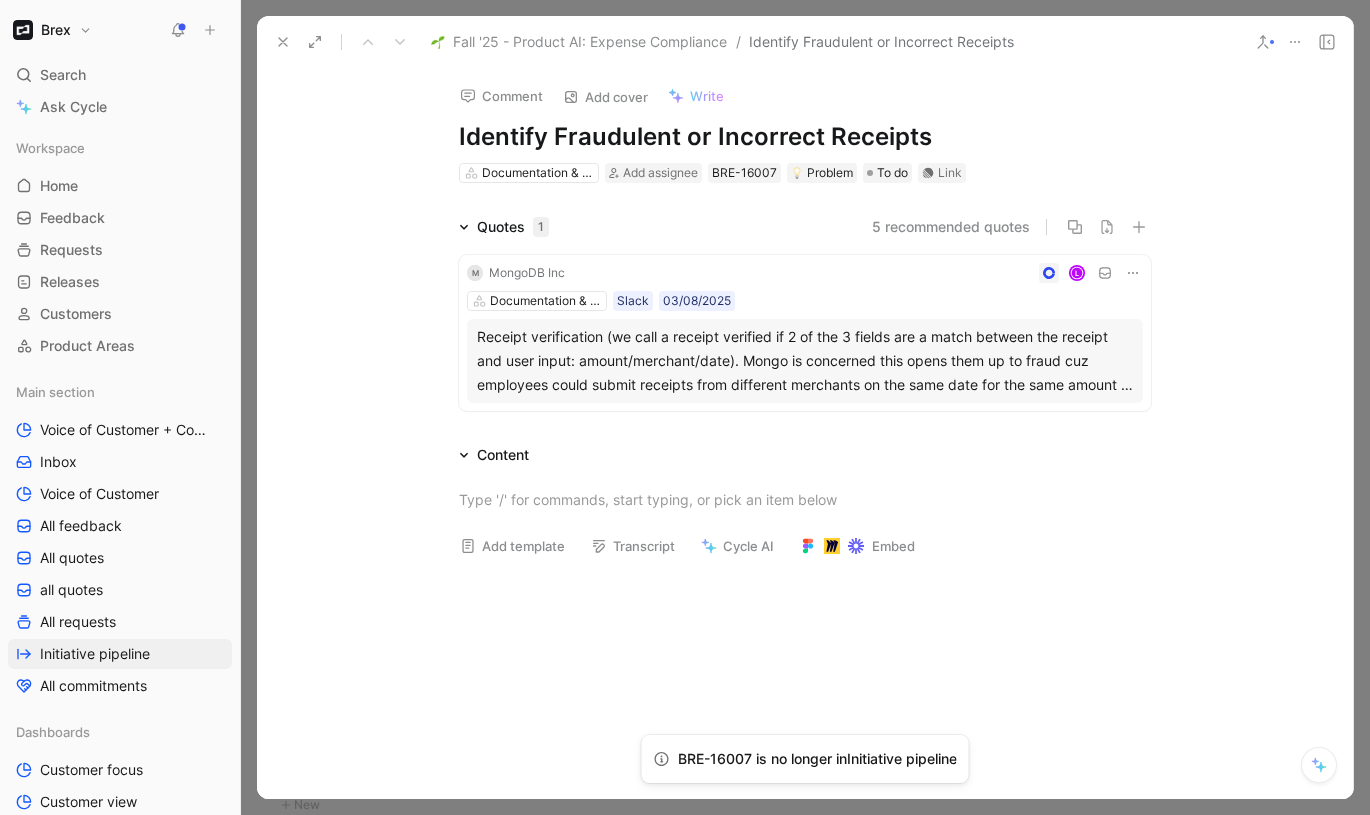 click on "Identify Fraudulent or Incorrect Receipts" at bounding box center (805, 137) 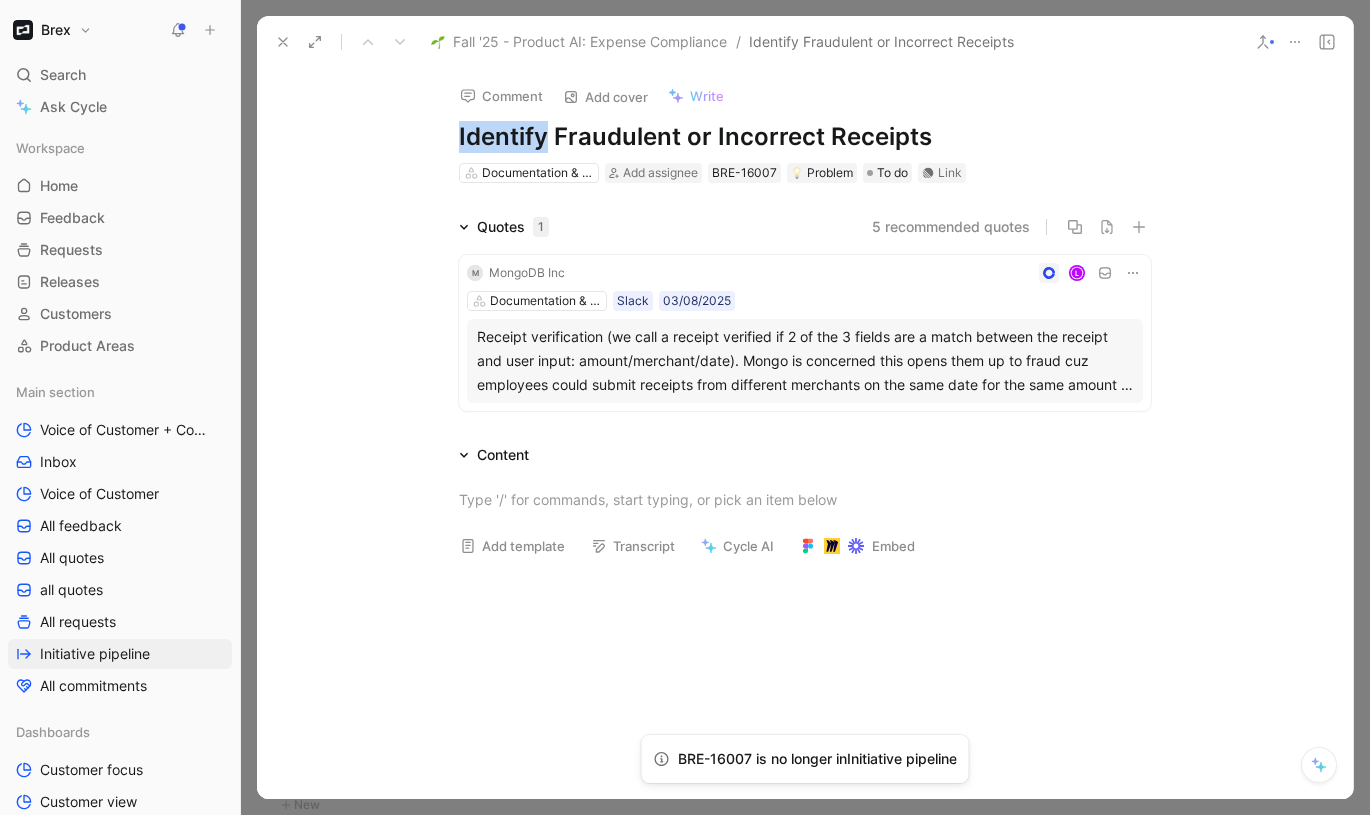 click on "Identify Fraudulent or Incorrect Receipts" at bounding box center [805, 137] 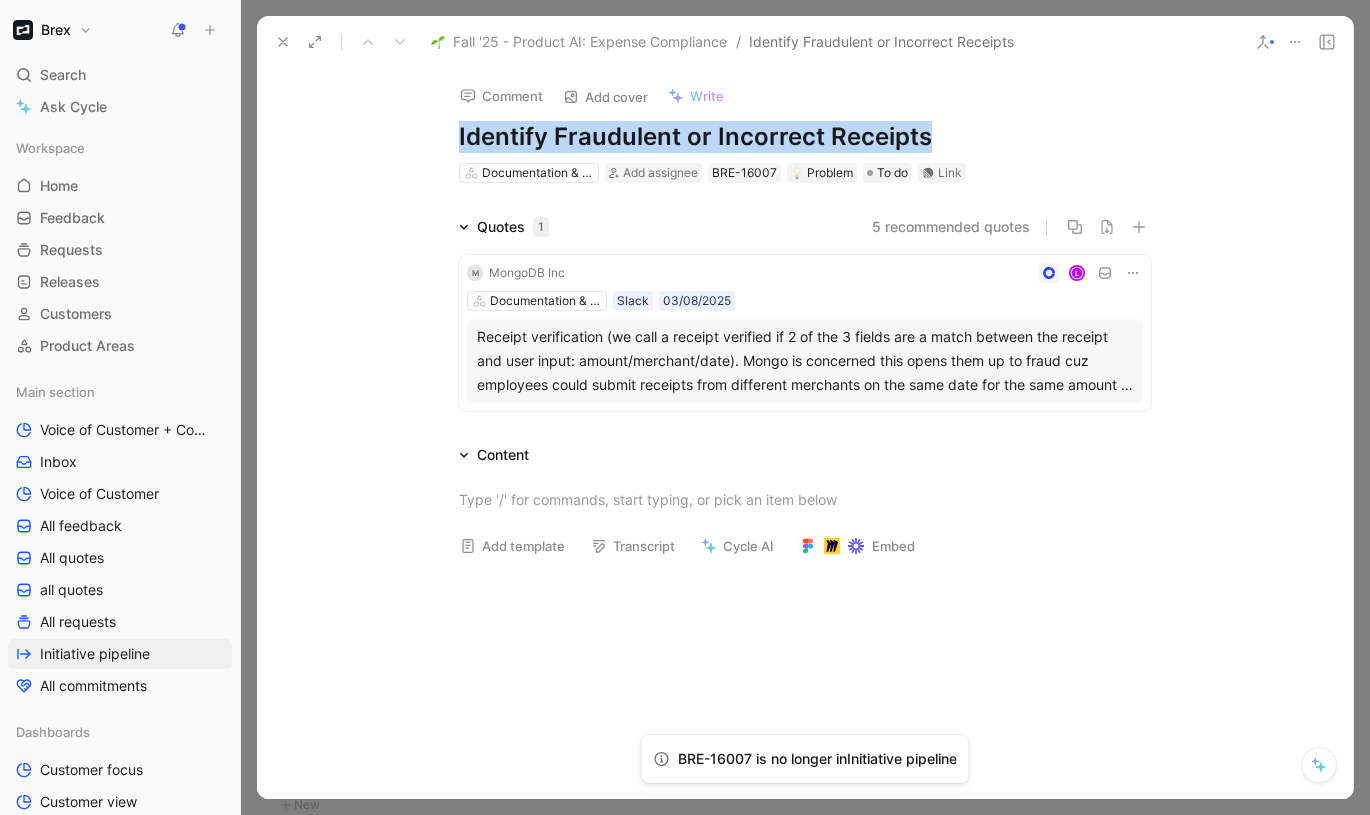 click on "Identify Fraudulent or Incorrect Receipts" at bounding box center [805, 137] 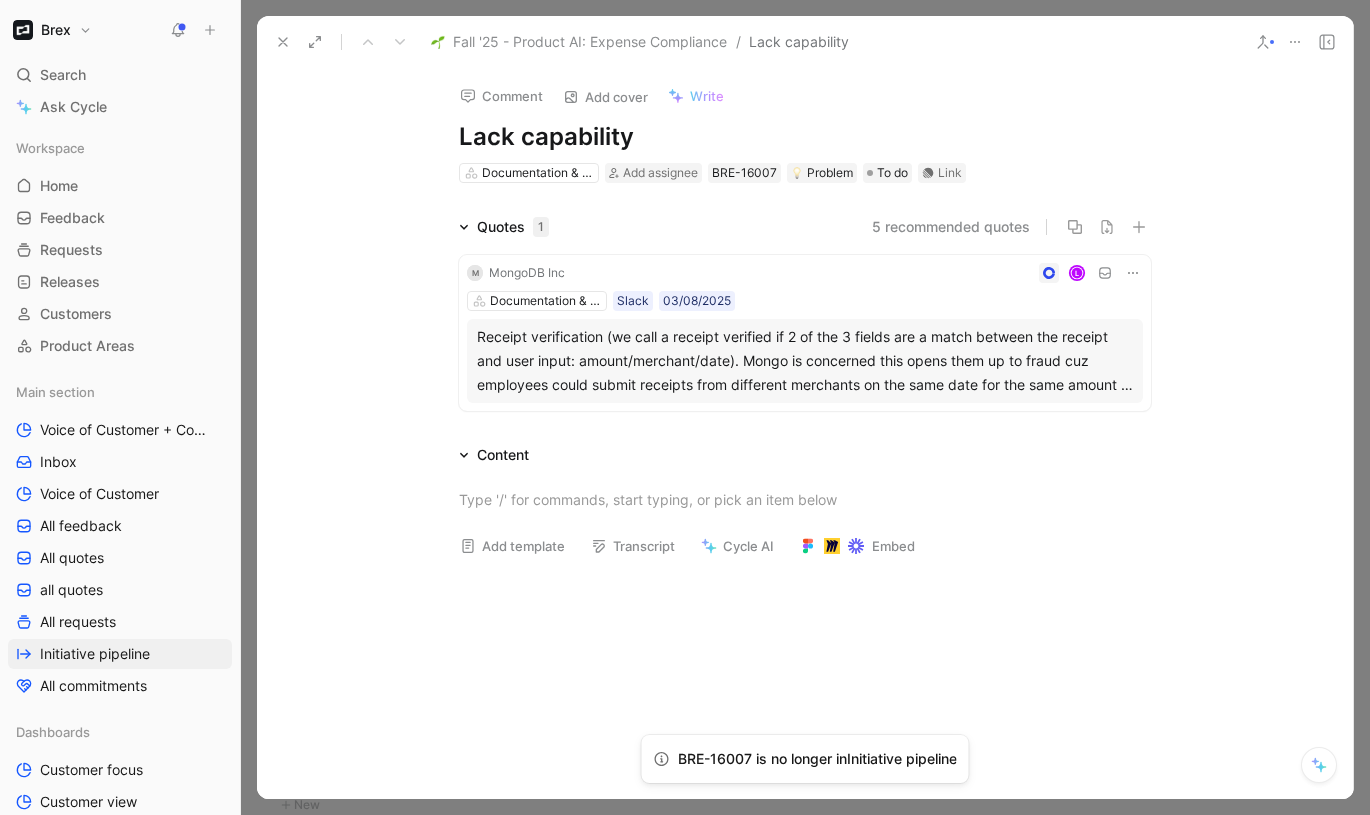 click on "Lack capability" at bounding box center (805, 137) 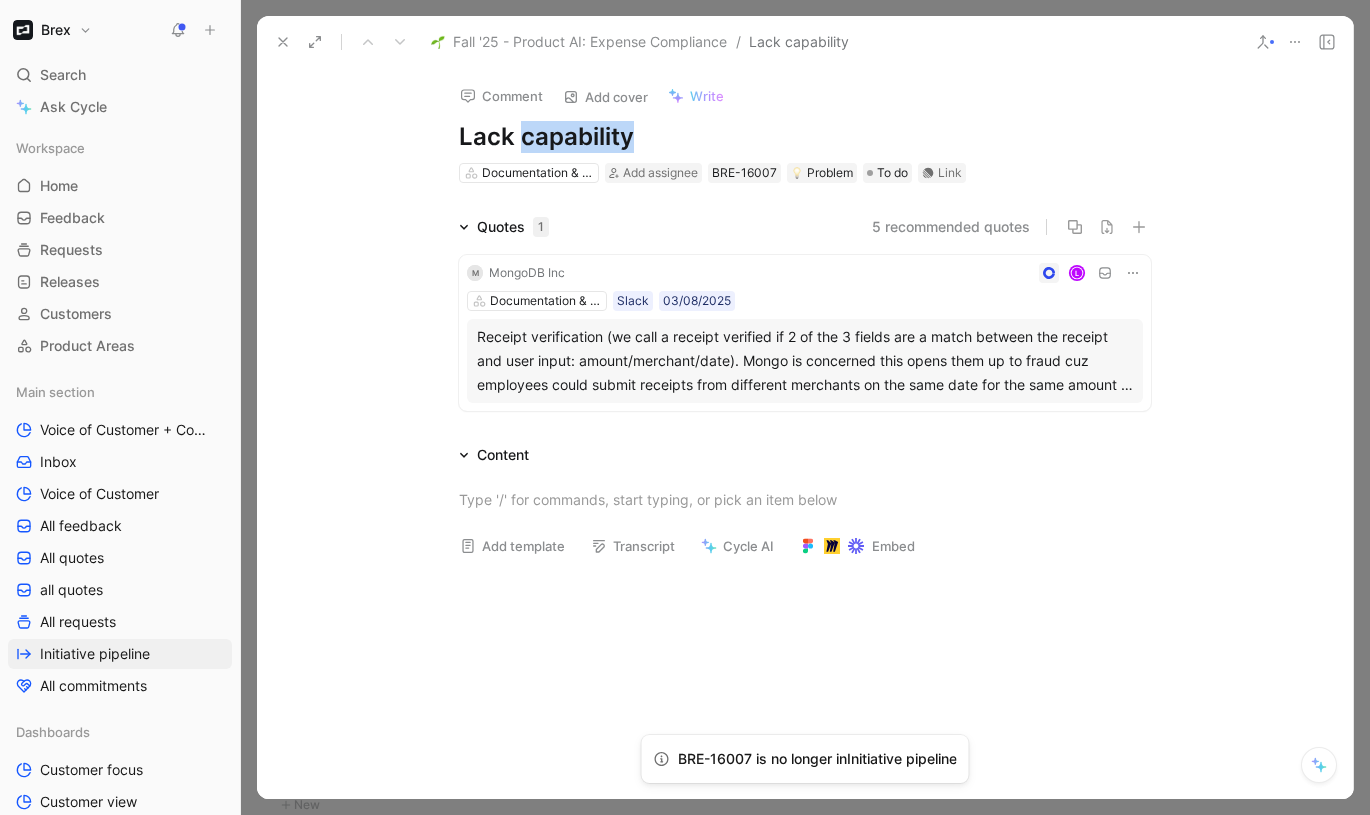 click on "Lack capability" at bounding box center (805, 137) 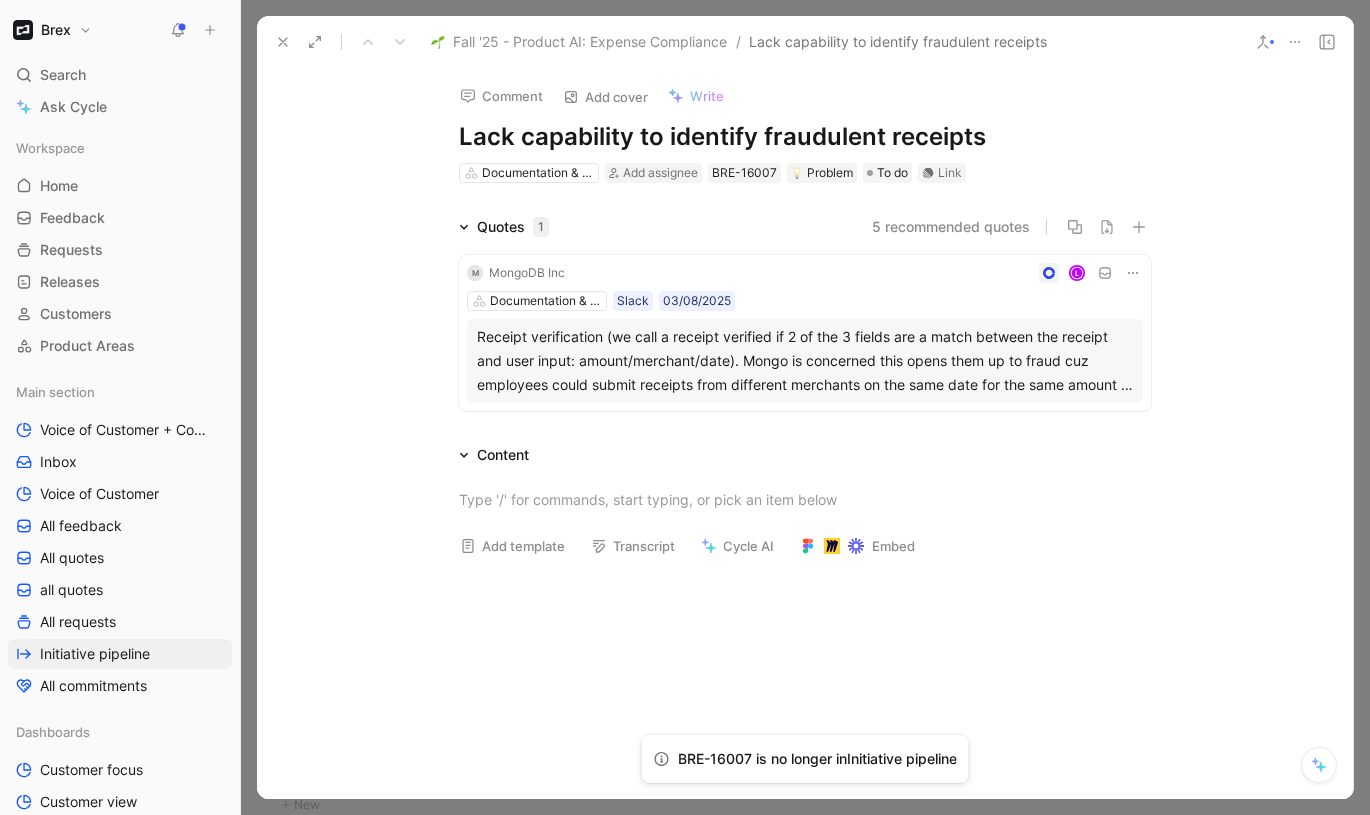click on "Comment Add cover Write Lack capability to identify fraudulent receipts  Documentation & Compliance Add assignee BRE-16007 Problem To do Link Quotes 1 5 recommended quotes M MongoDB Inc L Documentation & Compliance Slack 03/08/2025 Receipt verification (we call a receipt verified if 2 of the 3 fields are a match between the receipt and user input: amount/merchant/date). Mongo is concerned this opens them up to fraud cuz employees could submit receipts from different merchants on the same date for the same amount - far fetched and will likely result in more fpos due to incorrect/low confidence ocr reading in my opinion but yup Content Add template Transcript Cycle AI Embed" at bounding box center [805, 433] 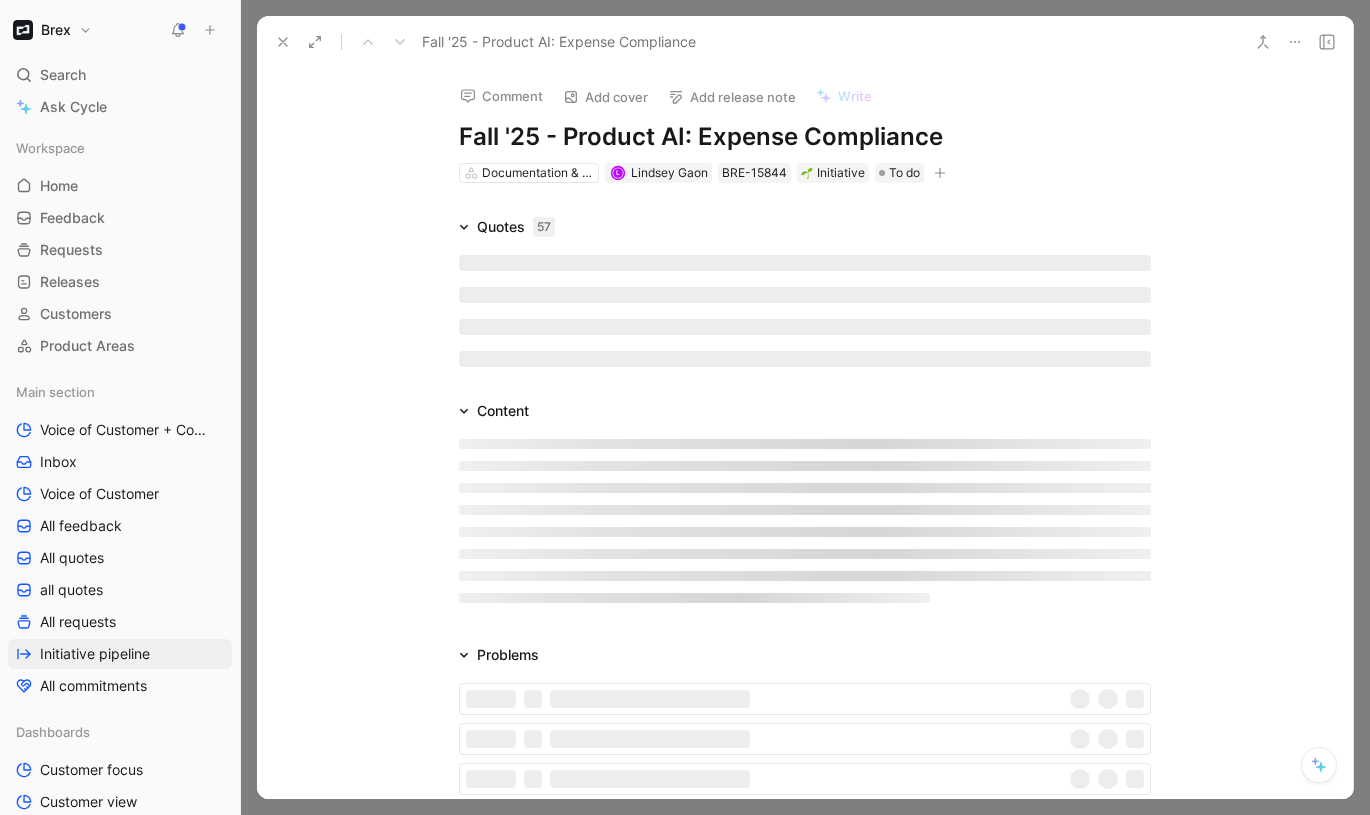 scroll, scrollTop: 0, scrollLeft: 0, axis: both 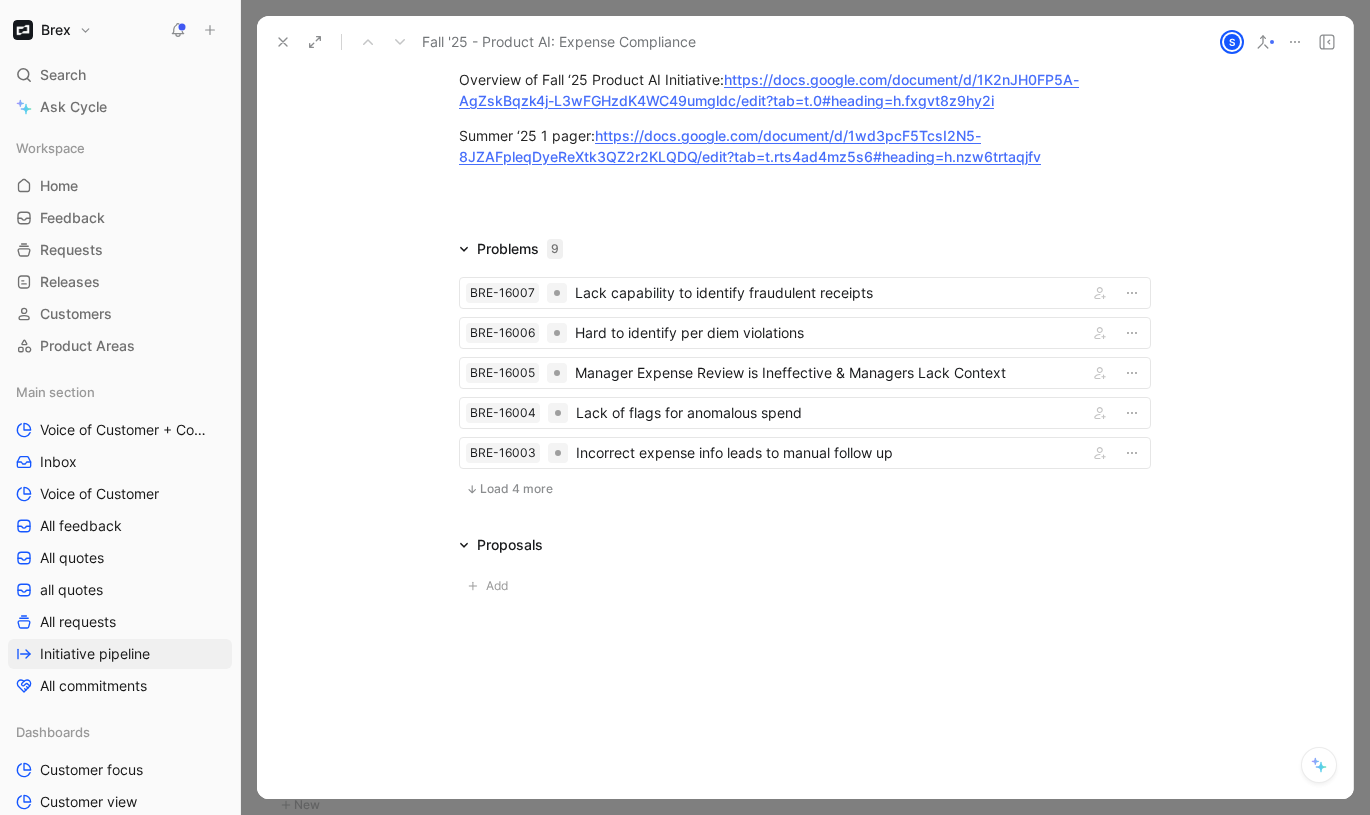 click on "Quotes 57 Lack of policy explainability for employees L Documentation & Compliance C Lack of policy explainability for employees L Documentation & Compliance Unable to ingest free-text policy or SOP L Documentation & Compliance Yeah. And that's exactly it. So I'm curious at how I… would add in those particular like contexts within maybe certain sections or maybe certain lines that, you know, if I gave, if we both read our policy today, our roblox policy, we could have a session where I'll just kind of explain to you. Hey the policy says this, but this is how we would infer or this is how we would apply that sort of, you know, like that free thought into it or like the actual guidelines. And so how would I enter the additional context in this? Incorrect expense info leads to manual follow up L Documentation & Compliance C Incorrect expense info leads to manual follow up L Documentation & Compliance Incorrect expense info leads to manual follow up L Documentation & Compliance Lack of flags for anomalous spend" at bounding box center [805, -974] 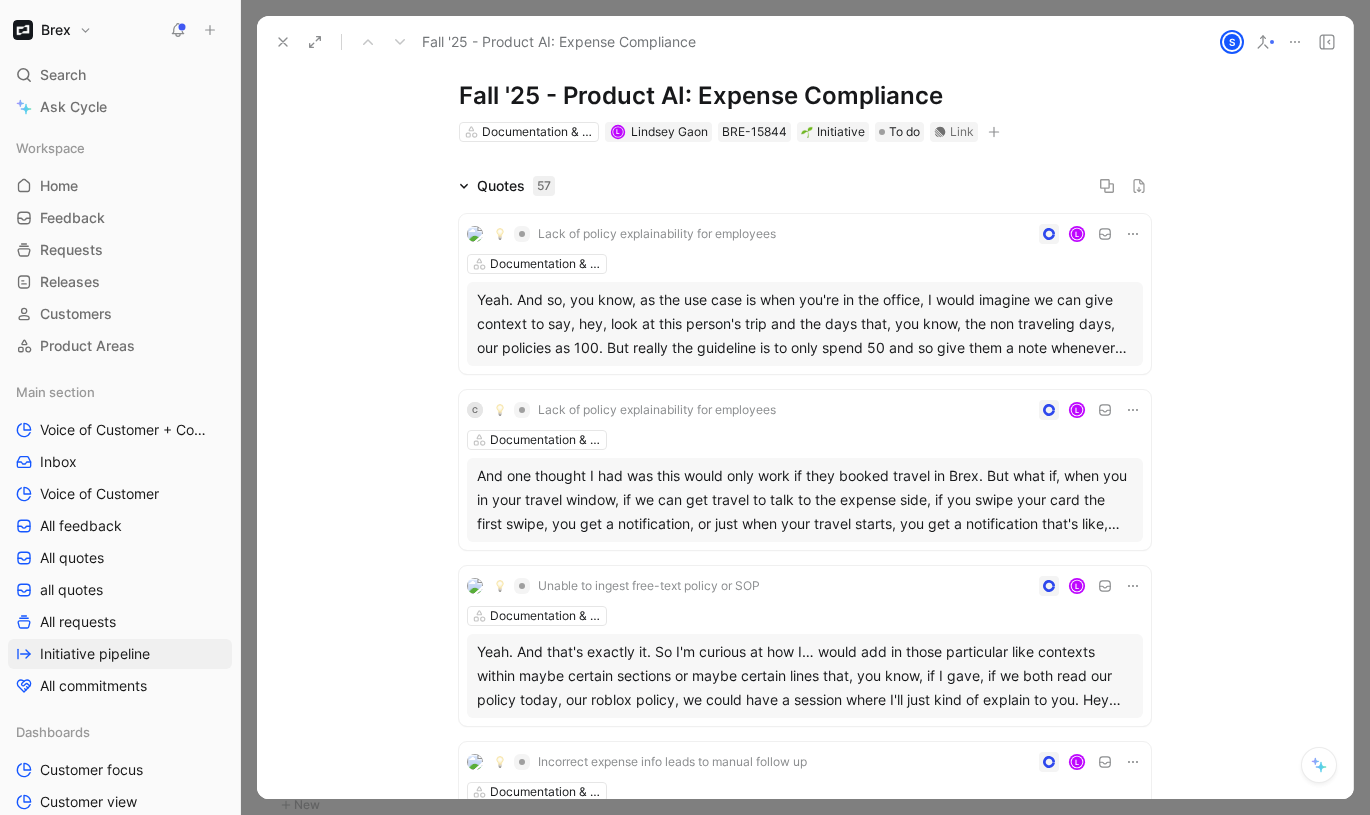 scroll, scrollTop: 0, scrollLeft: 0, axis: both 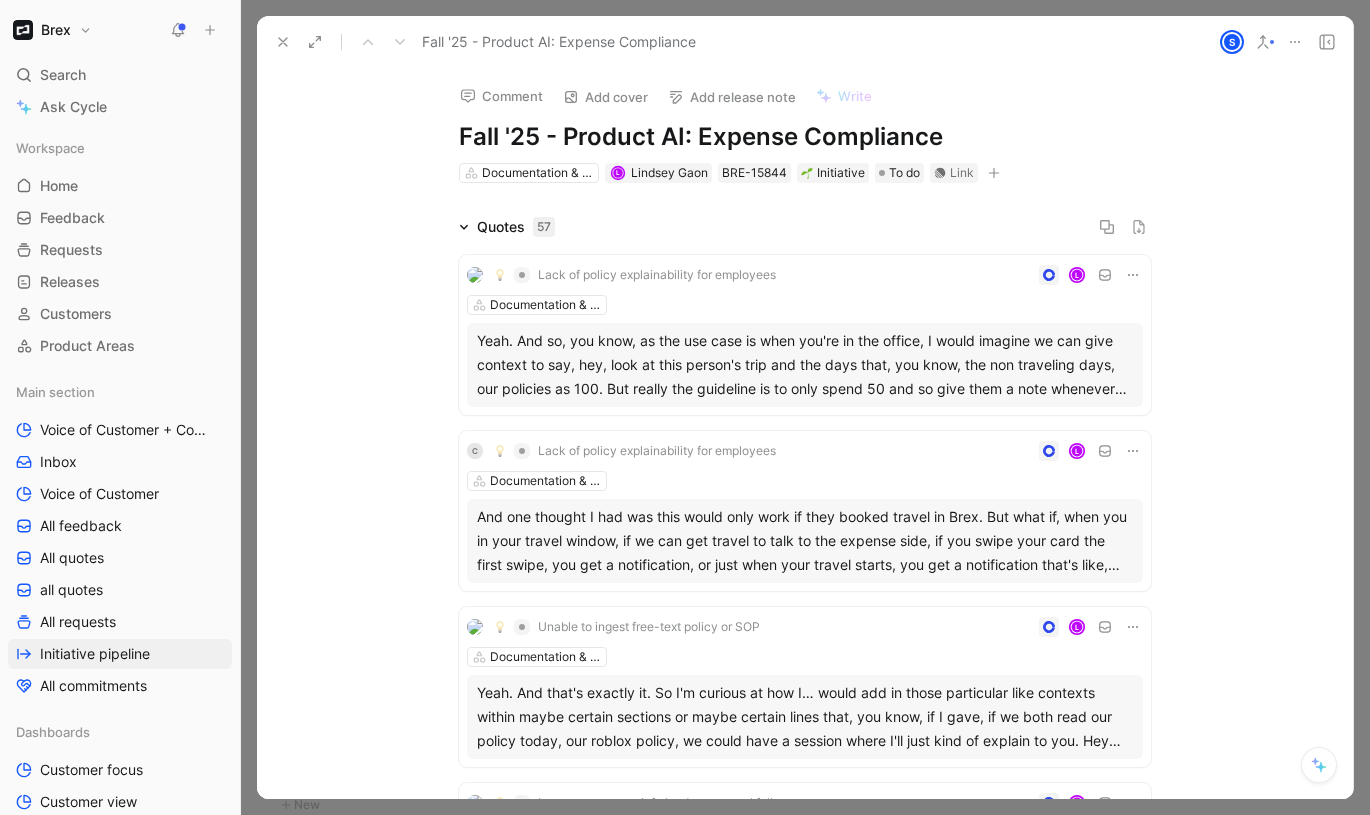 click on "Fall '25 - Product AI: Expense Compliance S" at bounding box center (805, 42) 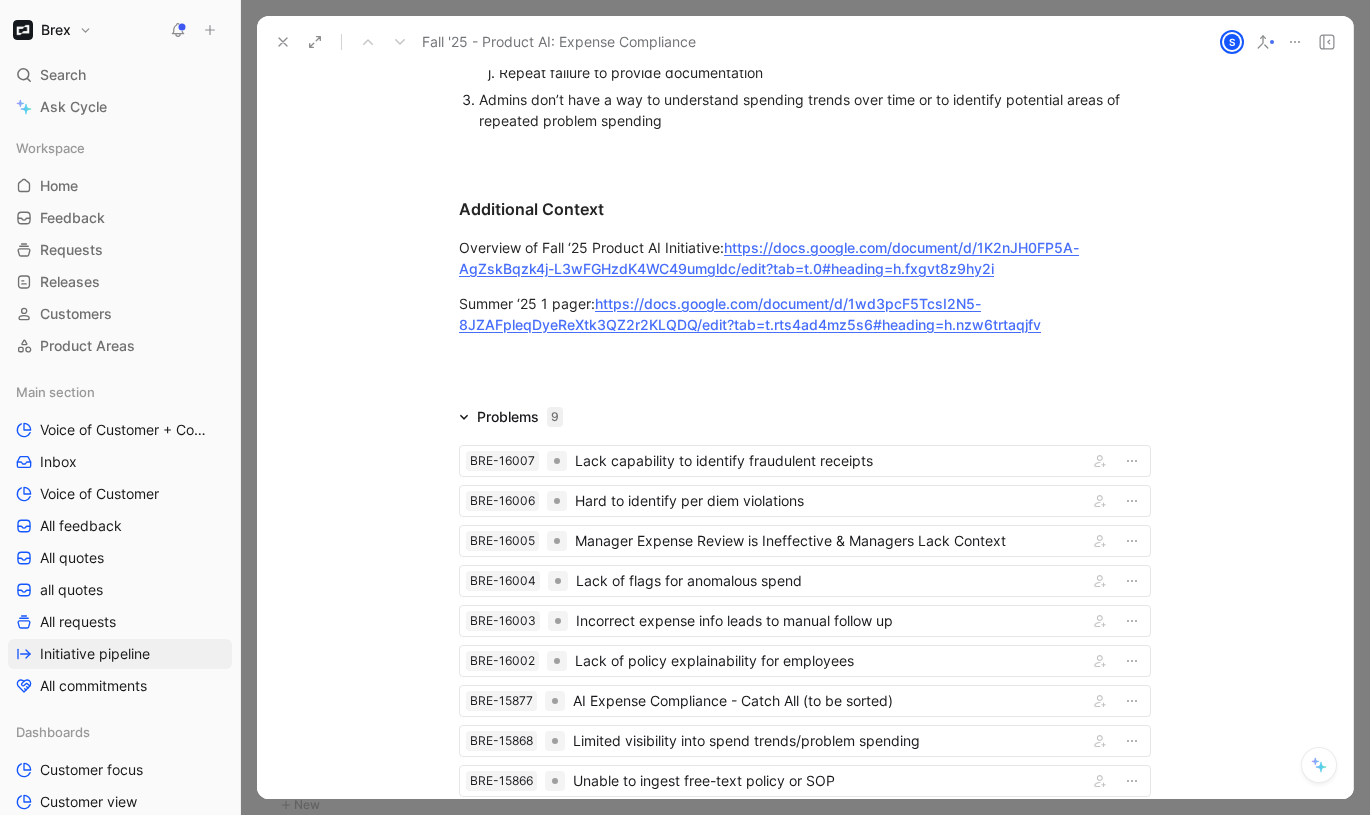 scroll, scrollTop: 2649, scrollLeft: 0, axis: vertical 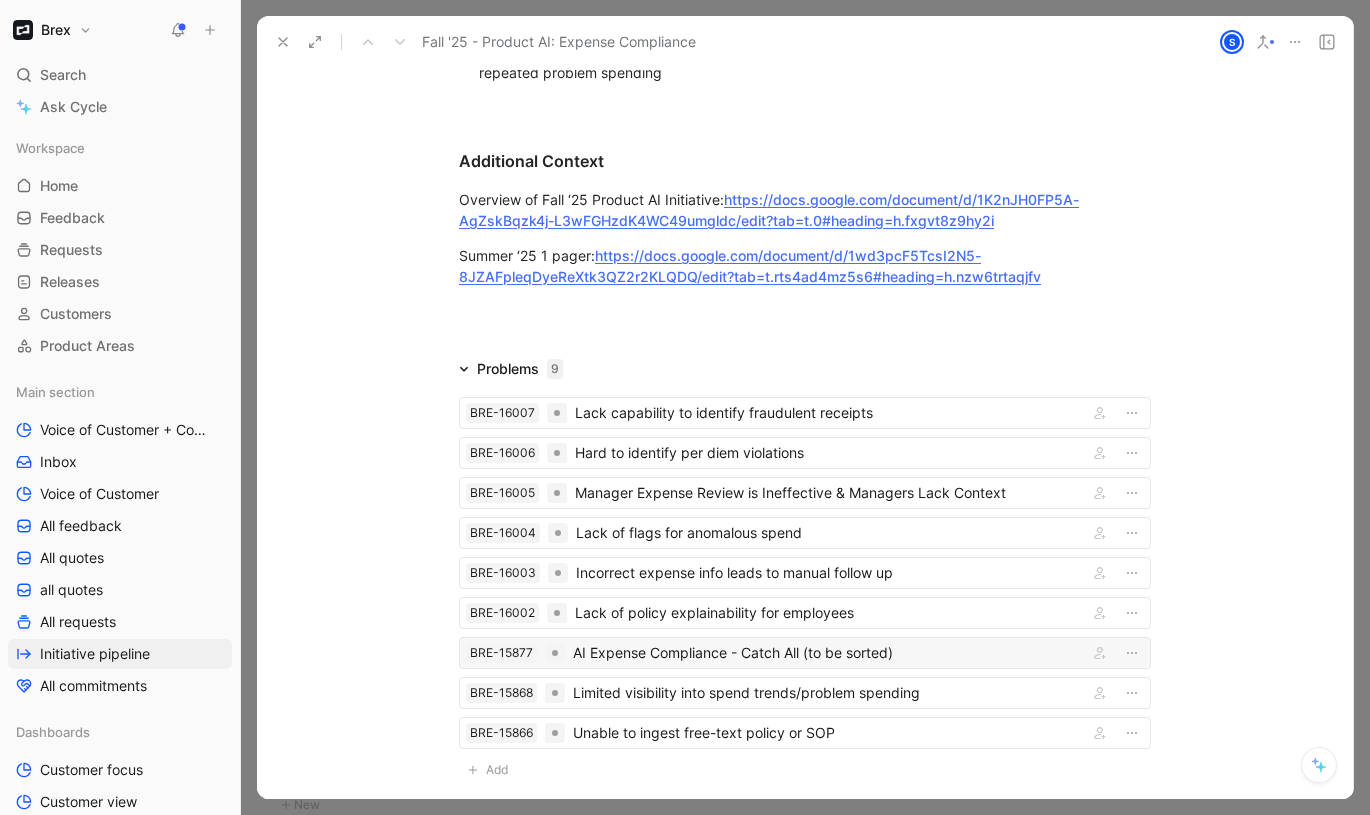 click on "AI Expense Compliance - Catch All (to be sorted)" at bounding box center [826, 653] 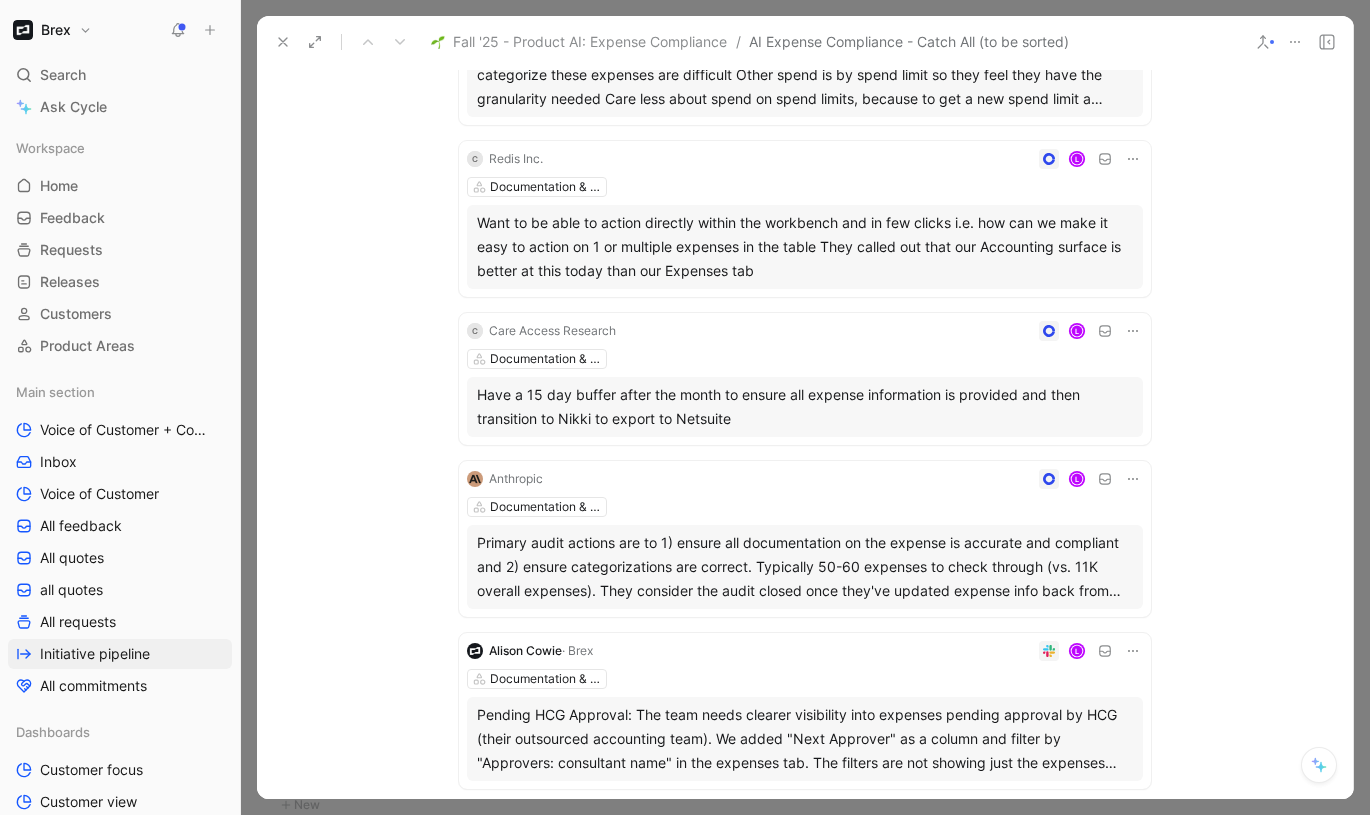 scroll, scrollTop: 548, scrollLeft: 0, axis: vertical 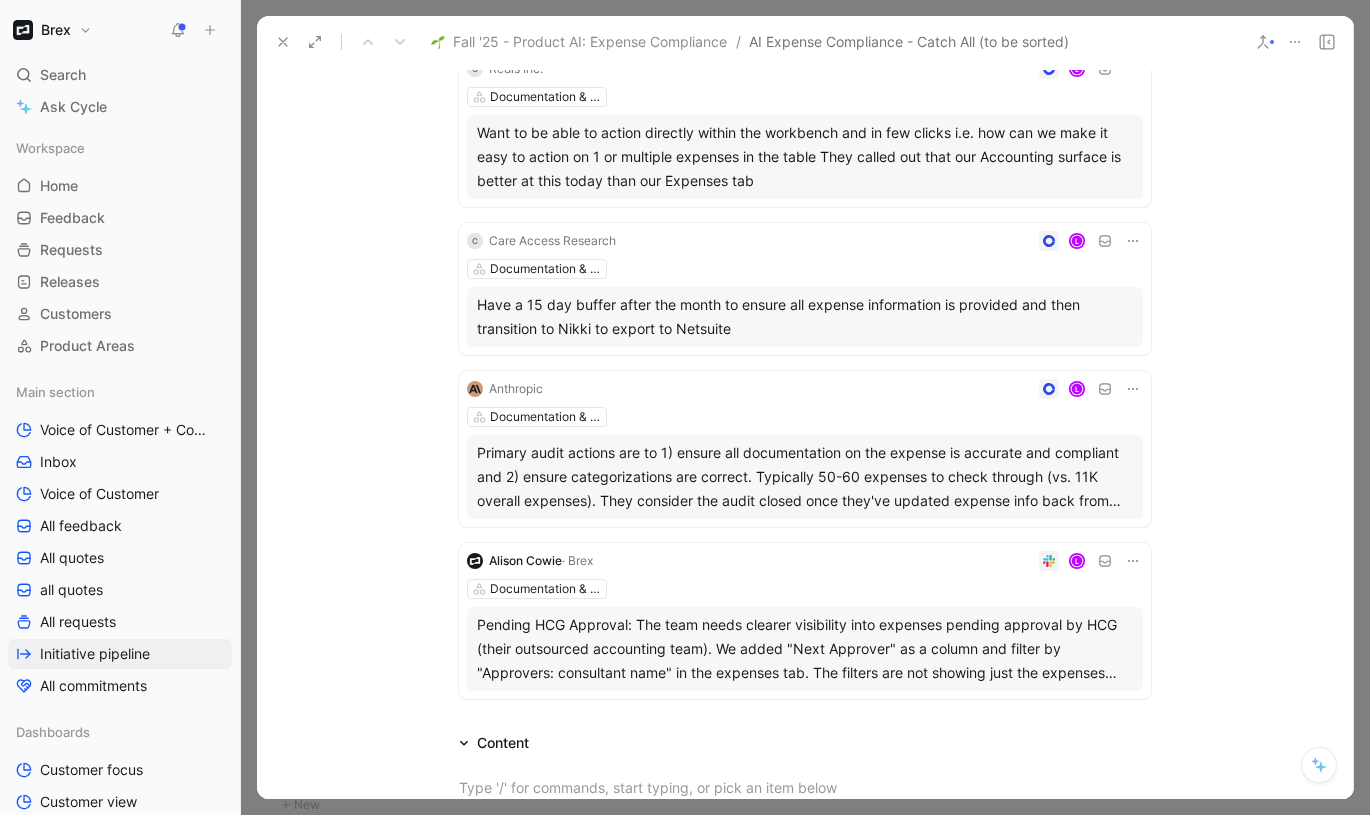 click on "Documentation & Compliance" at bounding box center [805, 589] 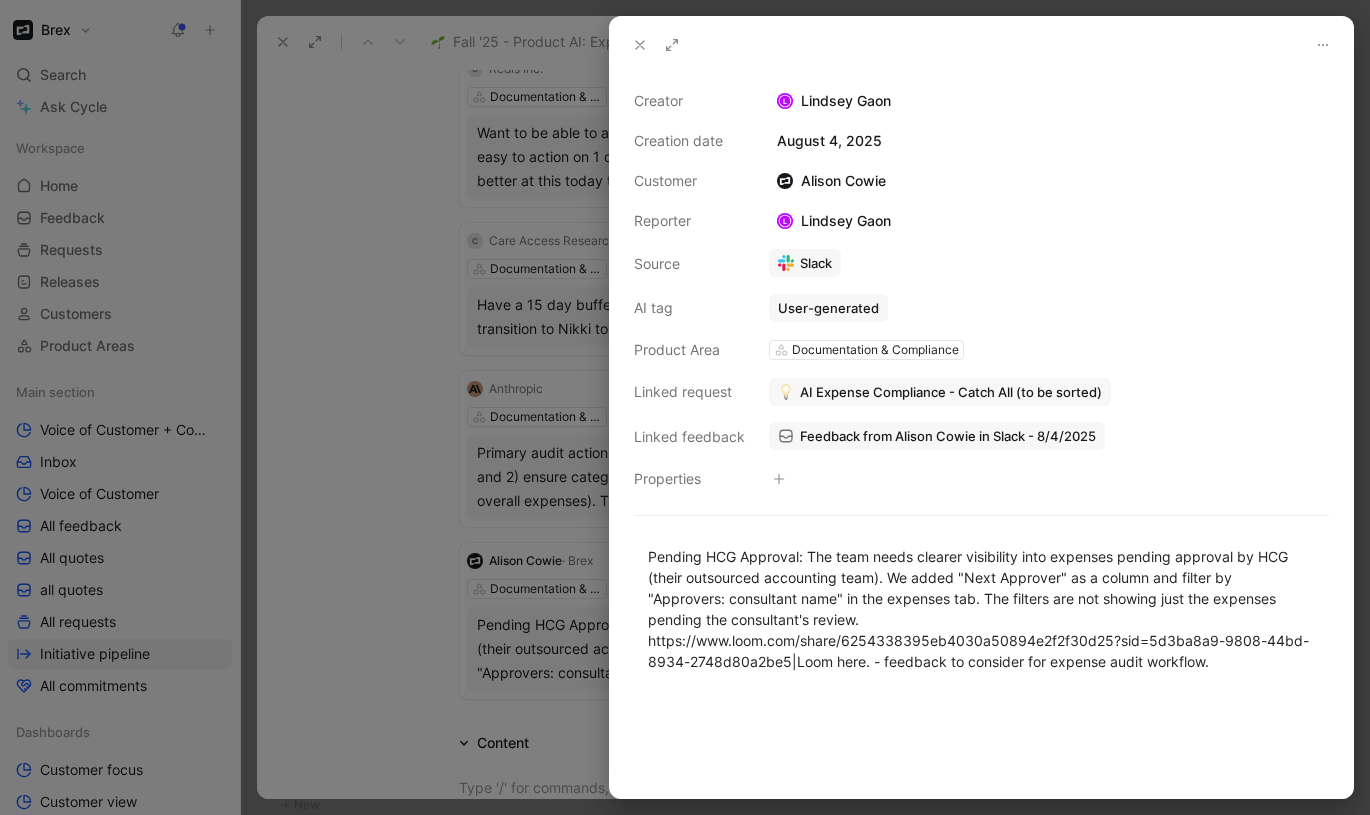 click at bounding box center [685, 407] 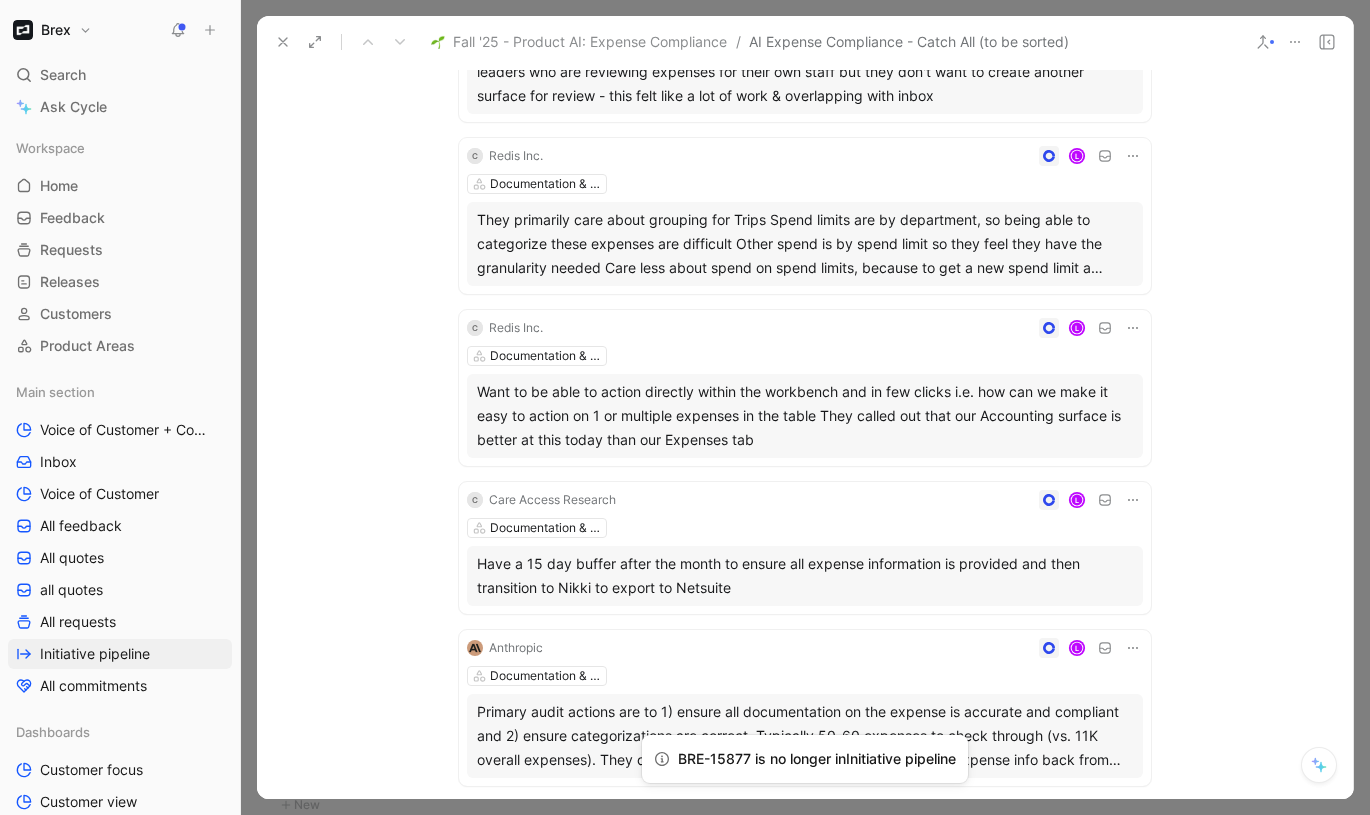 scroll, scrollTop: 591, scrollLeft: 0, axis: vertical 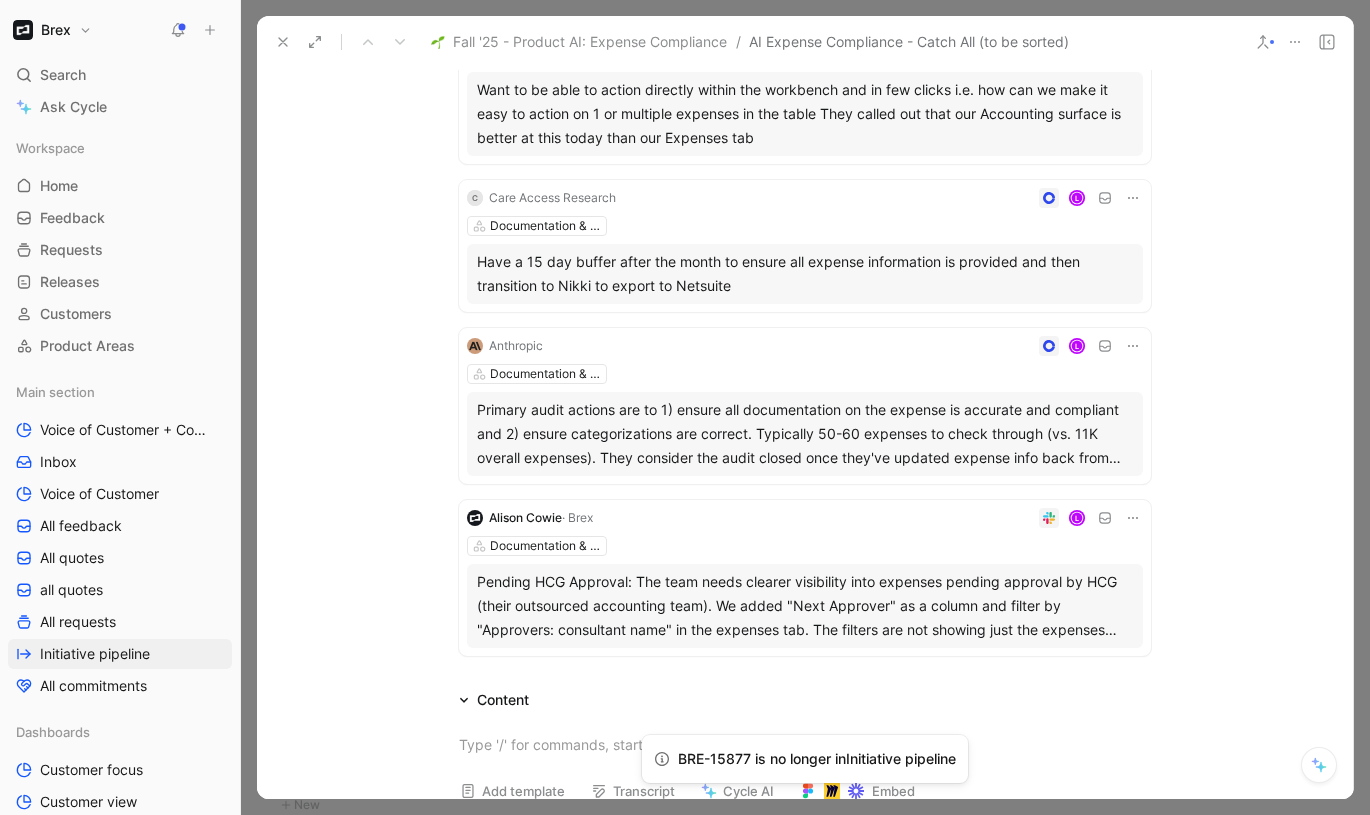 click on "Alison Cowie  · Brex L Documentation & Compliance Pending HCG Approval: The team needs clearer visibility into expenses pending approval by HCG (their outsourced accounting team). We added "Next Approver" as a column and filter by "Approvers: consultant name" in the expenses tab. The filters are not showing just the expenses pending the consultant's review. https://www.loom.com/share/6254338395eb4030a50894e2f2f30d25?sid=5d3ba8a9-9808-44bd-8934-2748d80a2be5|Loom here. - feedback to consider for expense audit workflow." at bounding box center (805, 578) 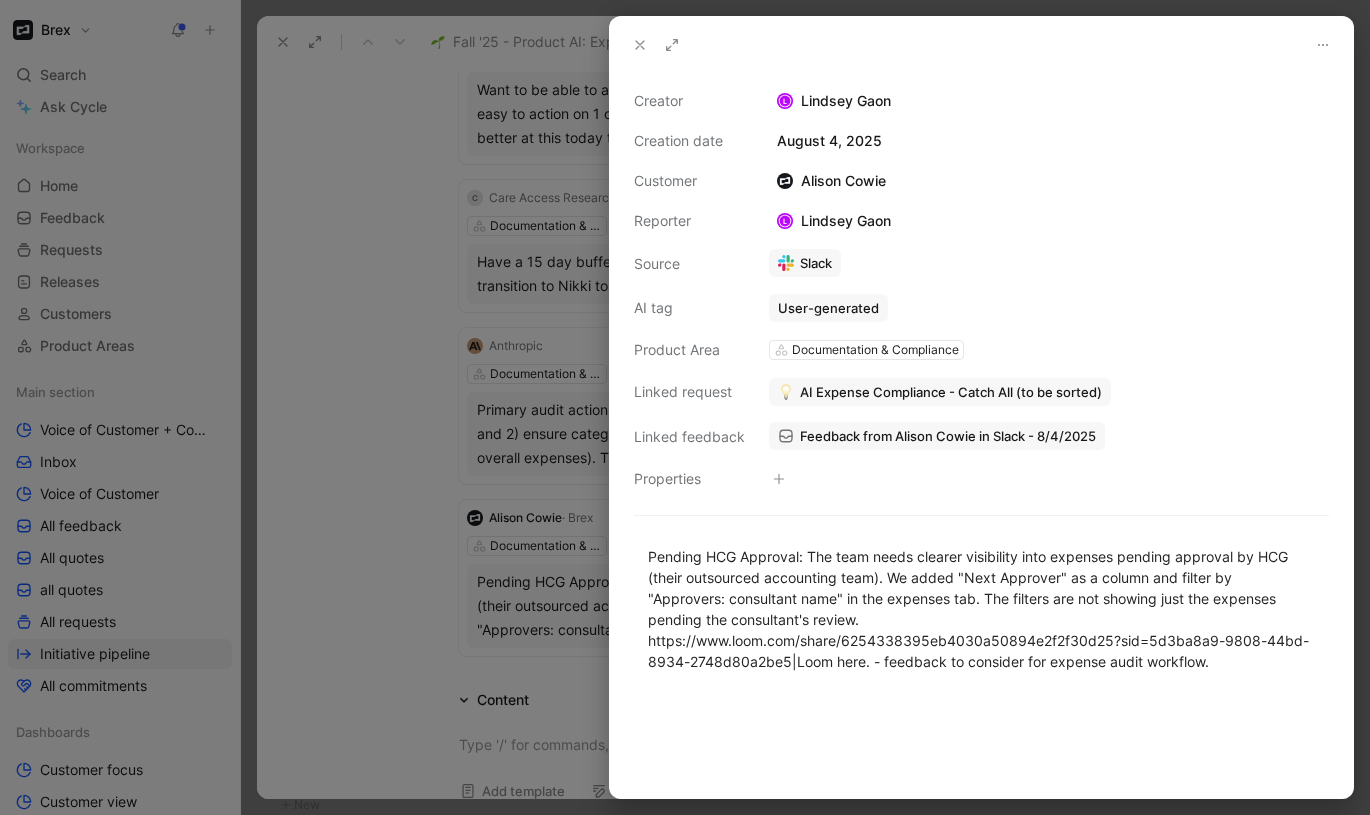 click on "AI Expense Compliance - Catch All (to be sorted)" at bounding box center (951, 392) 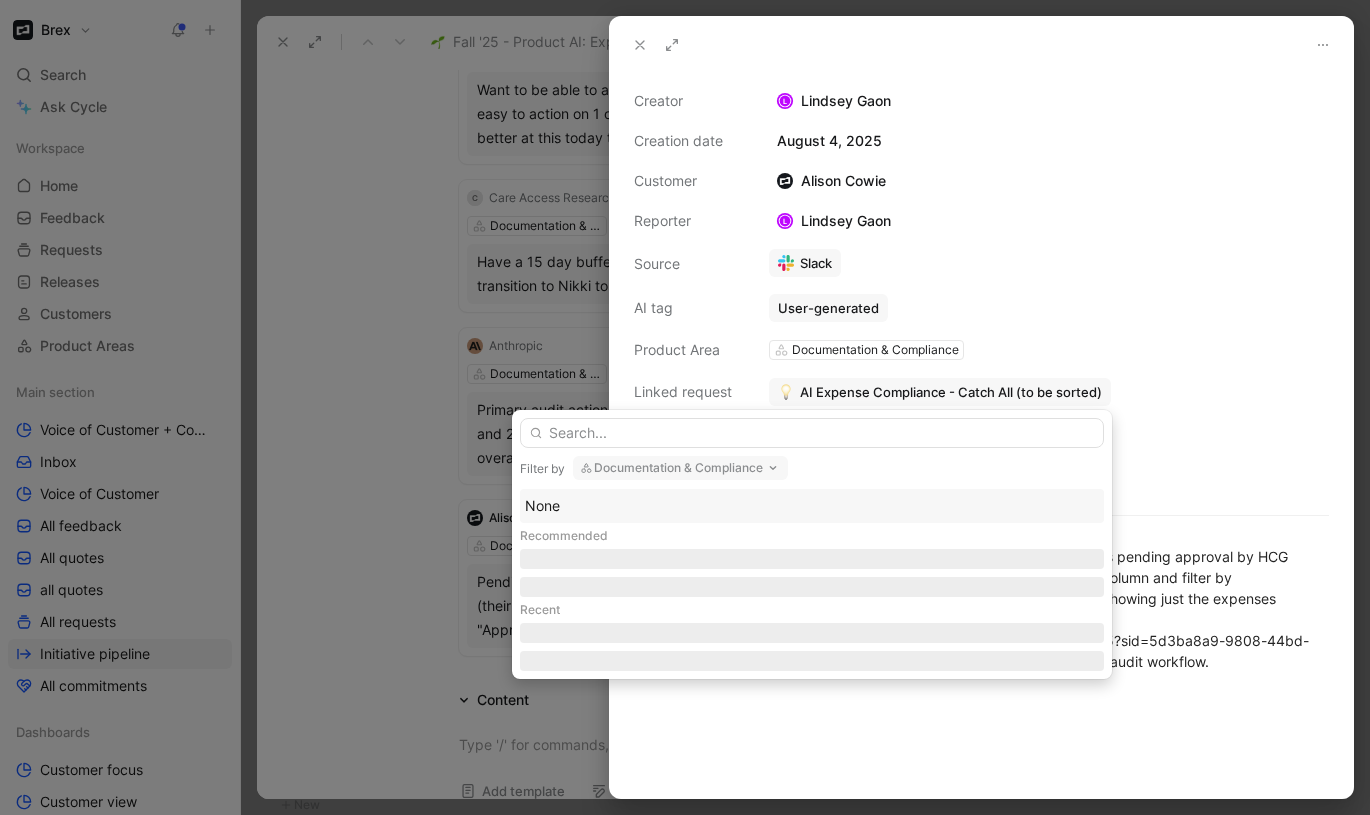 click on "None" at bounding box center (812, 506) 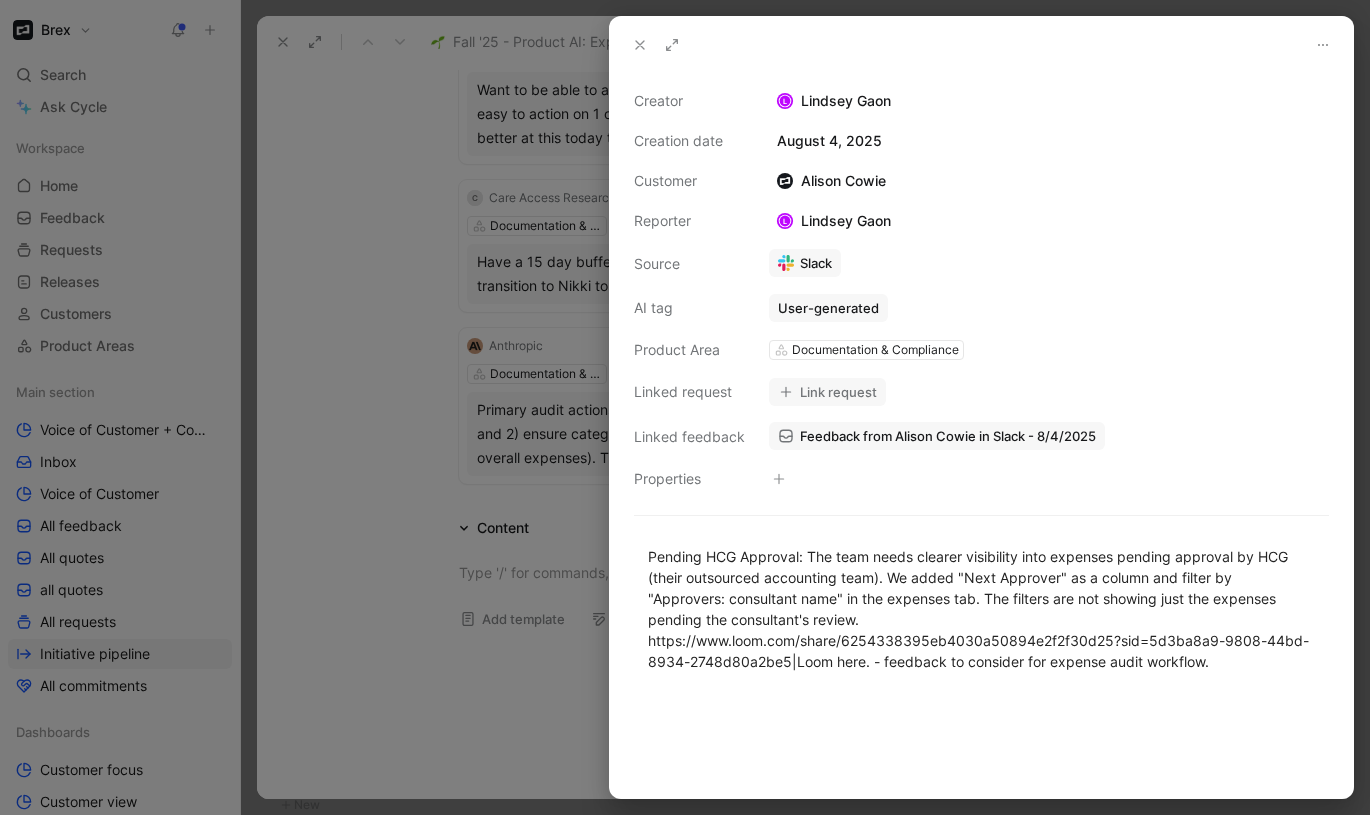 click at bounding box center [685, 407] 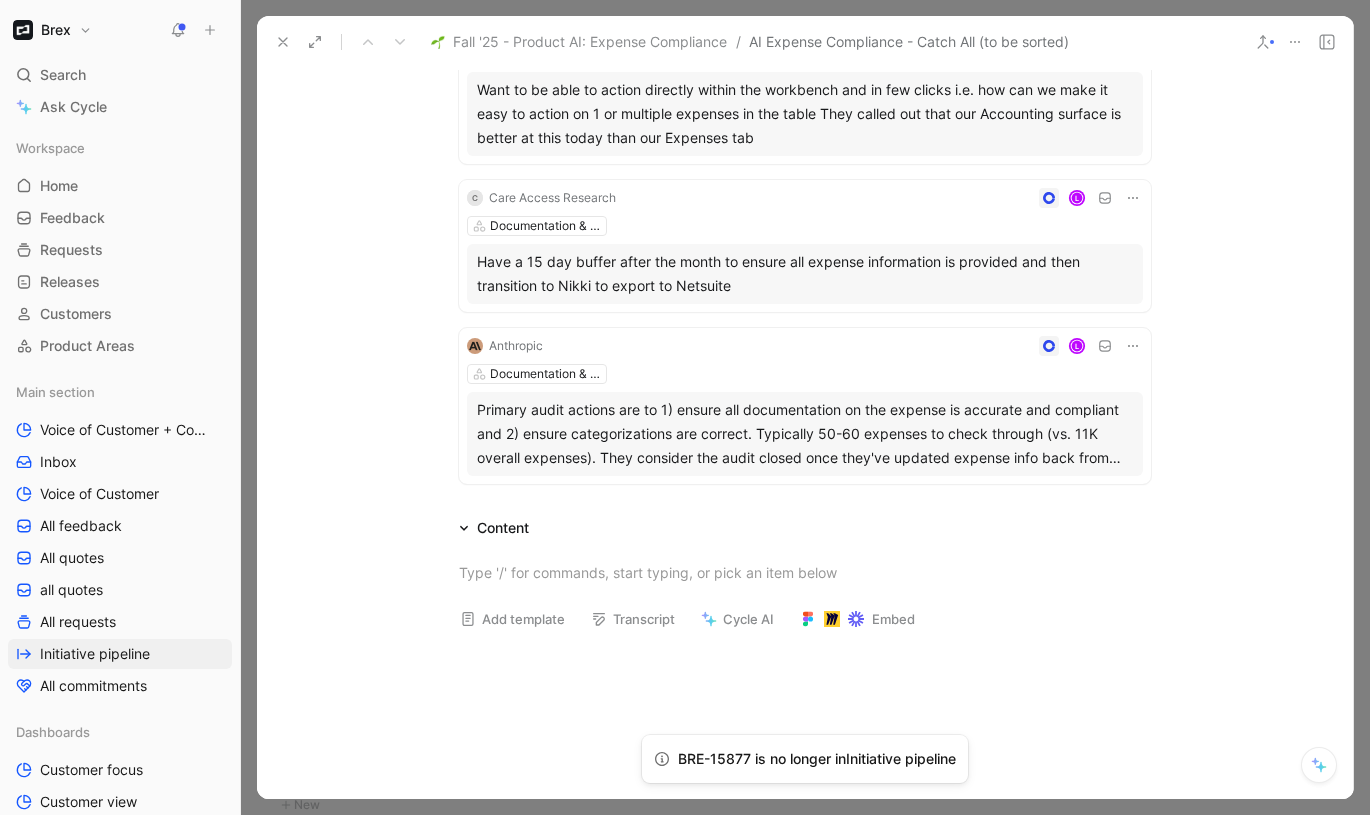 click on "L" at bounding box center [847, 346] 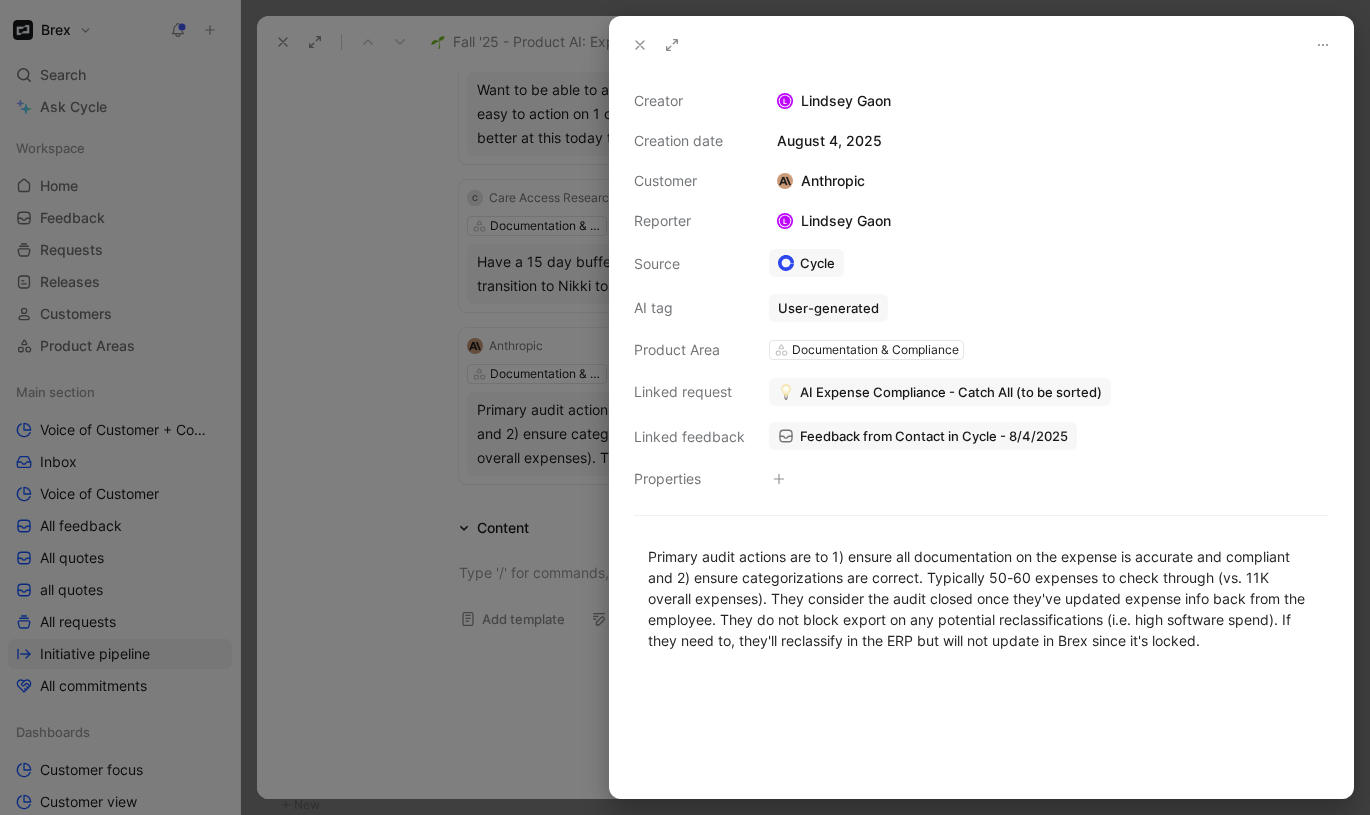 click on "AI Expense Compliance - Catch All (to be sorted)" at bounding box center (951, 392) 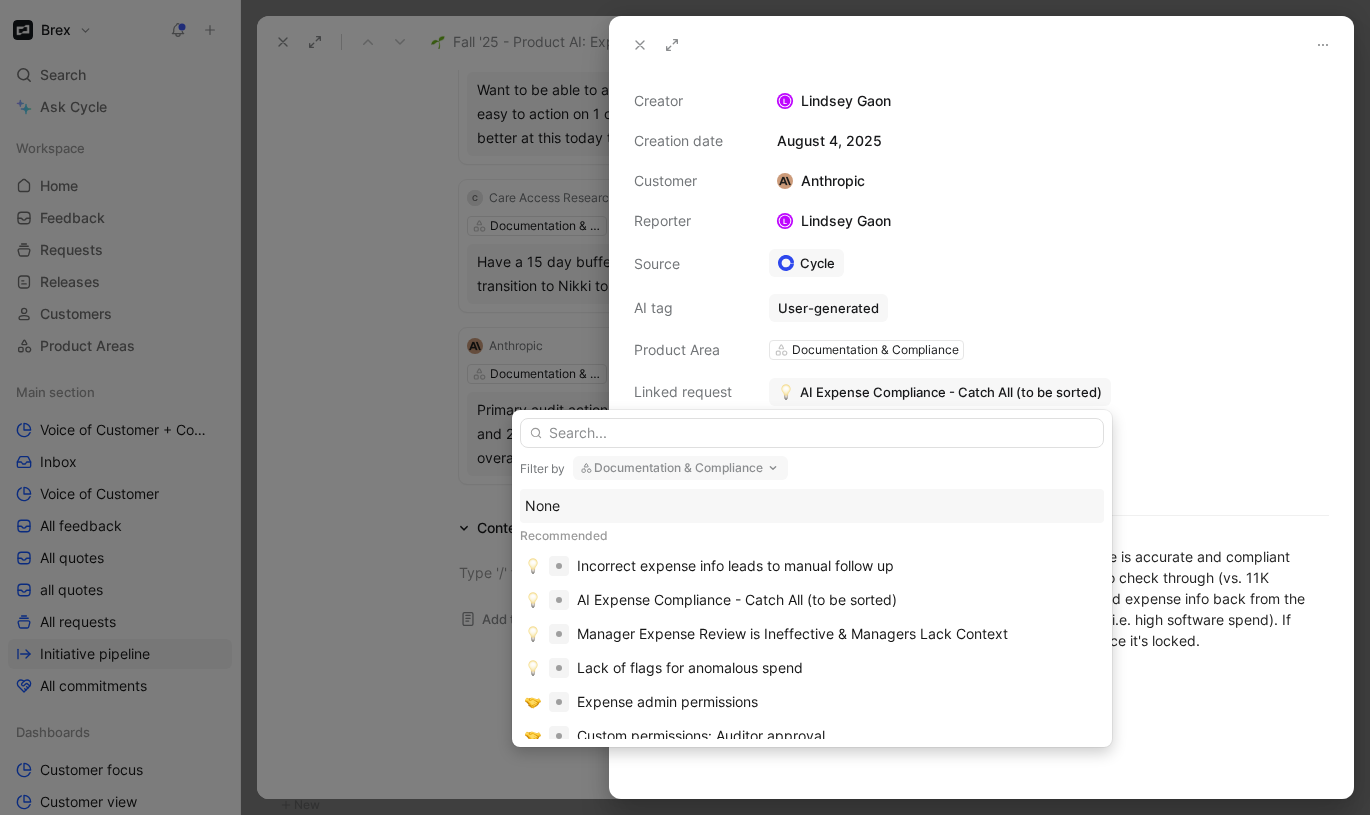 click on "None" at bounding box center (812, 506) 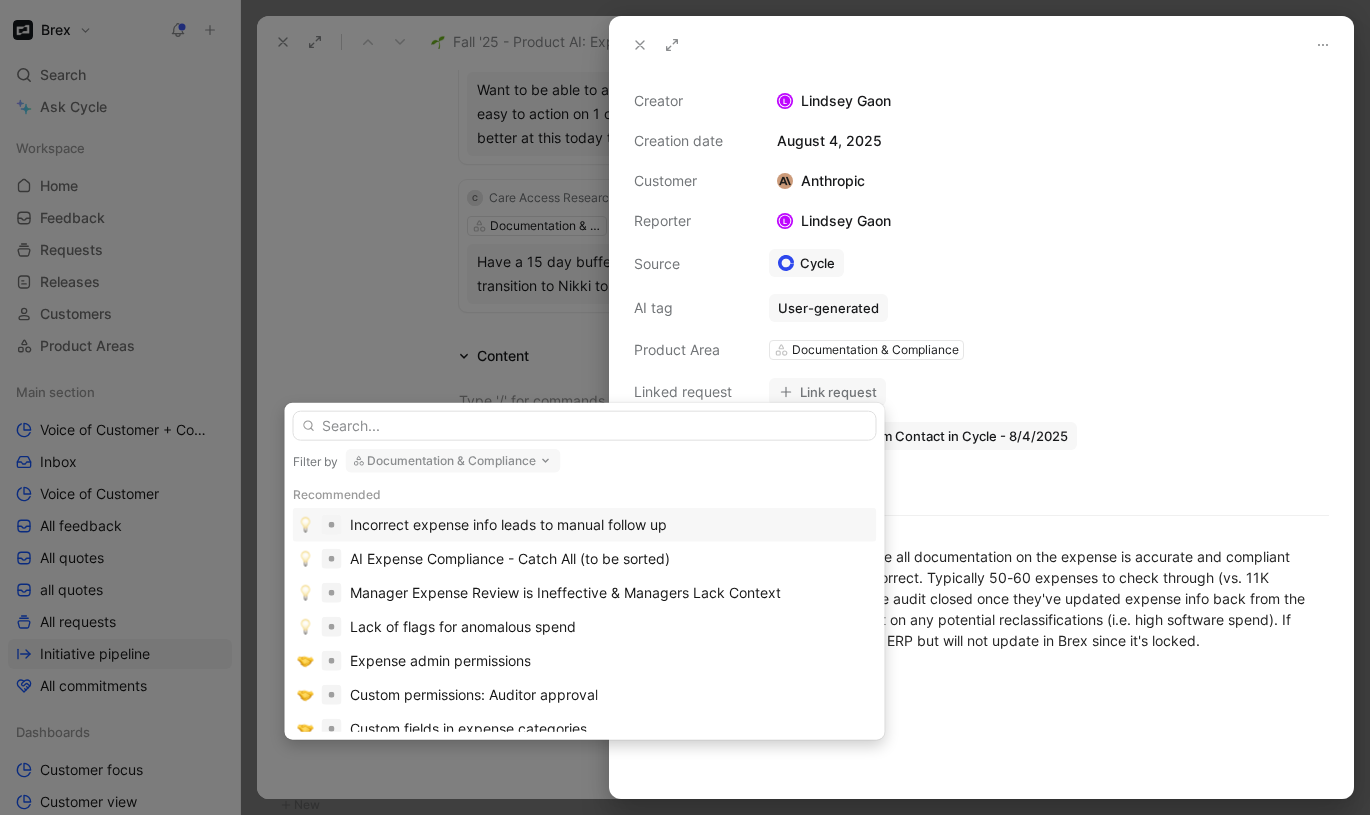 click at bounding box center [685, 407] 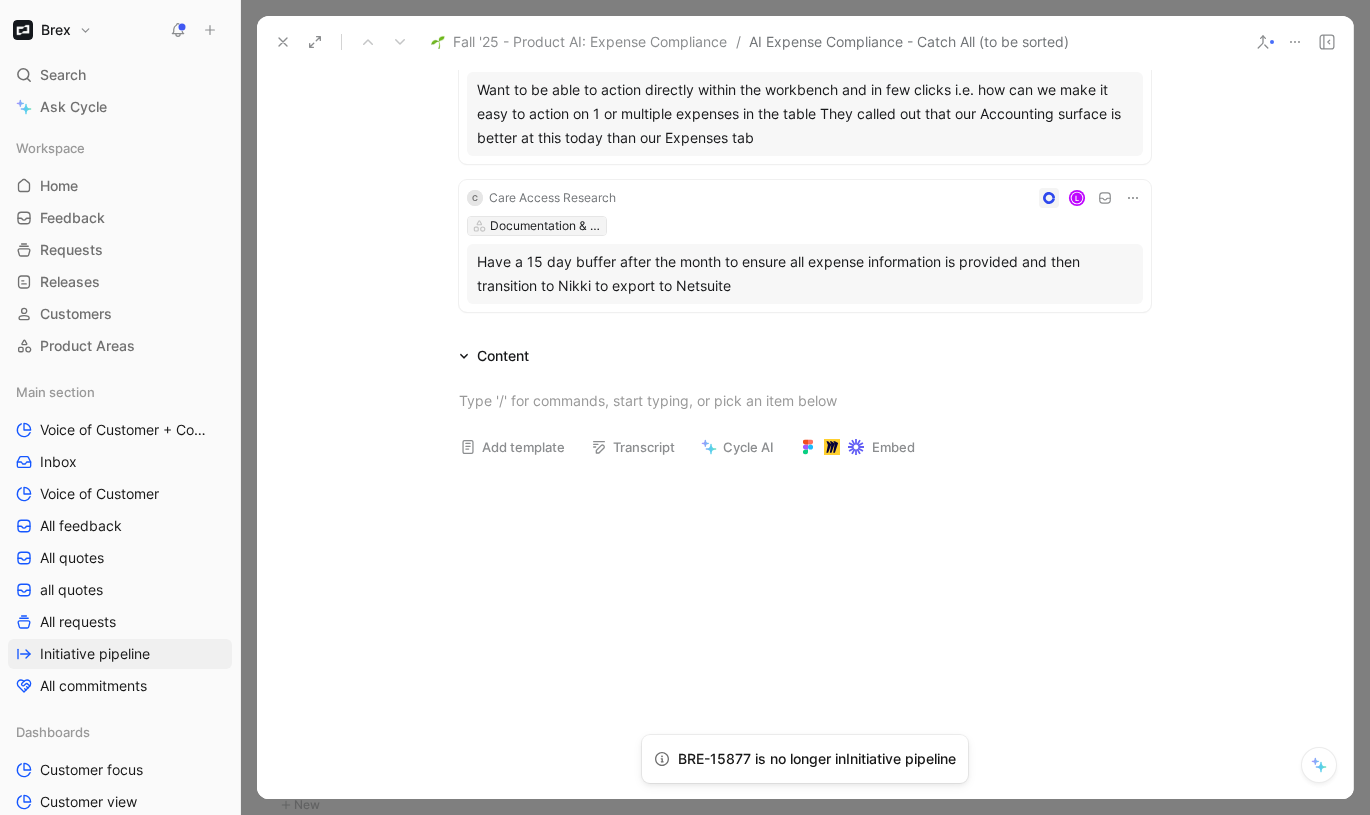 click on "Documentation & Compliance" at bounding box center (546, 226) 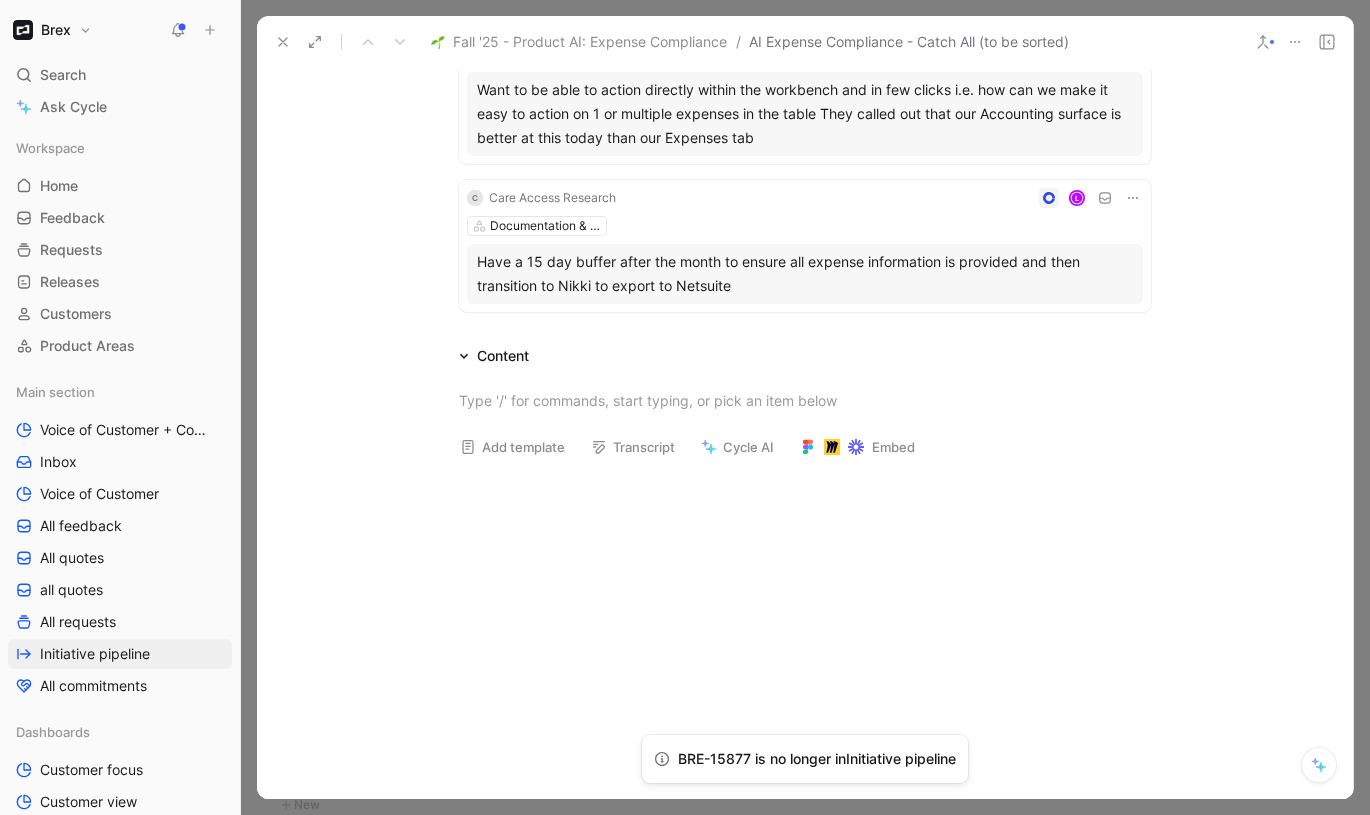 click on "Documentation & Compliance" at bounding box center [805, 226] 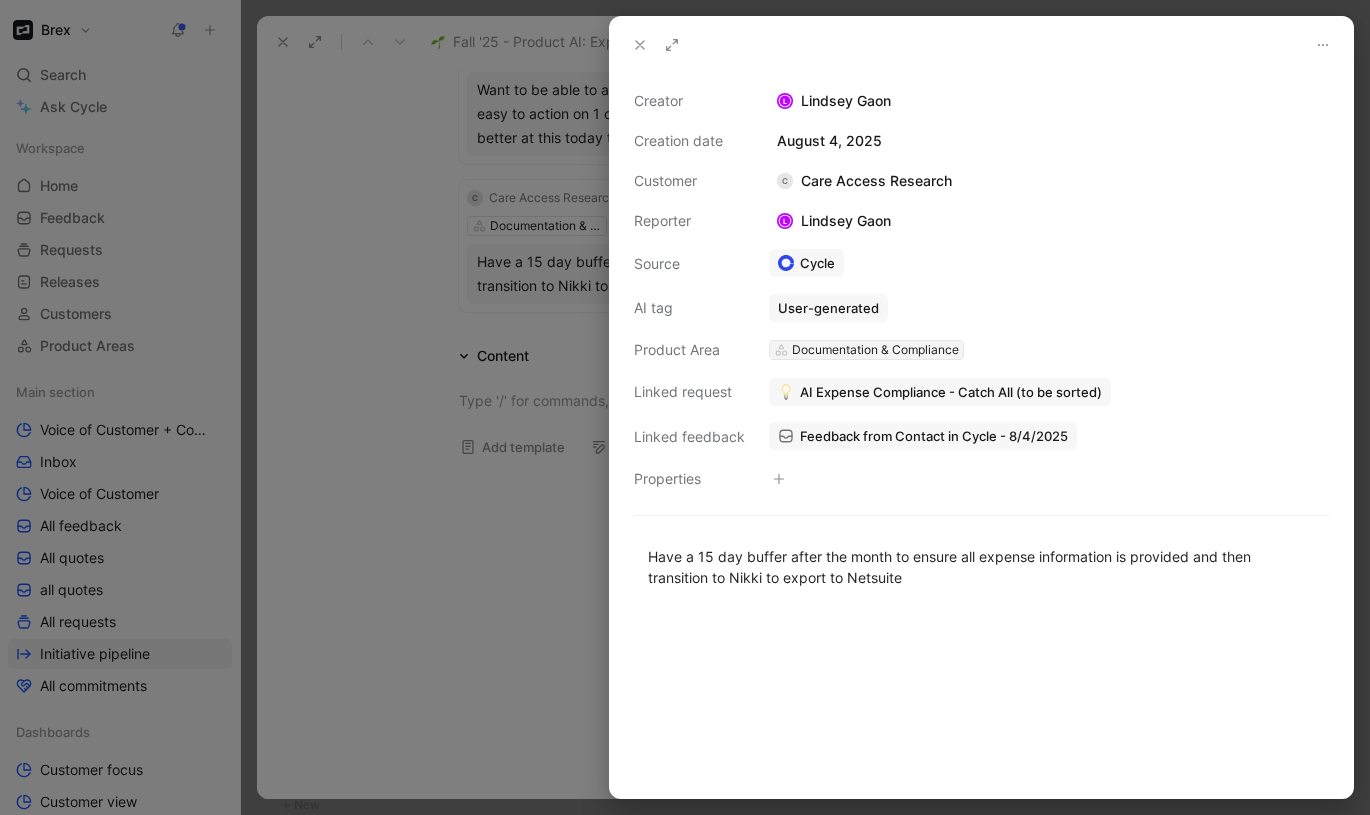 click on "Documentation & Compliance" at bounding box center [875, 350] 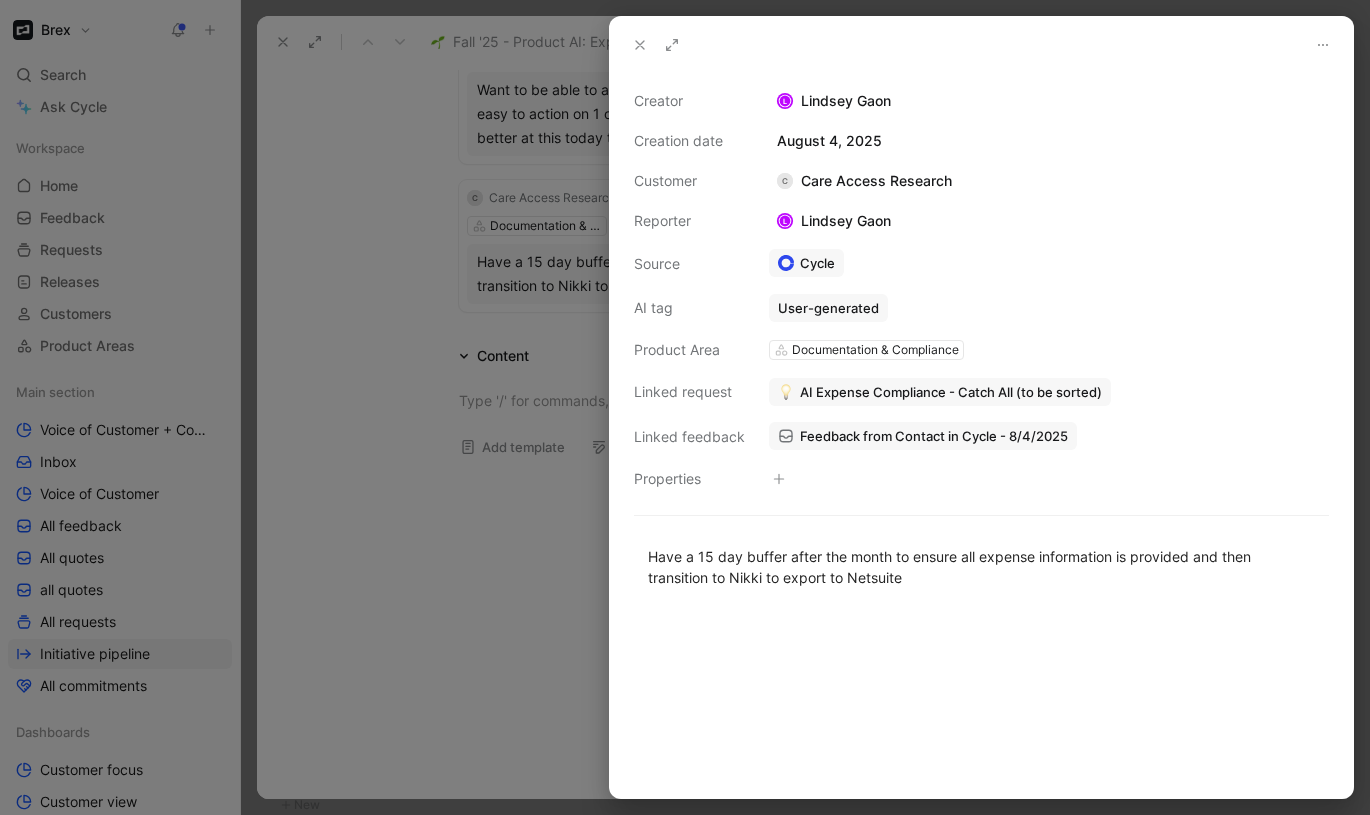 drag, startPoint x: 678, startPoint y: 323, endPoint x: 732, endPoint y: 363, distance: 67.20119 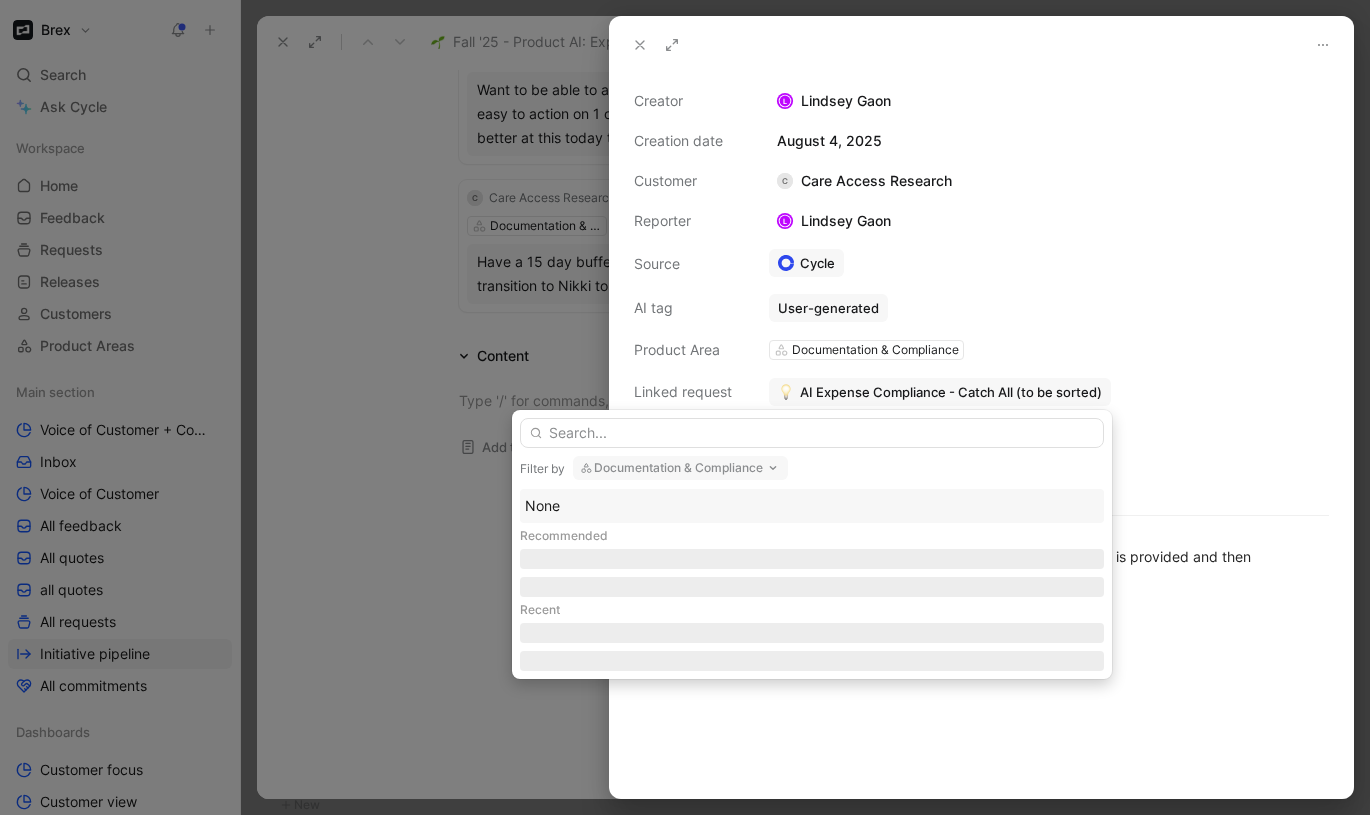 click on "None" at bounding box center (812, 506) 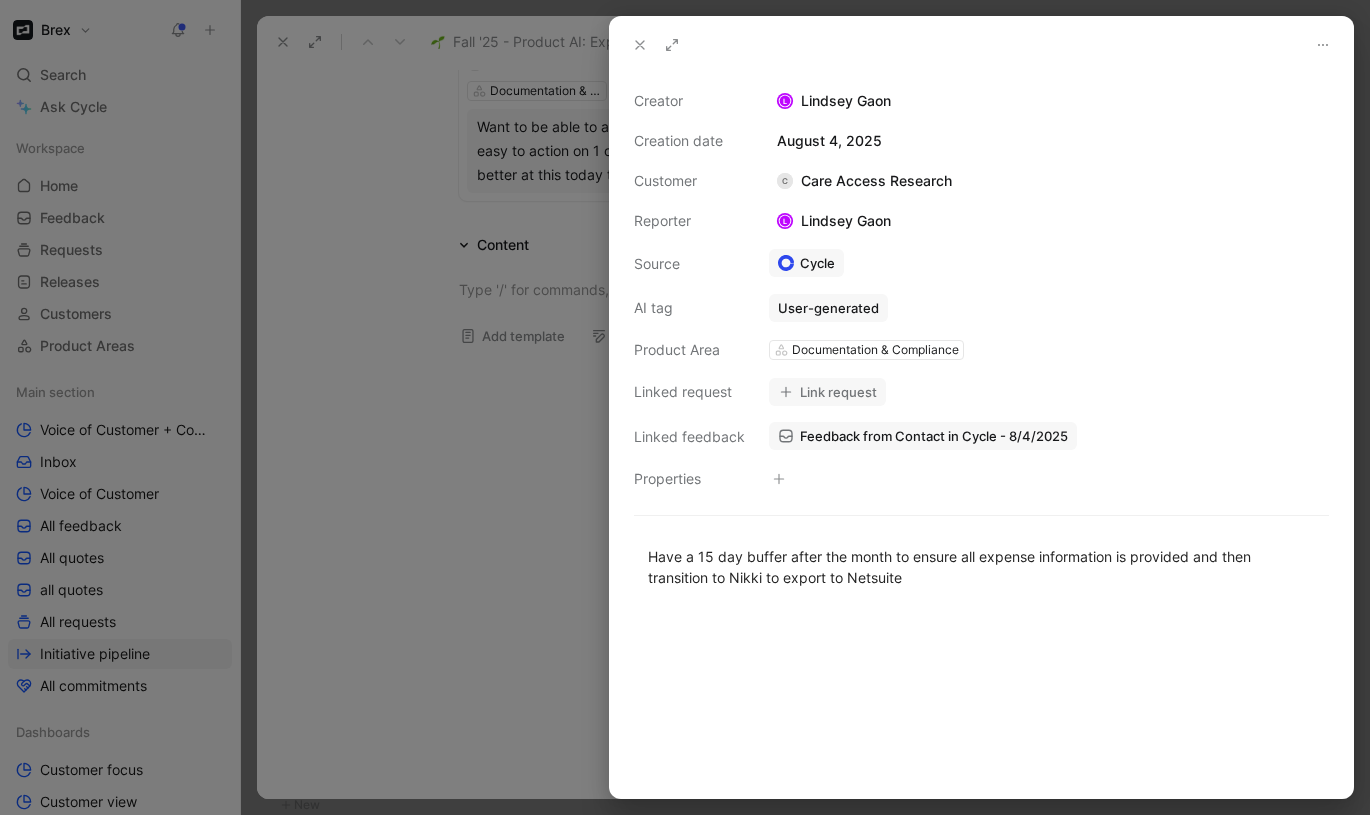 click at bounding box center (685, 407) 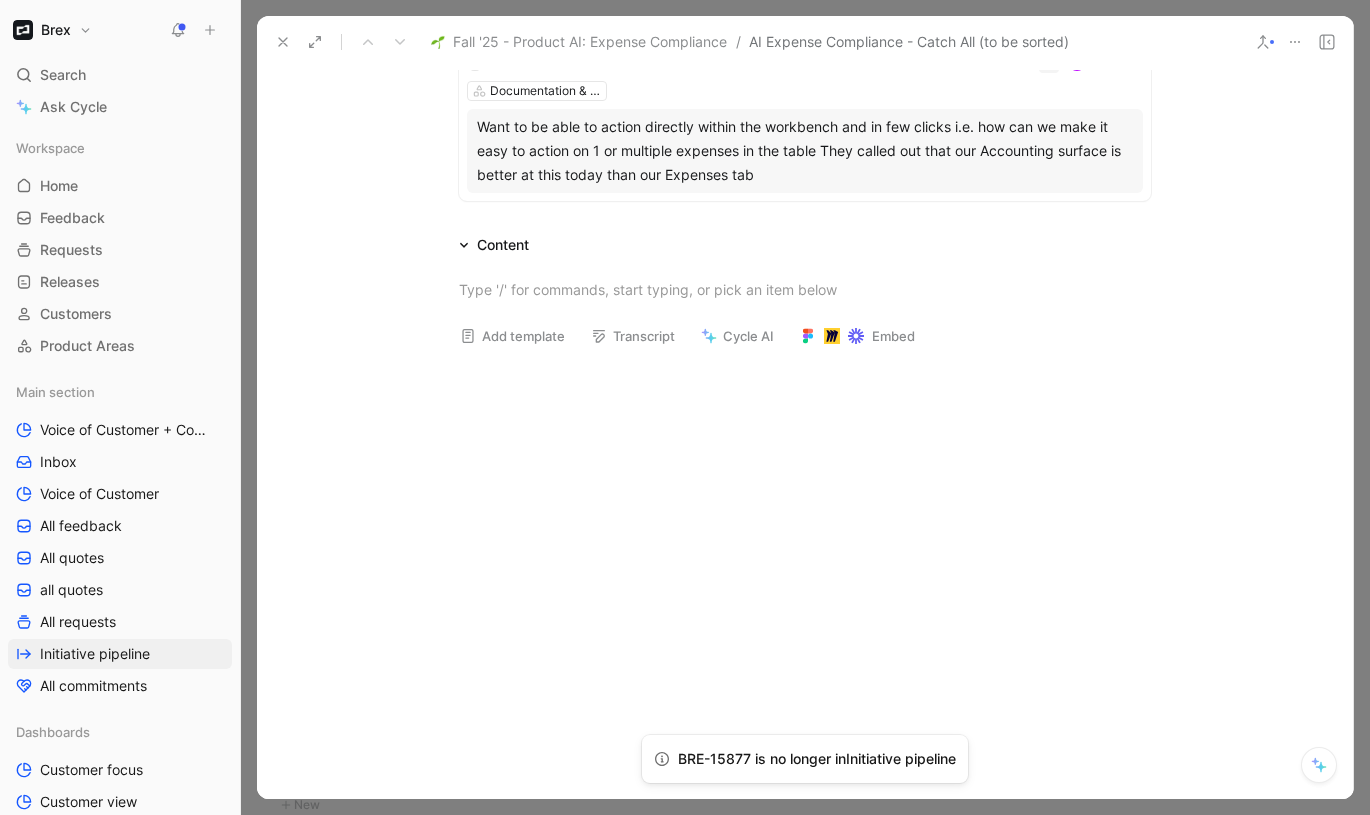 click on "Want to be able to action directly within the workbench and in few clicks i.e. how can we make it easy to action on 1 or multiple expenses in the table They called out that our Accounting surface is better at this today than our Expenses tab" at bounding box center (805, 151) 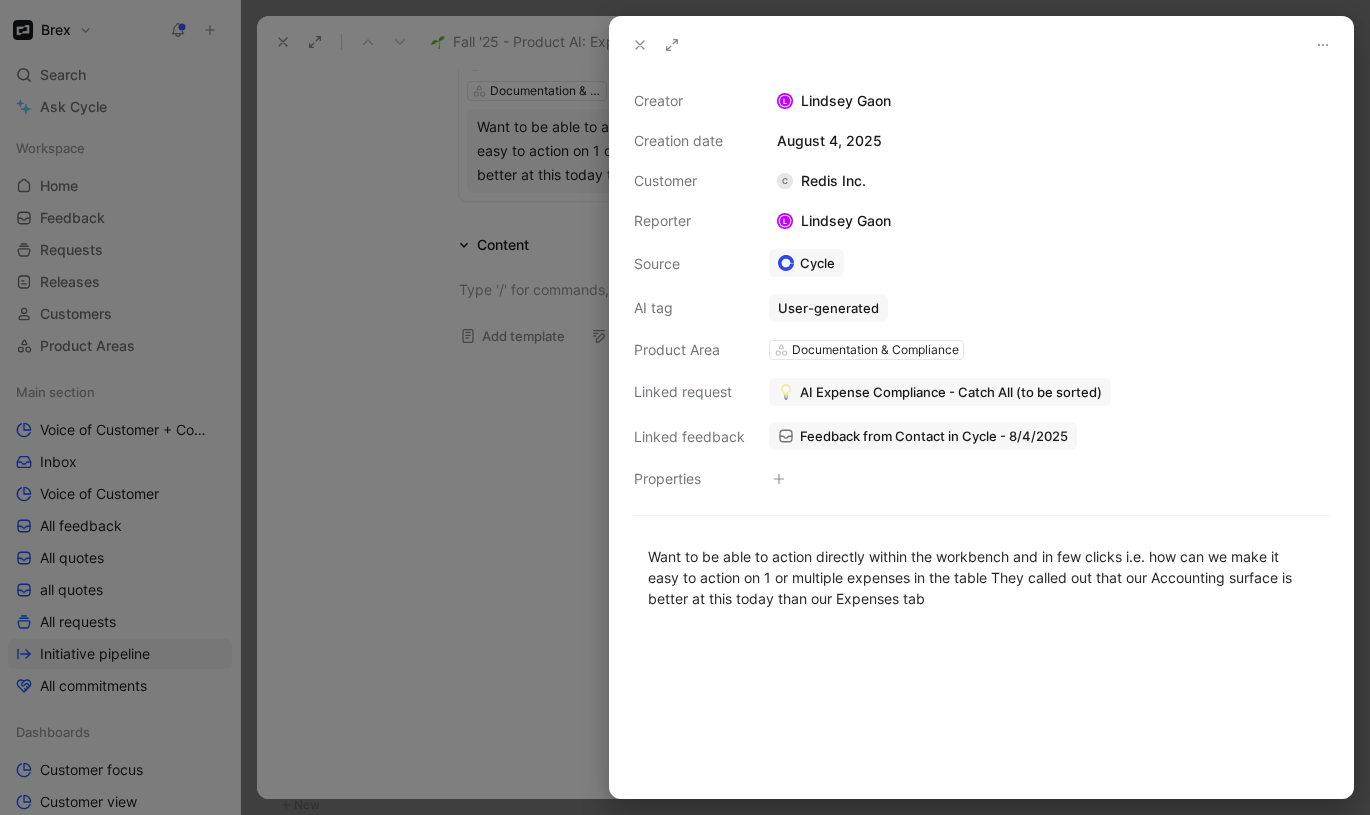click on "AI Expense Compliance - Catch All (to be sorted)" at bounding box center (951, 392) 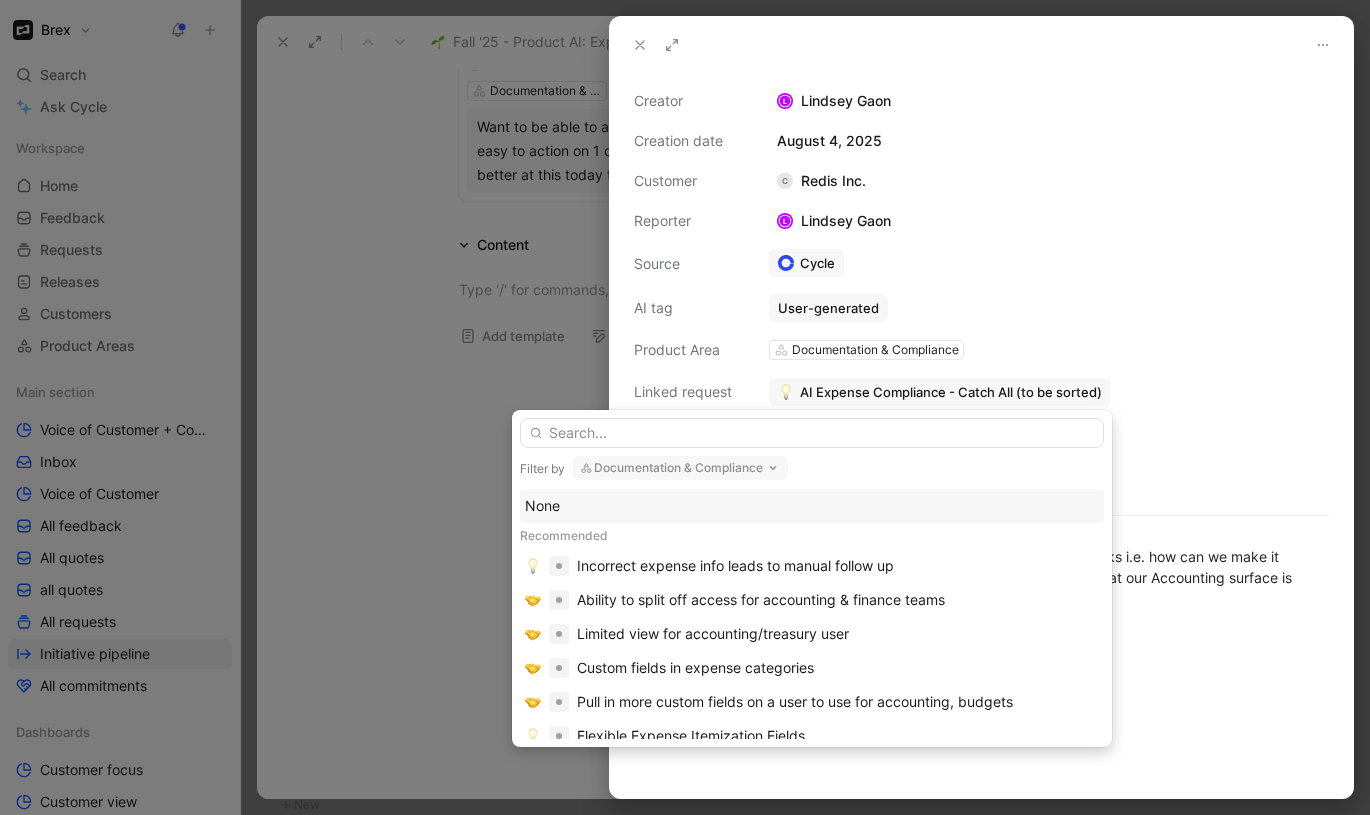 click on "None" at bounding box center (812, 506) 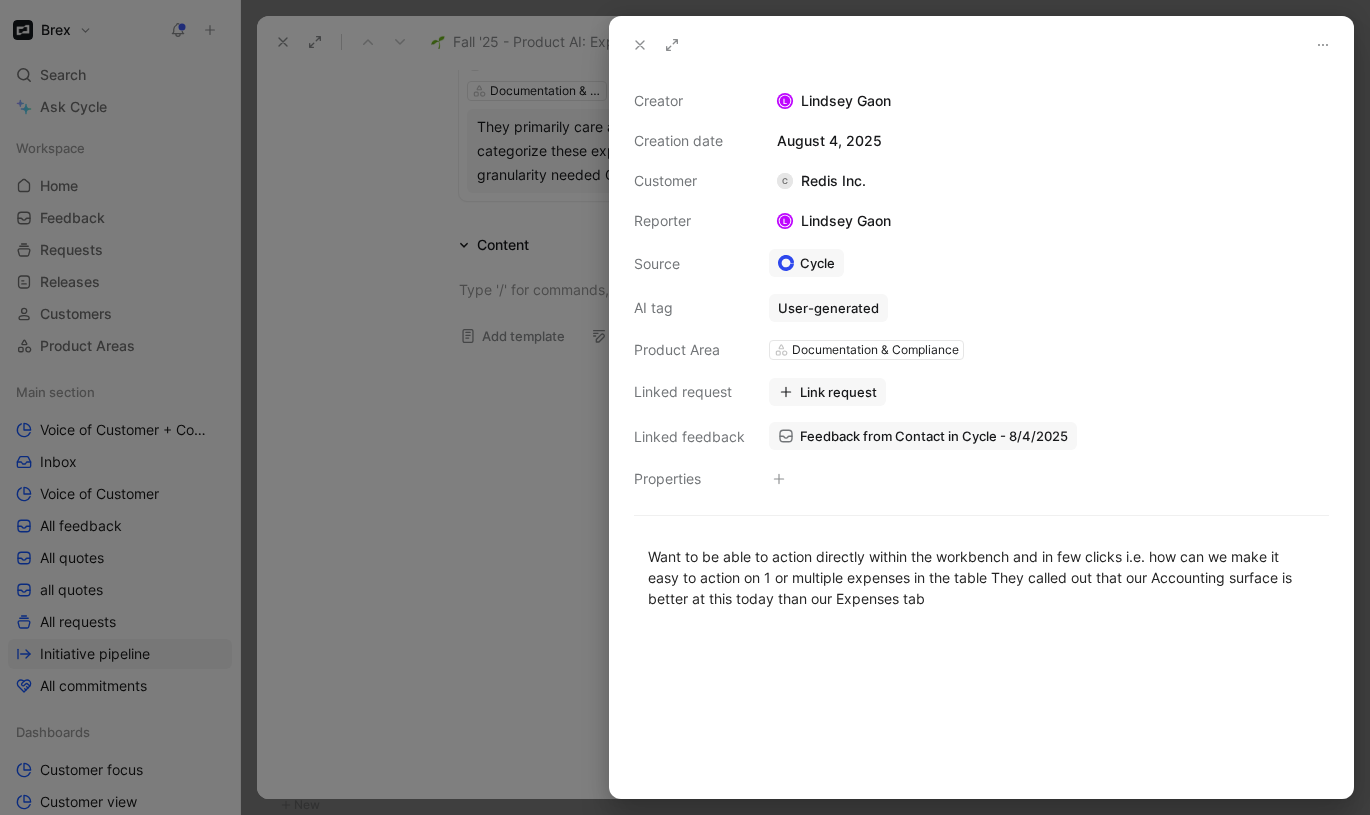 click at bounding box center (685, 407) 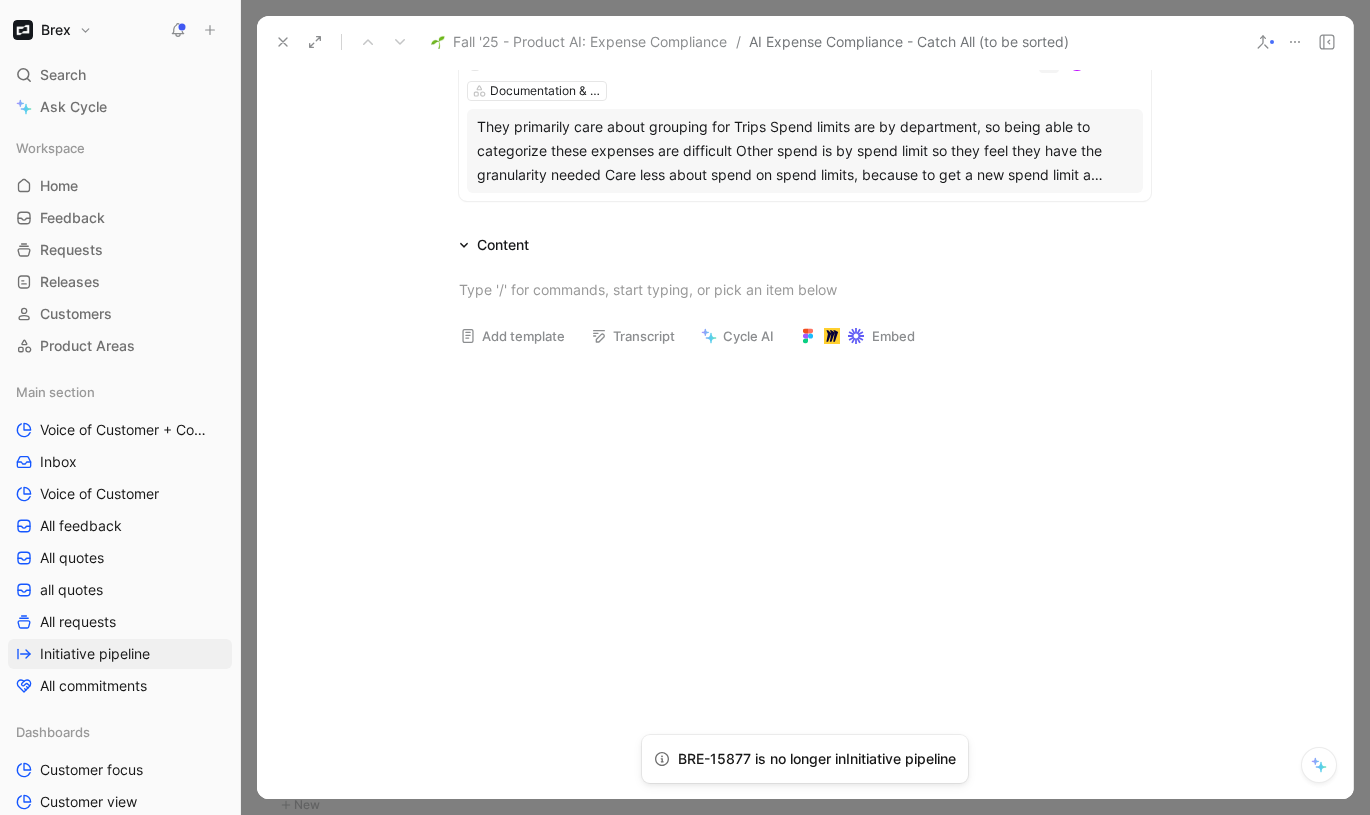 scroll, scrollTop: 16, scrollLeft: 0, axis: vertical 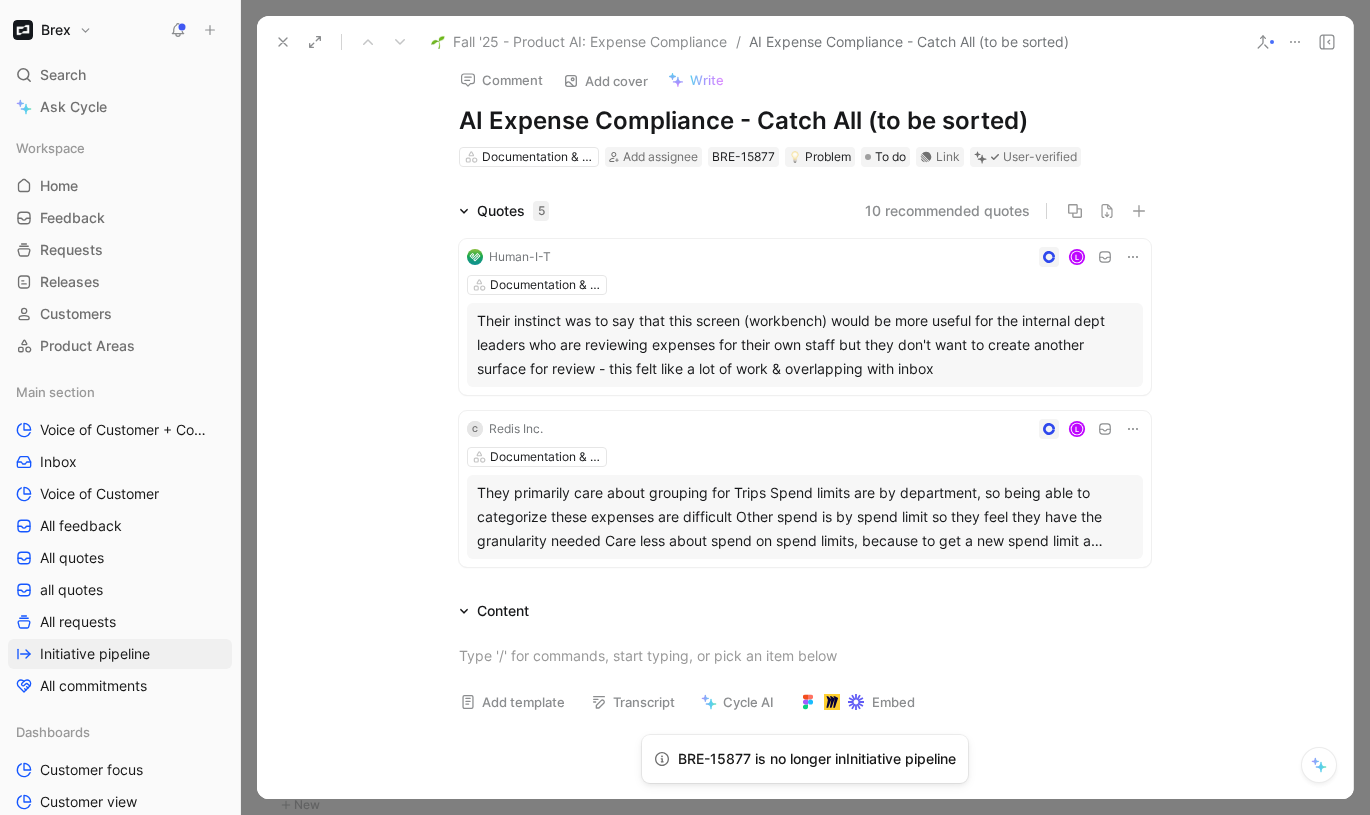 click on "Their instinct was to say that this screen (workbench) would be more useful for the internal dept leaders who are reviewing expenses for their own staff but they don't want to create another surface for review - this felt like a lot of work & overlapping with inbox" at bounding box center (805, 345) 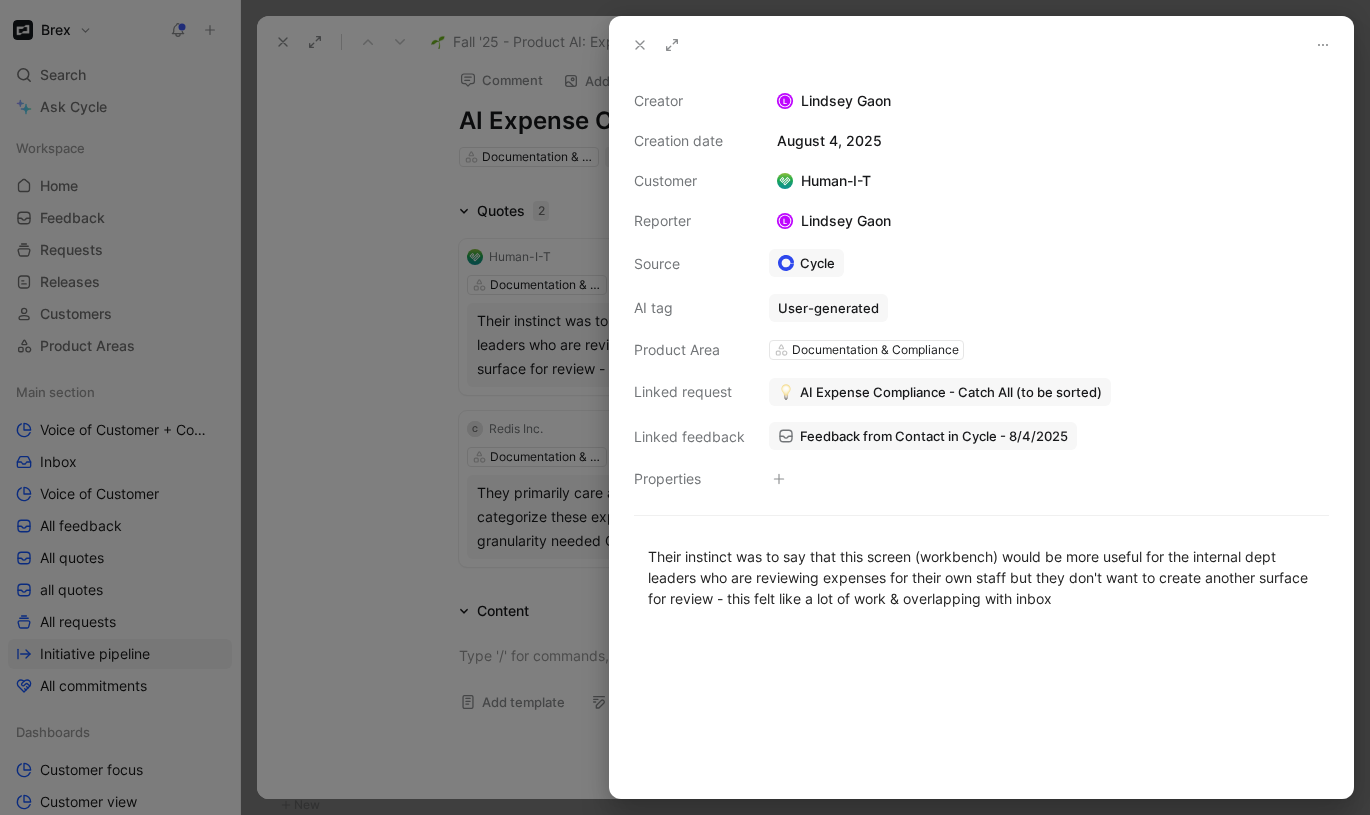click on "AI Expense Compliance - Catch All (to be sorted)" at bounding box center (951, 392) 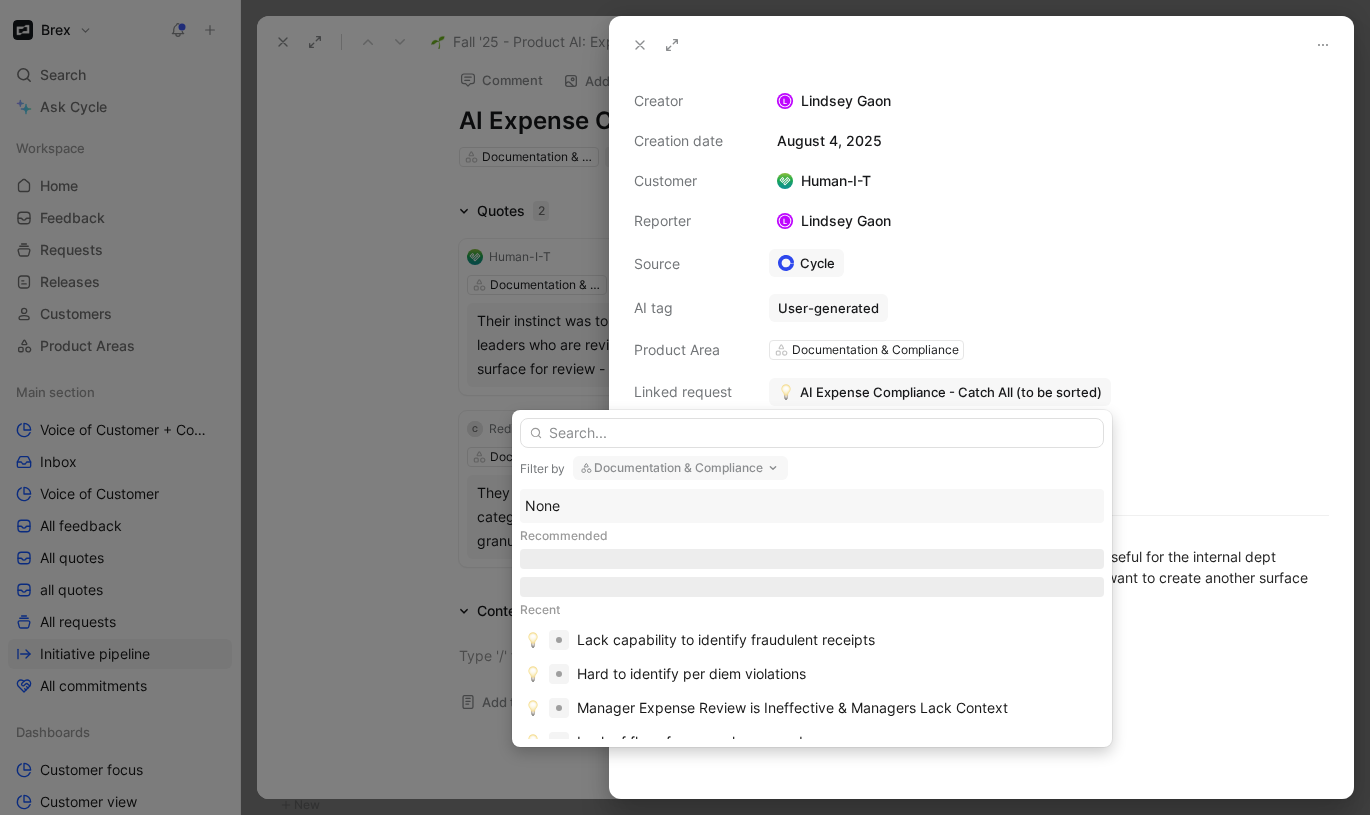 click on "None" at bounding box center (812, 506) 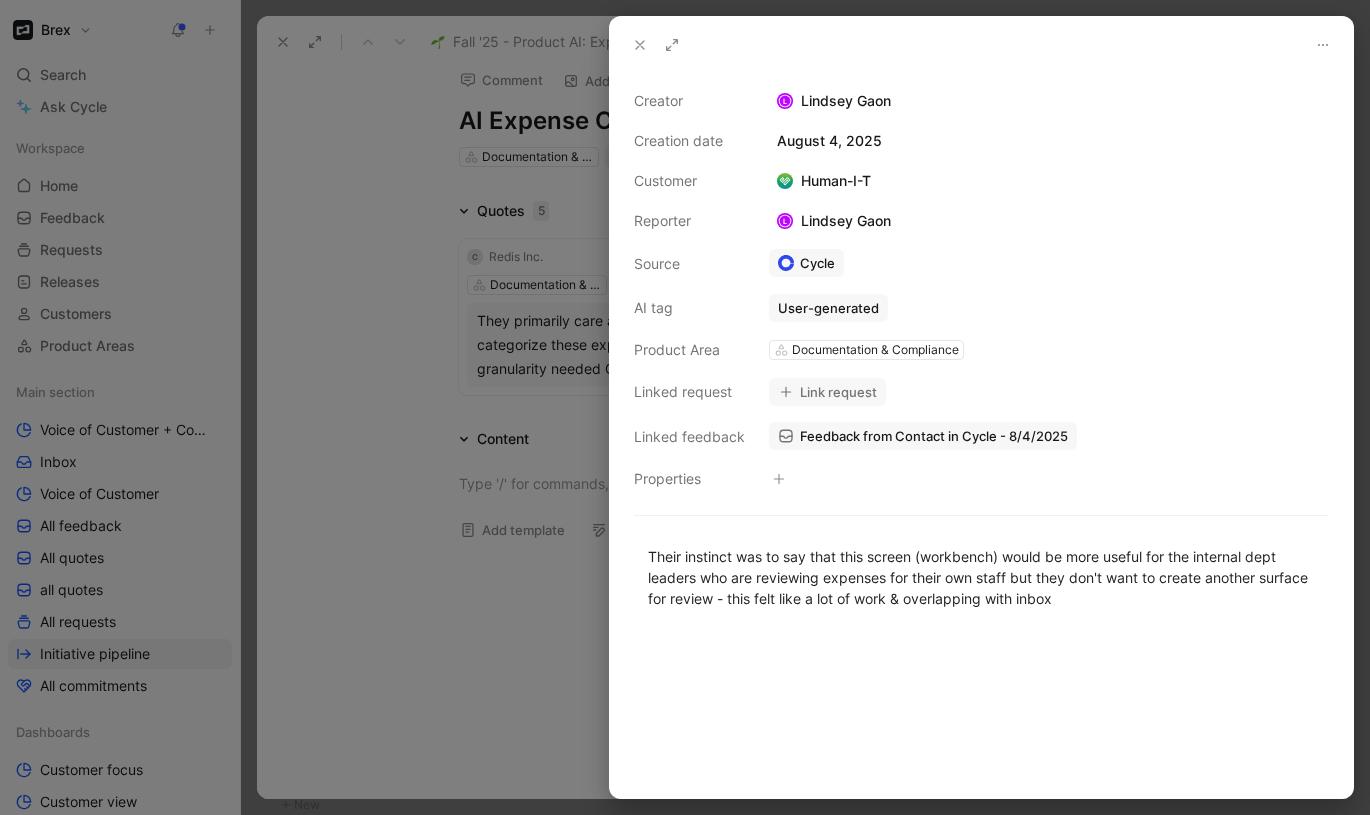 click at bounding box center [685, 407] 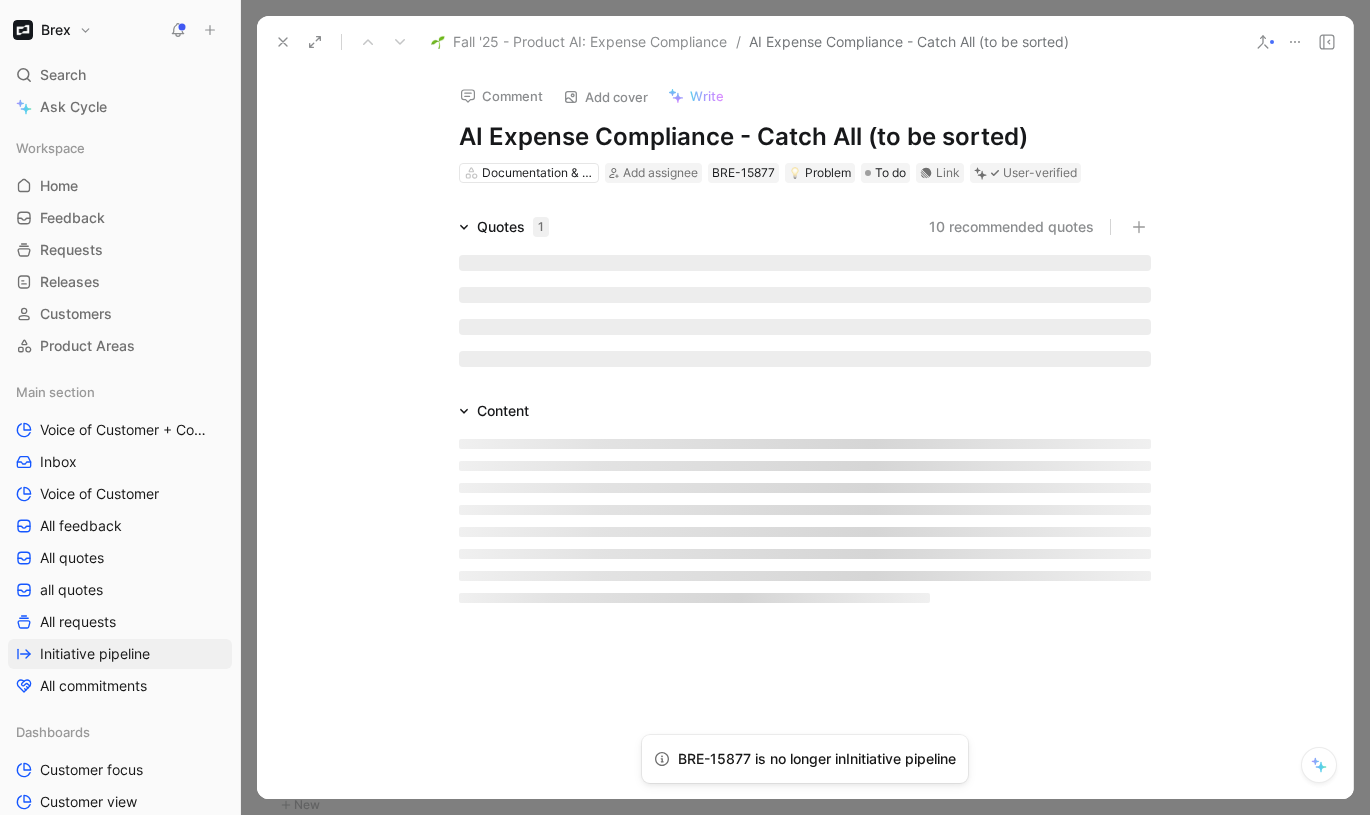 scroll, scrollTop: 0, scrollLeft: 0, axis: both 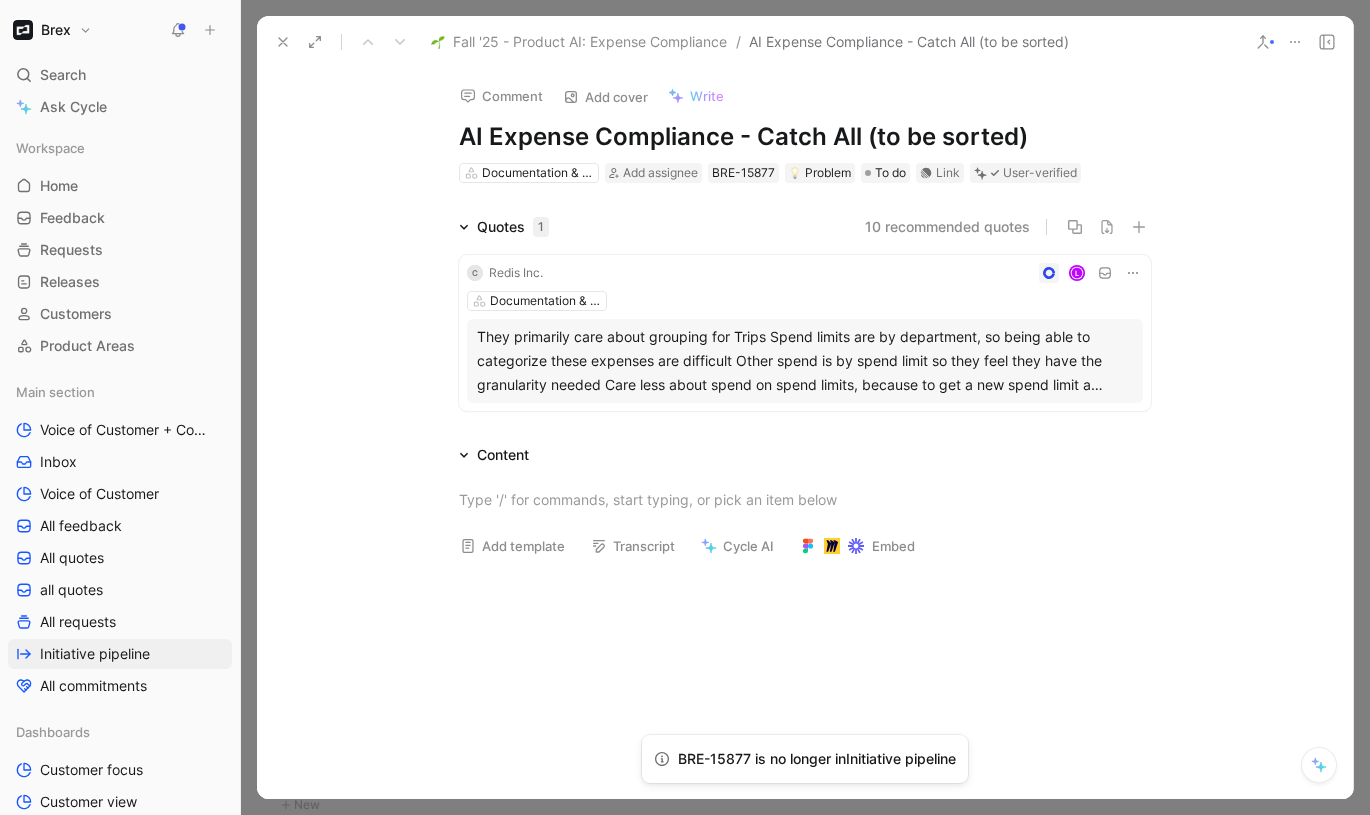 click on "C Redis Inc. L Documentation & Compliance They primarily care about grouping for Trips Spend limits are by department, so being able to categorize these expenses are difficult Other spend is by spend limit so they feel they have the granularity needed  Care less about spend on spend limits, because to get a new spend limit a manager approves that spend
https://us-13942.app.gong.io/call?id=3611388120272173257&email_type=call-ready-notification&xtid=3nf7b0m6sqcpfcqlyqd" at bounding box center [805, 333] 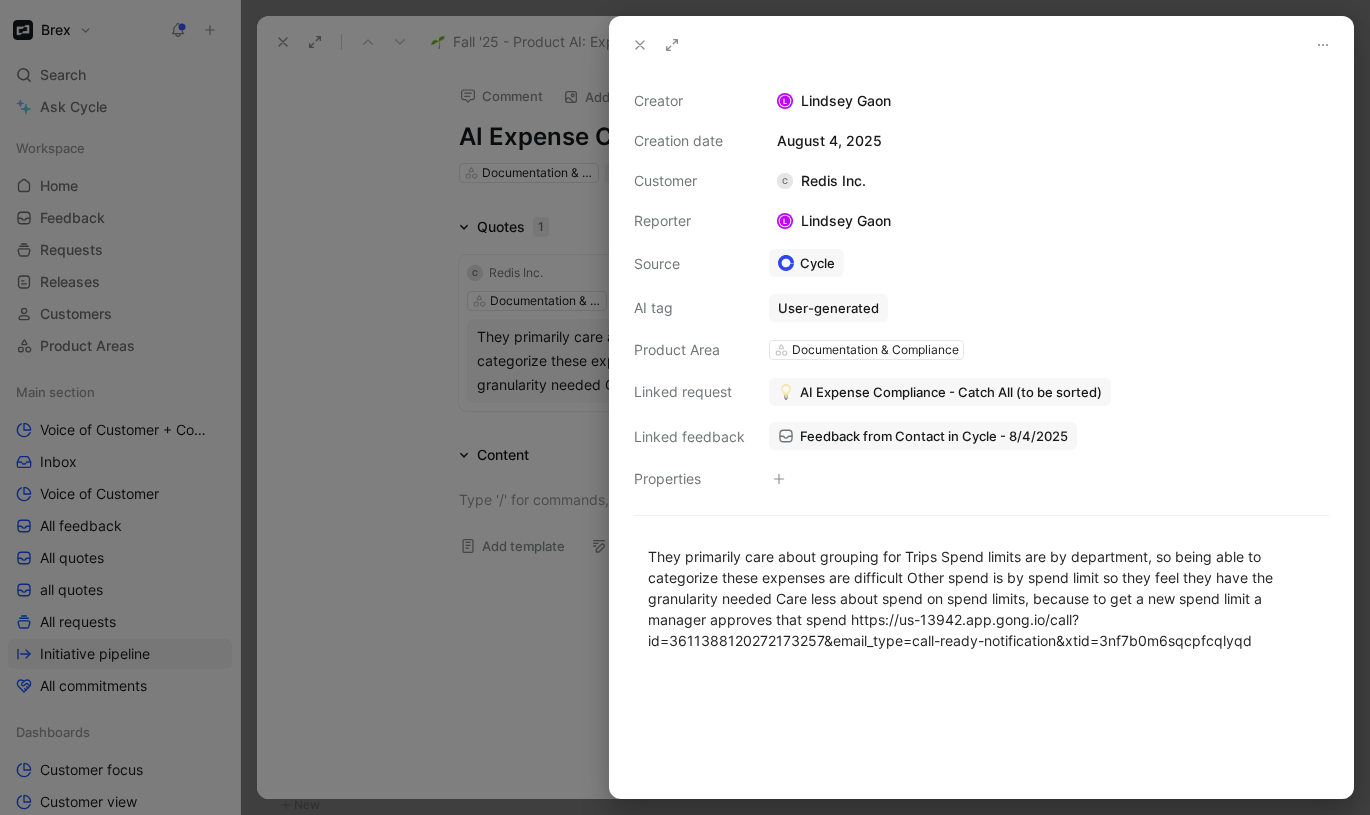 click on "AI Expense Compliance - Catch All (to be sorted)" at bounding box center (951, 392) 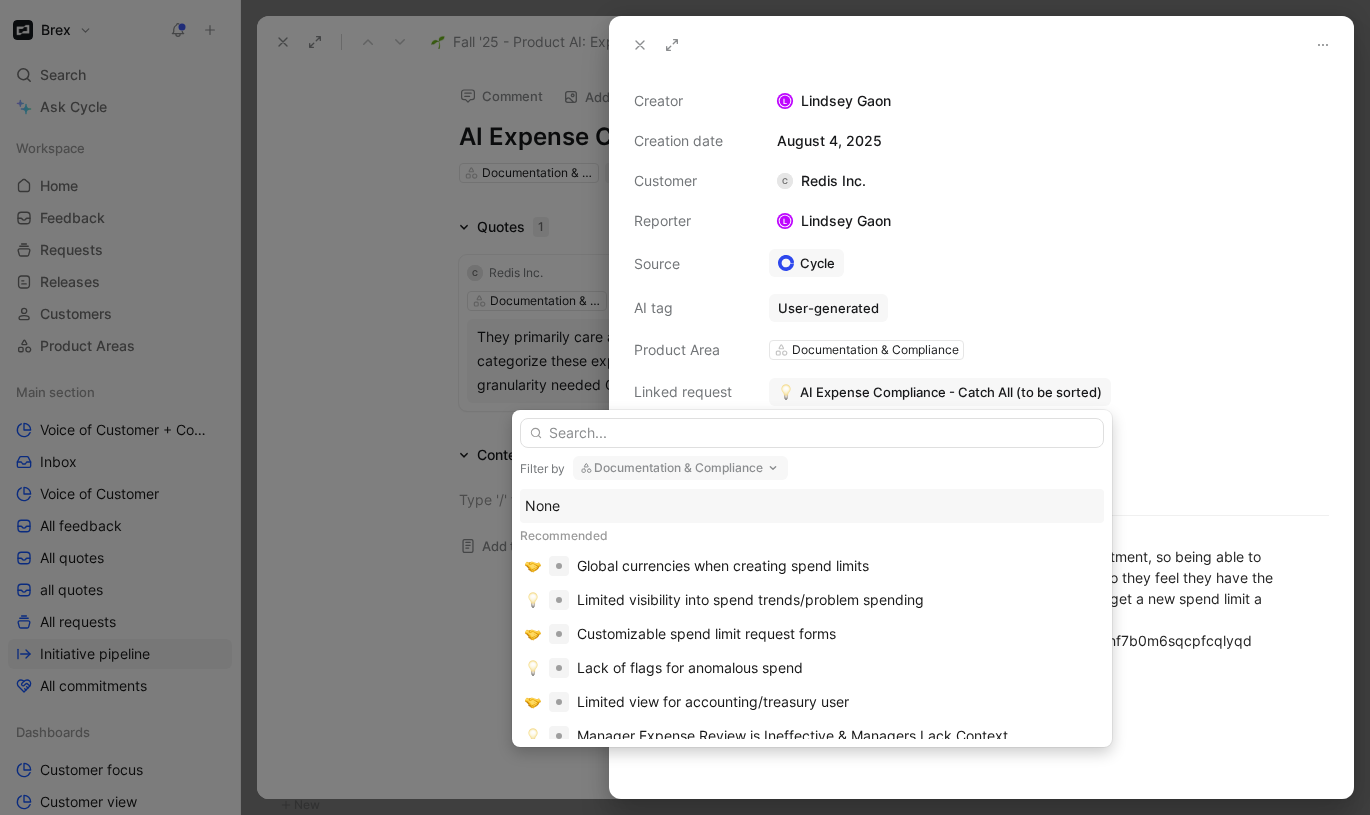 click on "None" at bounding box center [812, 506] 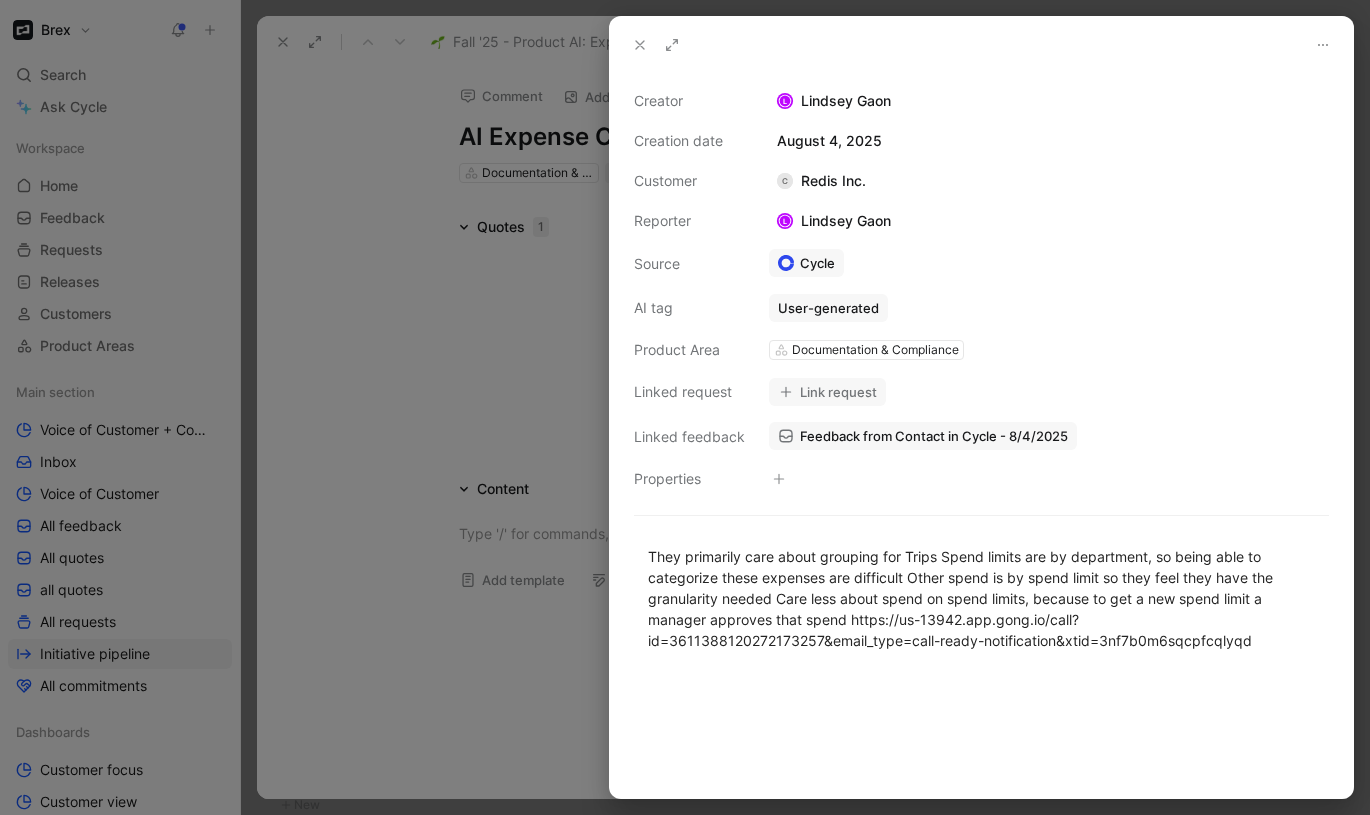 click at bounding box center (685, 407) 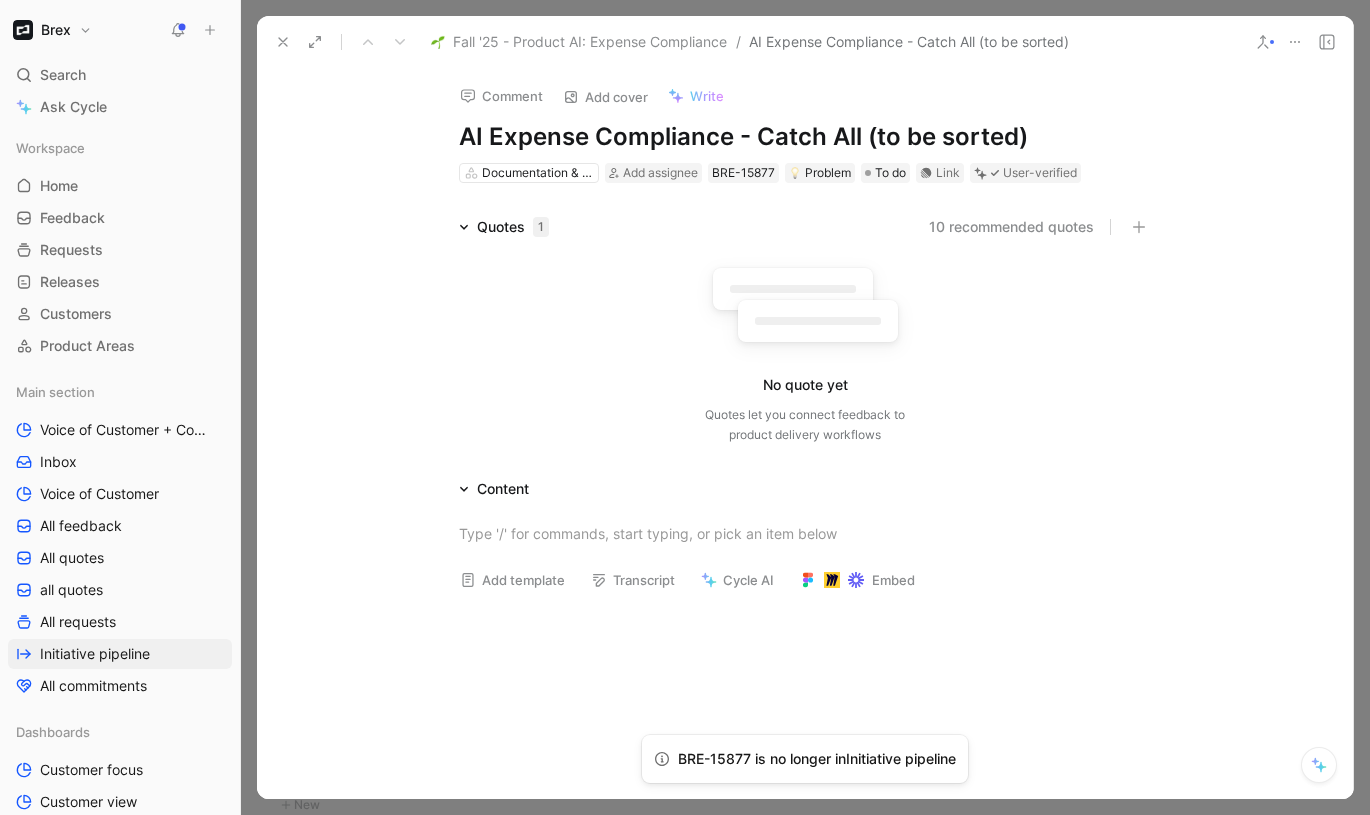 click at bounding box center [1295, 42] 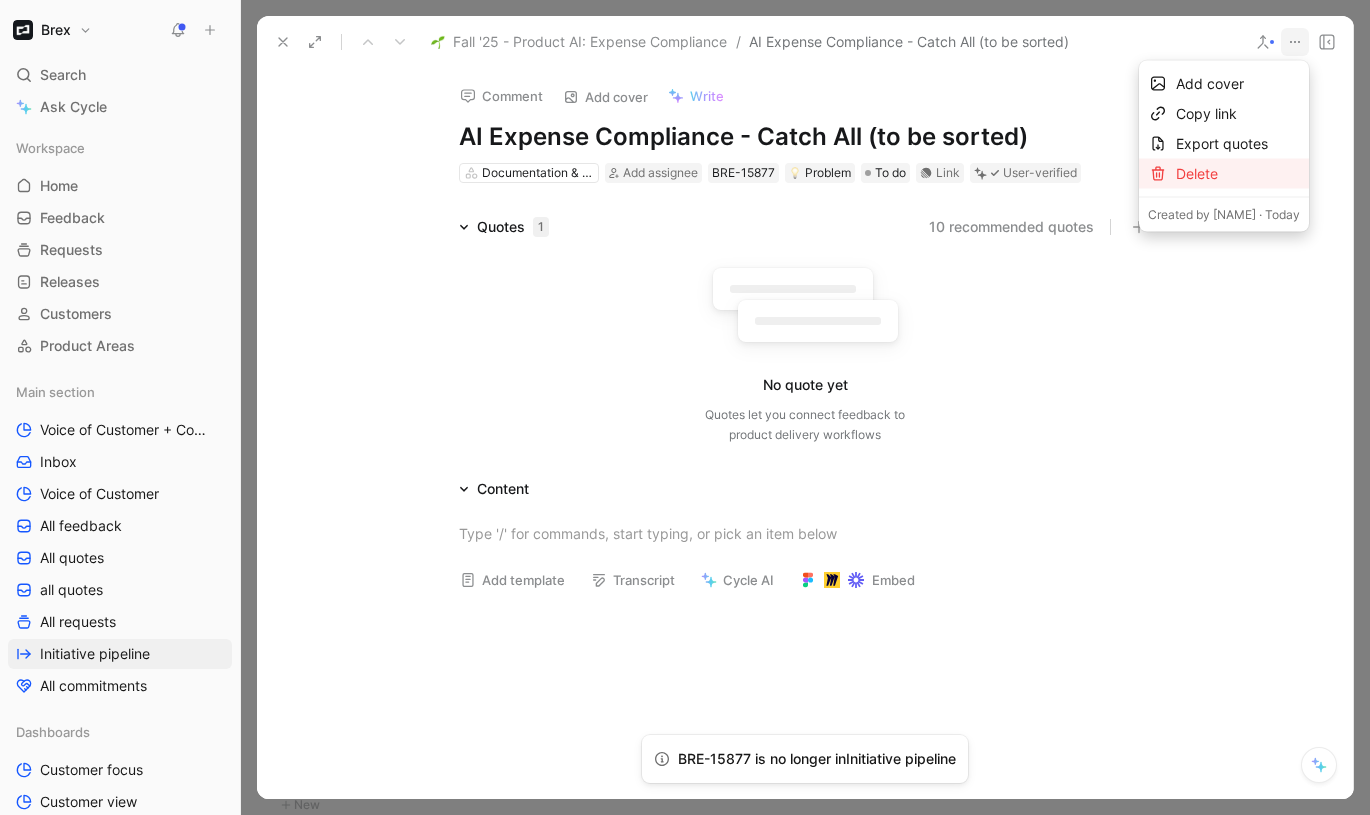 click on "Delete" at bounding box center [1238, 174] 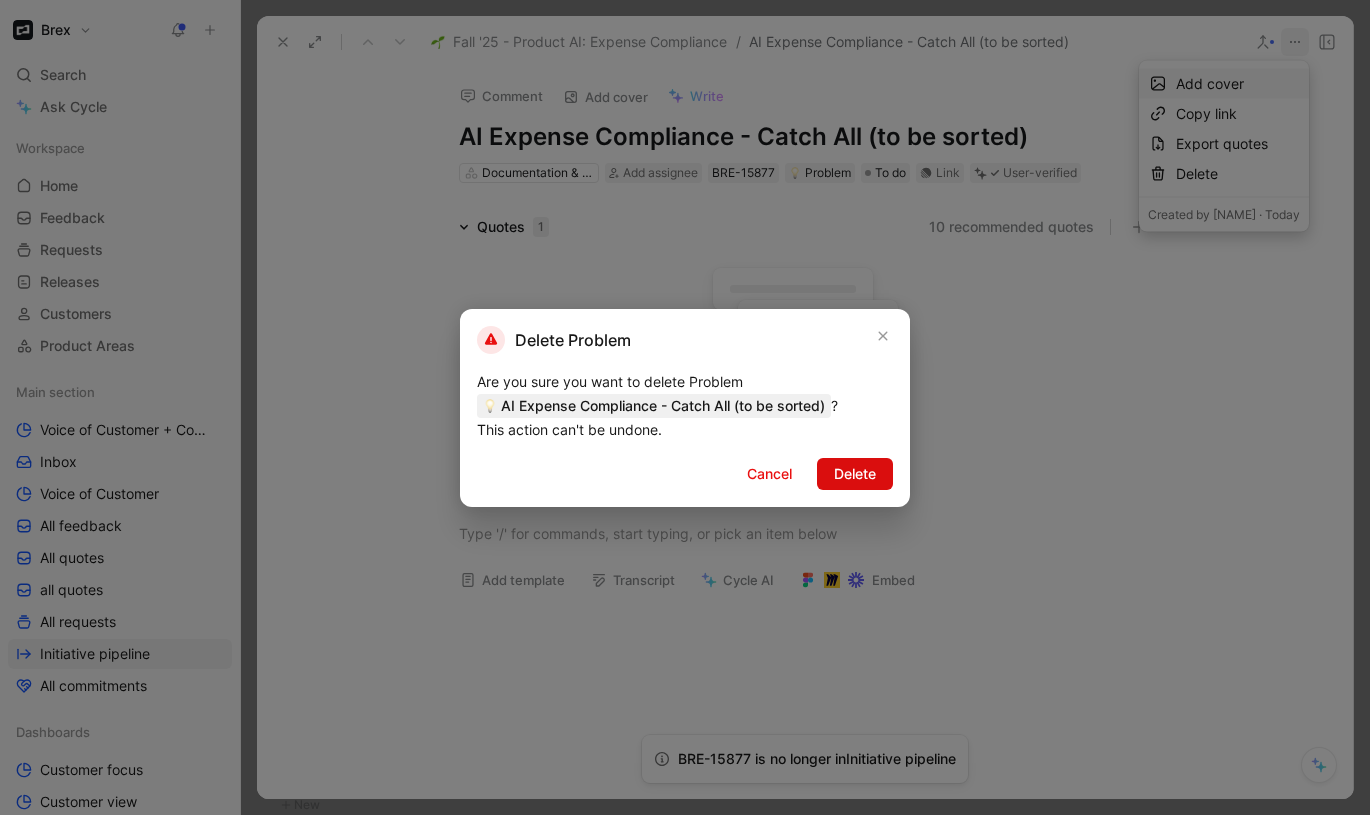click on "Delete" at bounding box center [855, 474] 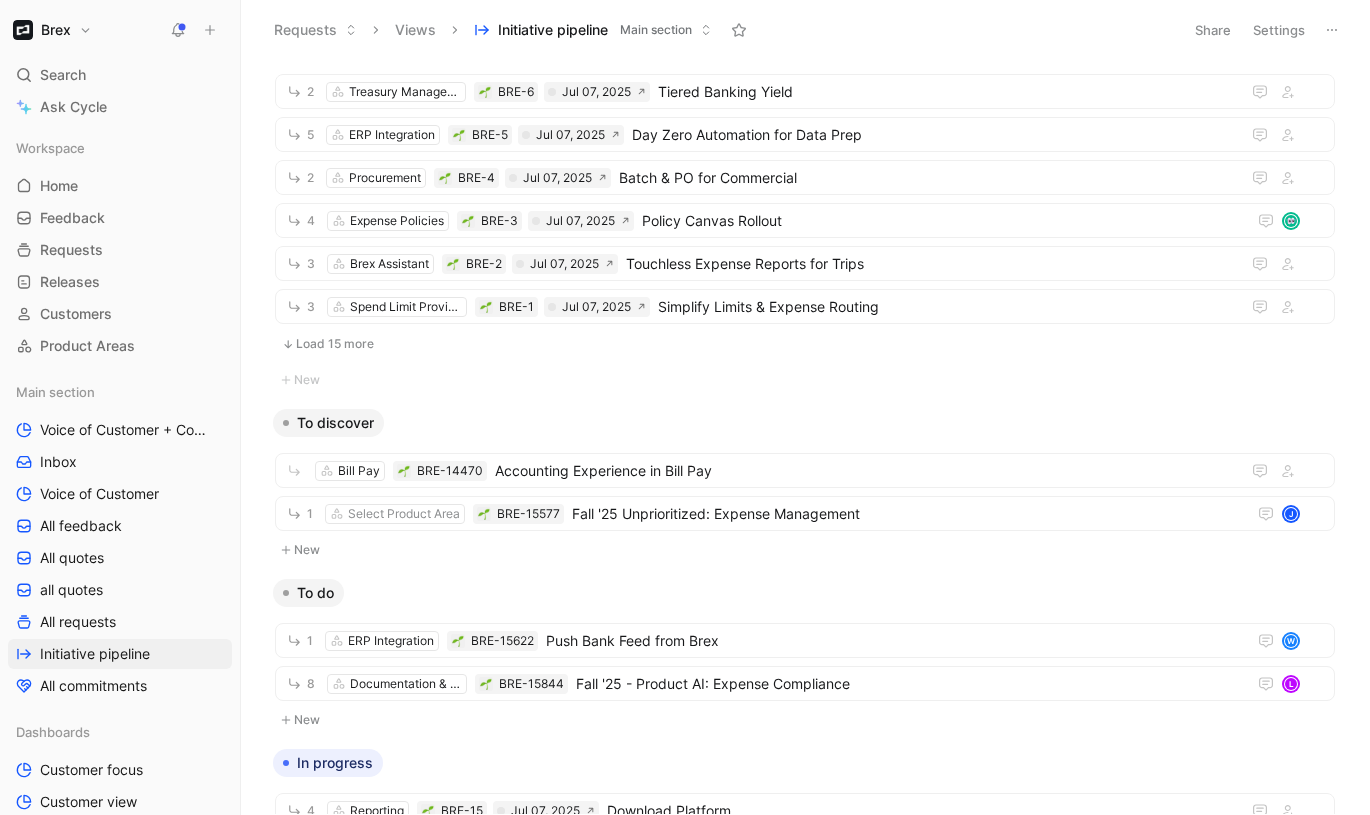 scroll, scrollTop: 560, scrollLeft: 0, axis: vertical 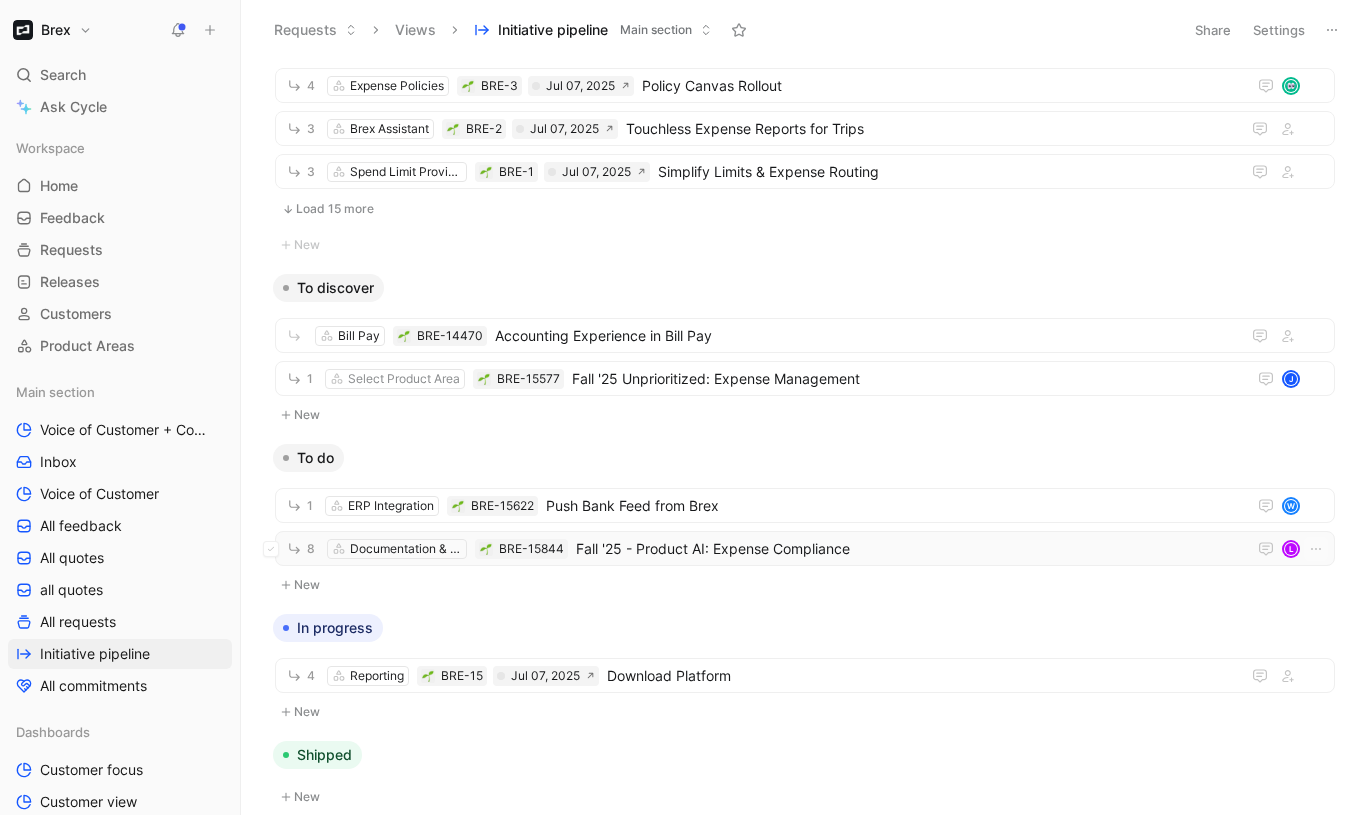 click on "Fall '25 - Product AI: Expense Compliance" at bounding box center [907, 549] 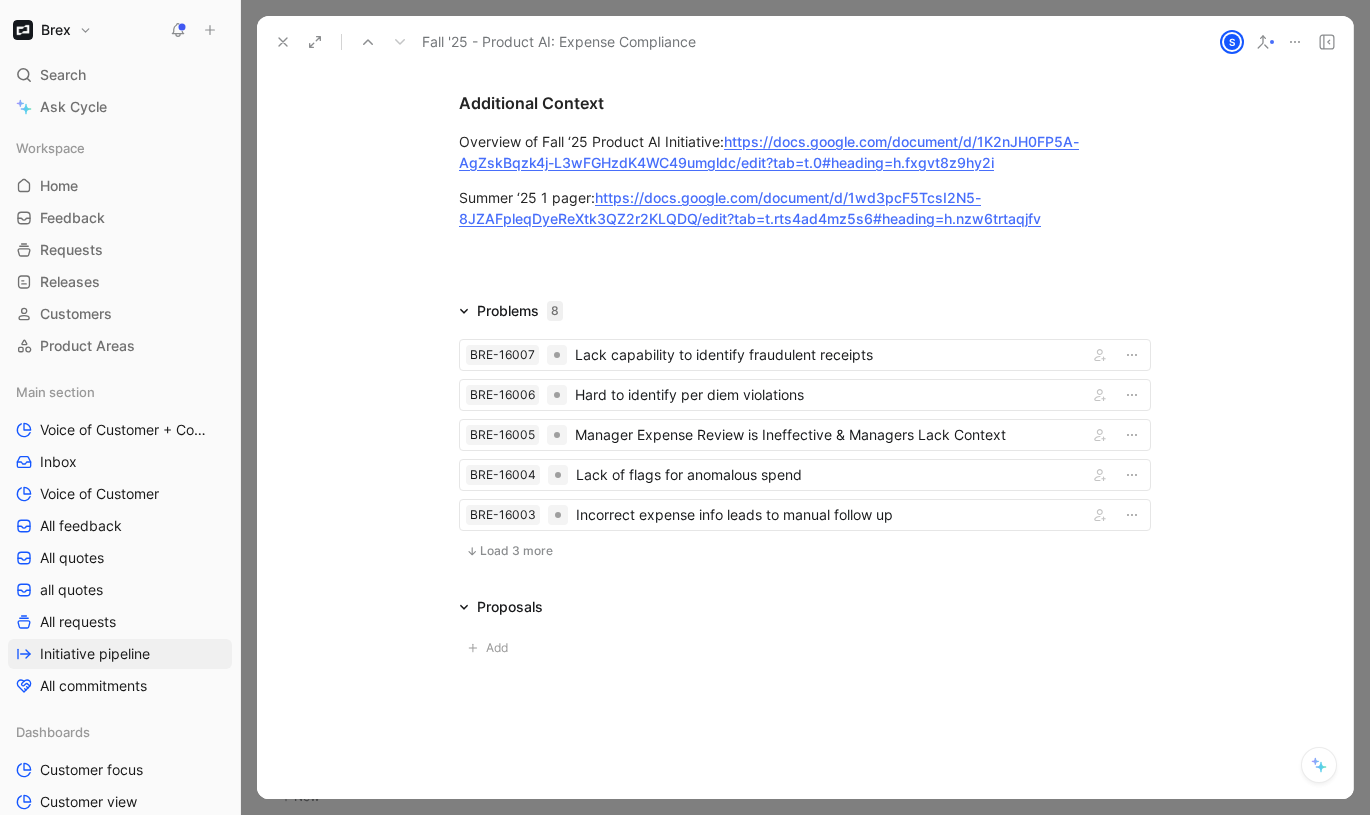 scroll, scrollTop: 2769, scrollLeft: 0, axis: vertical 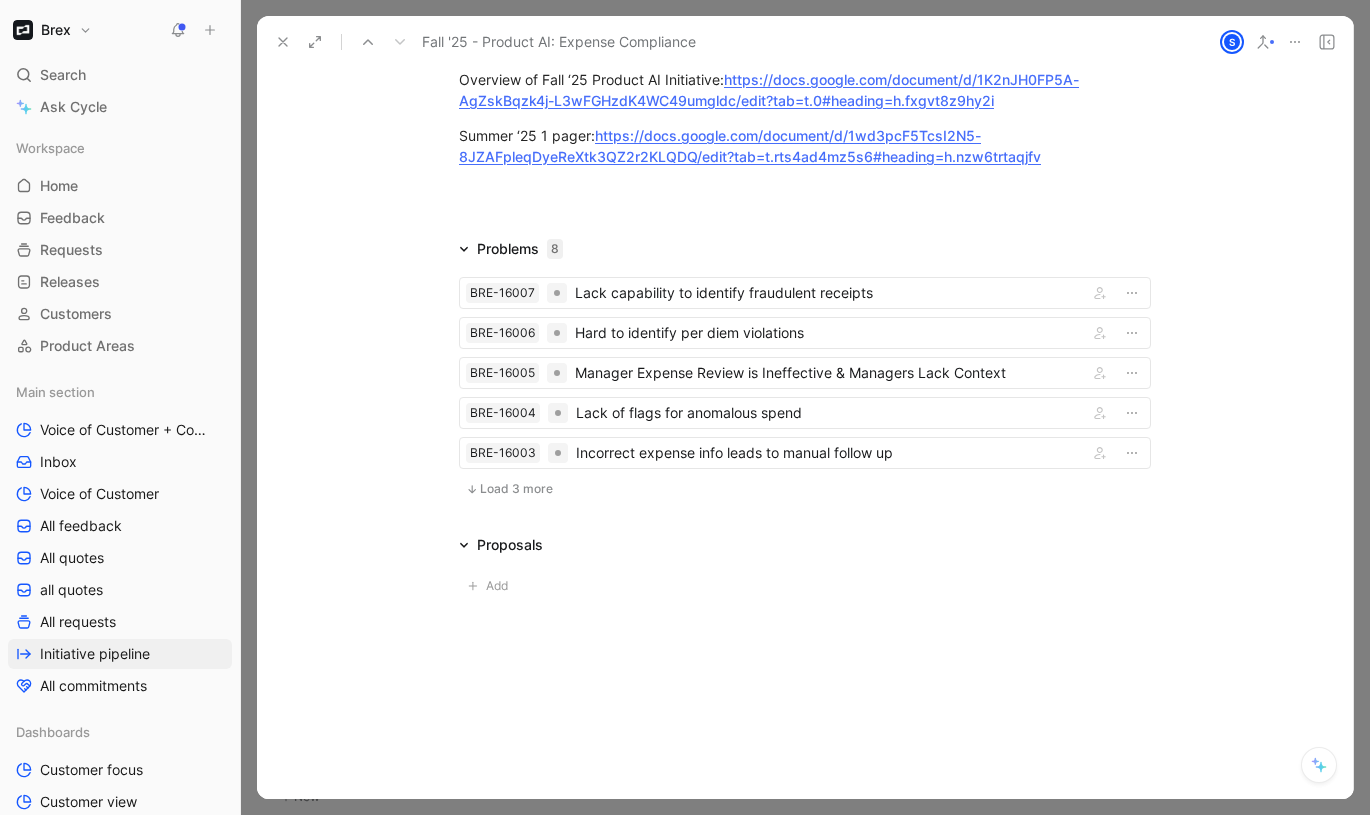 click on "Load 3 more" at bounding box center (516, 489) 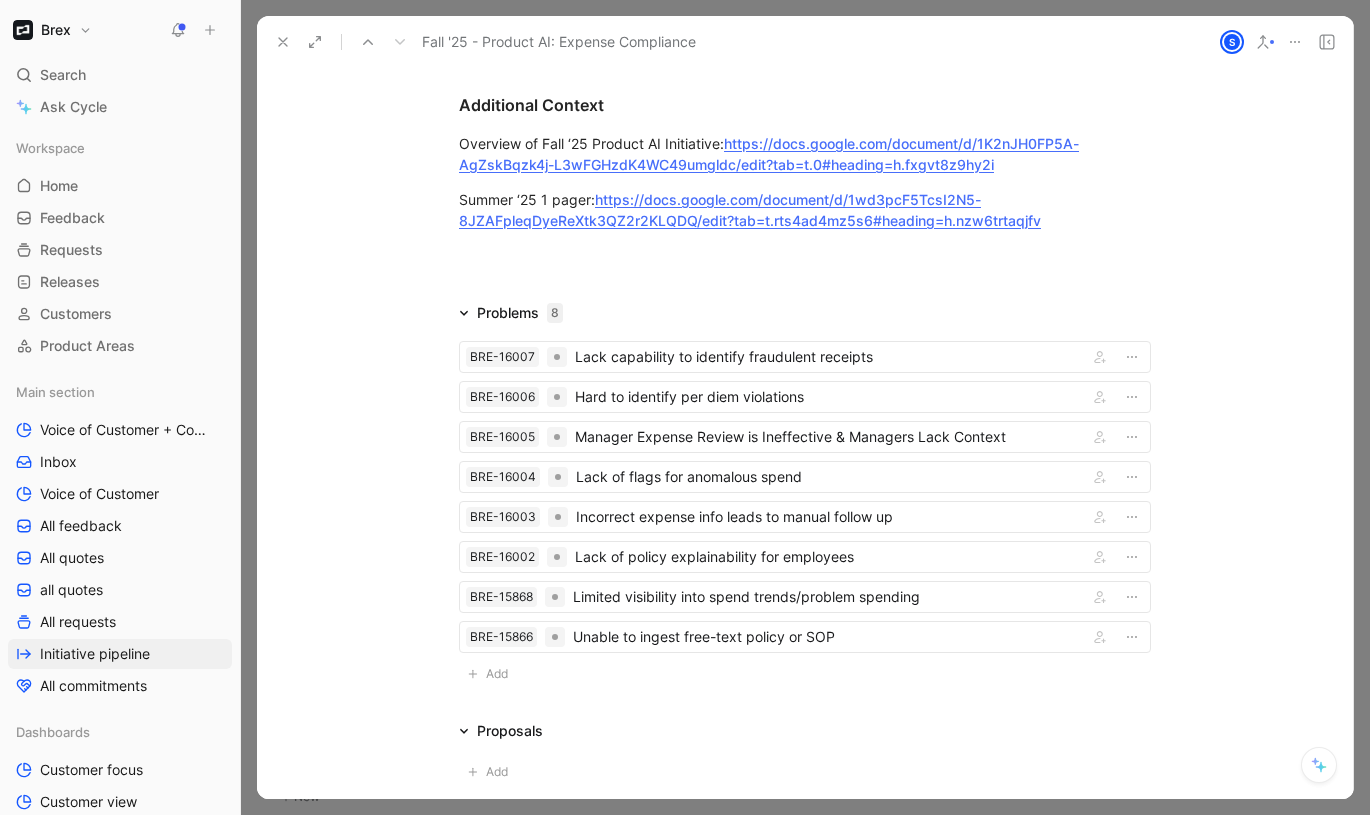 scroll, scrollTop: 2602, scrollLeft: 0, axis: vertical 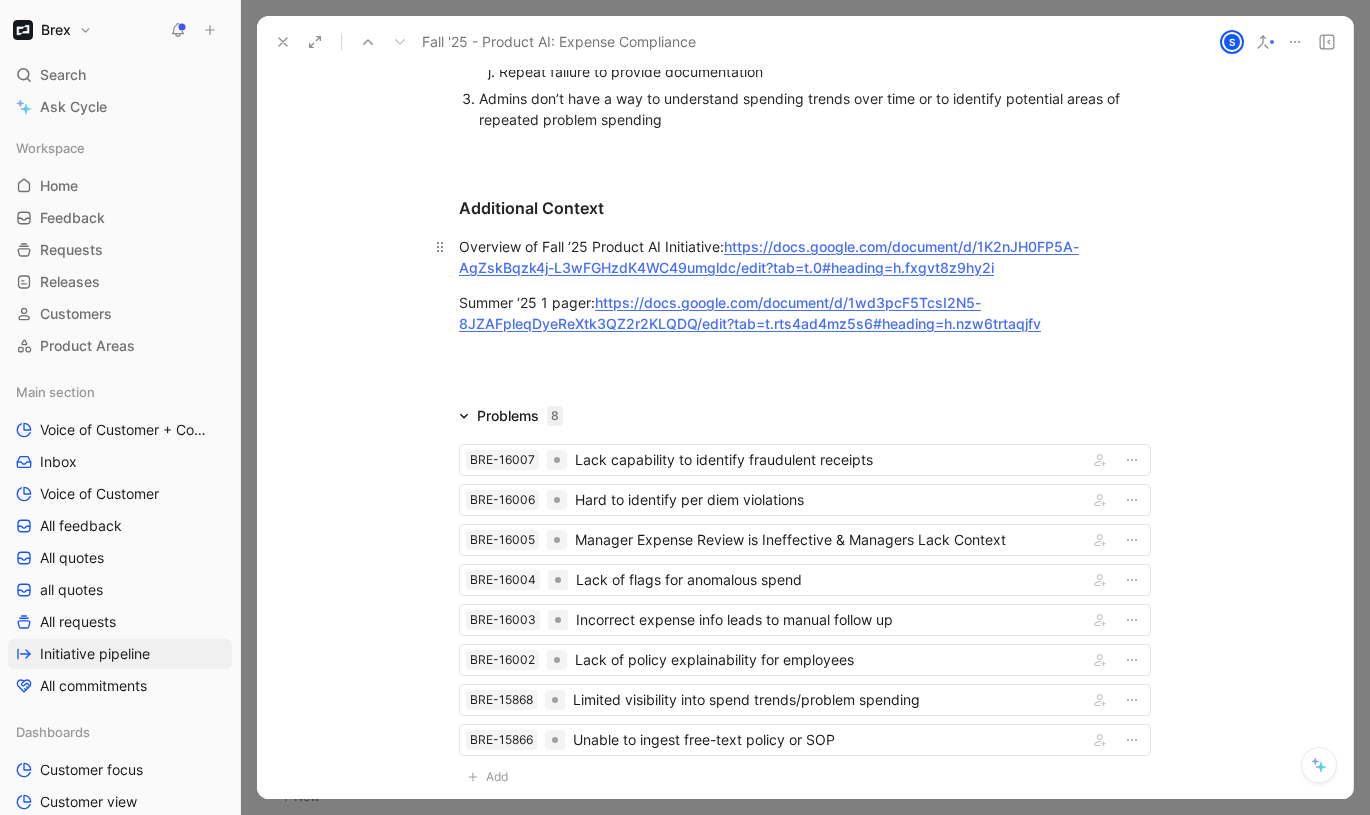 click on "Overview of Fall ‘25 Product AI Initiative:  https://docs.google.com/document/d/1K2nJH0FP5A-AgZskBqzk4j-L3wFGHzdK4WC49umgldc/edit?tab=t.0#heading=h.fxgvt8z9hy2i" at bounding box center [805, 257] 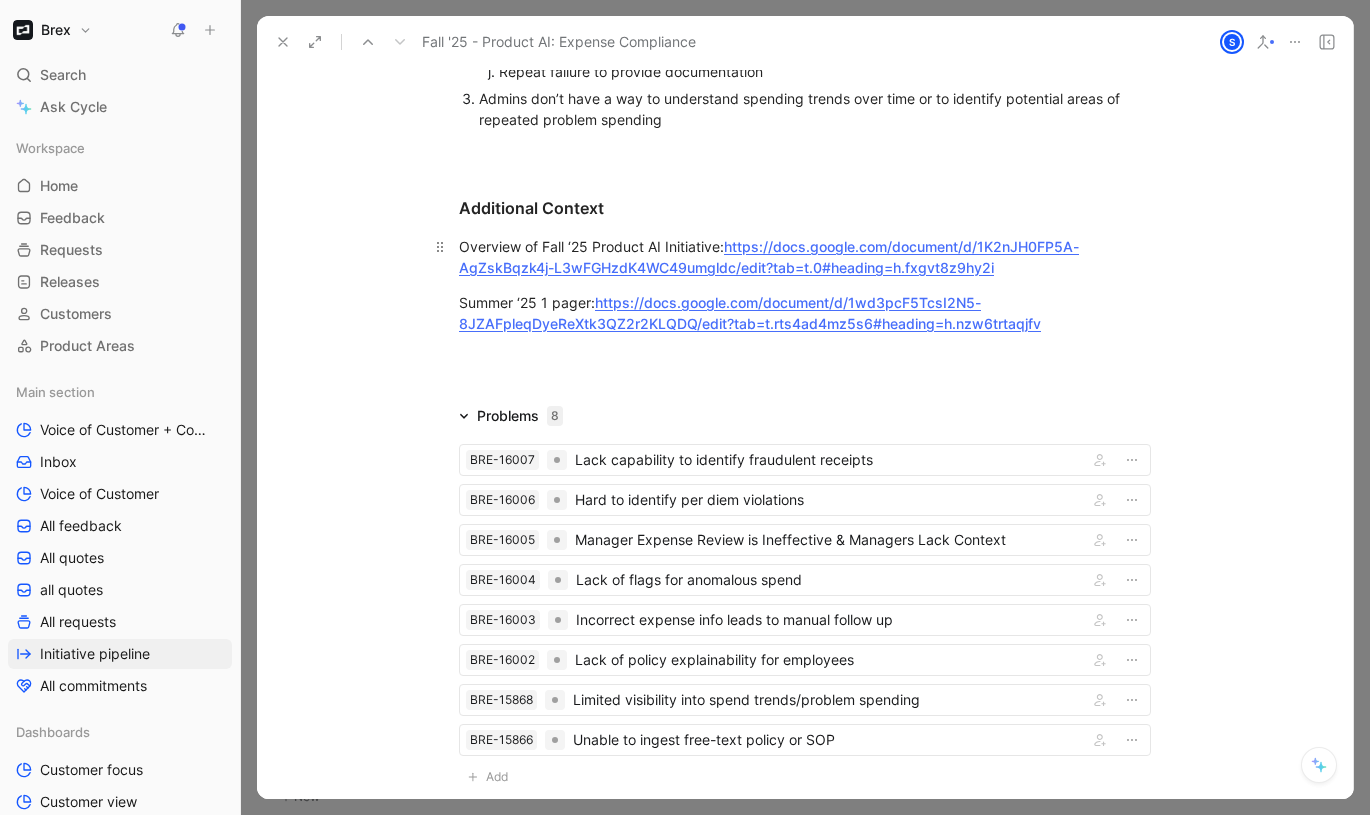click on "https://docs.google.com/document/d/1K2nJH0FP5A-AgZskBqzk4j-L3wFGHzdK4WC49umgldc/edit?tab=t.0#heading=h.fxgvt8z9hy2i" at bounding box center (769, 257) 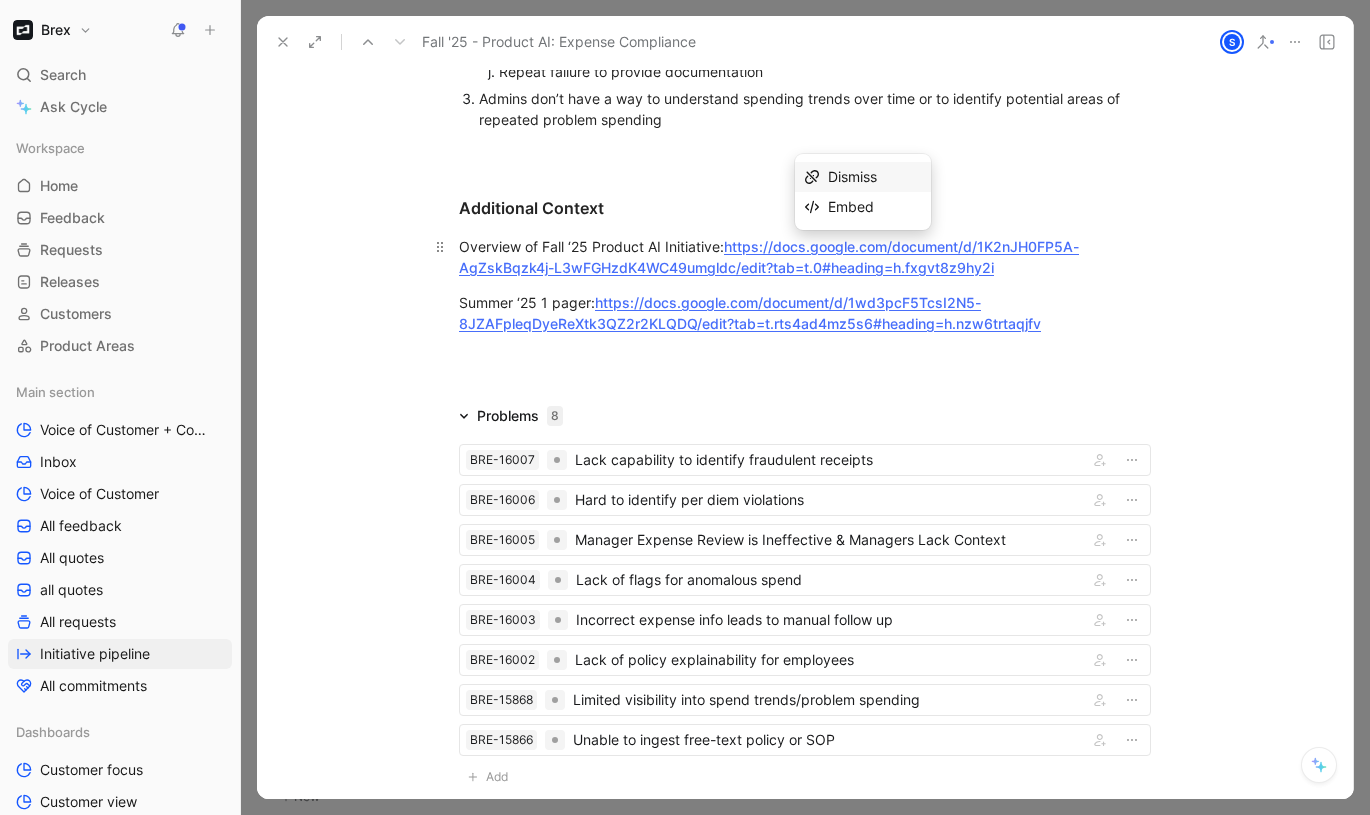 drag, startPoint x: 1030, startPoint y: 276, endPoint x: 732, endPoint y: 257, distance: 298.6051 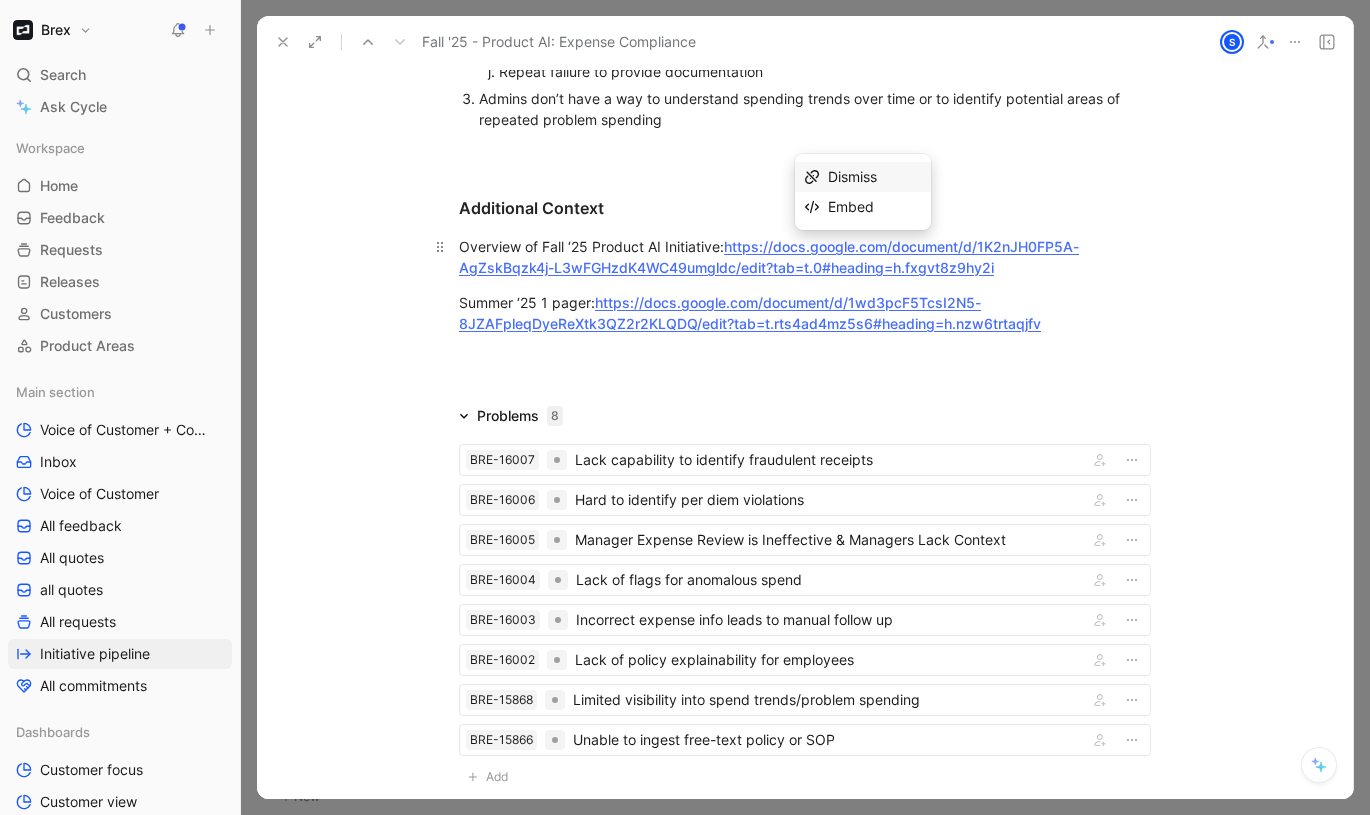 click on "Overview of Fall ‘25 Product AI Initiative:  https://docs.google.com/document/d/1K2nJH0FP5A-AgZskBqzk4j-L3wFGHzdK4WC49umgldc/edit?tab=t.0#heading=h.fxgvt8z9hy2i" at bounding box center [805, 257] 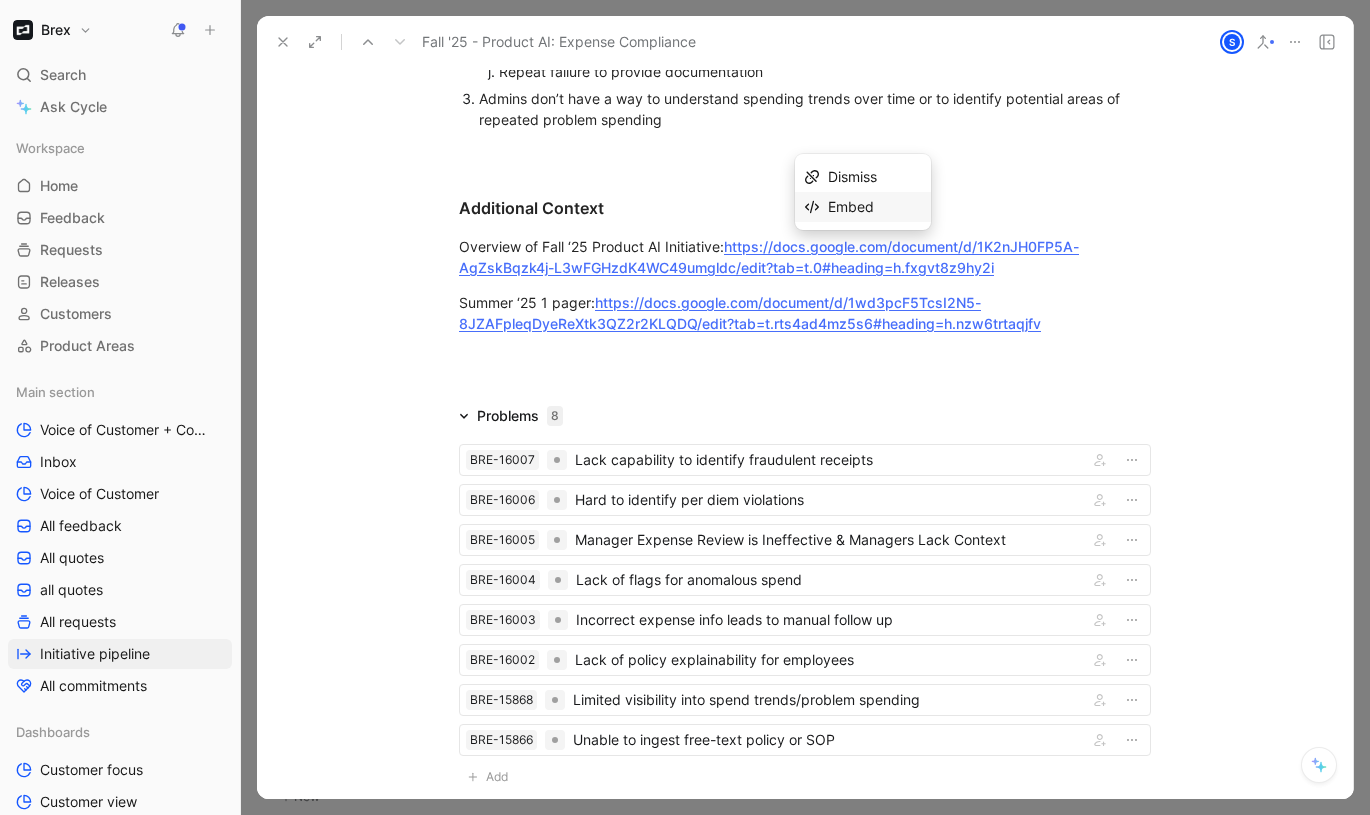 click on "Embed" at bounding box center [875, 207] 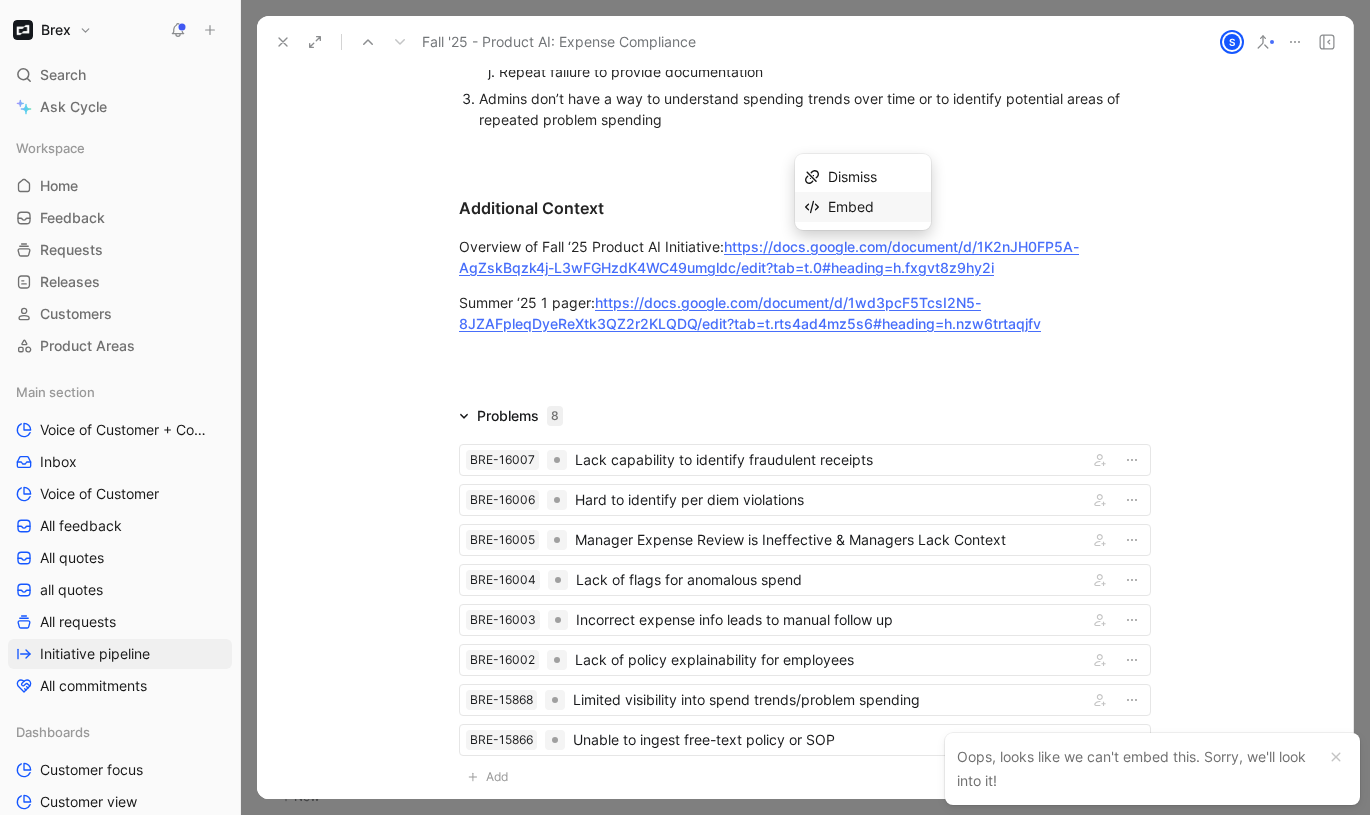 click on "Embed" at bounding box center [851, 206] 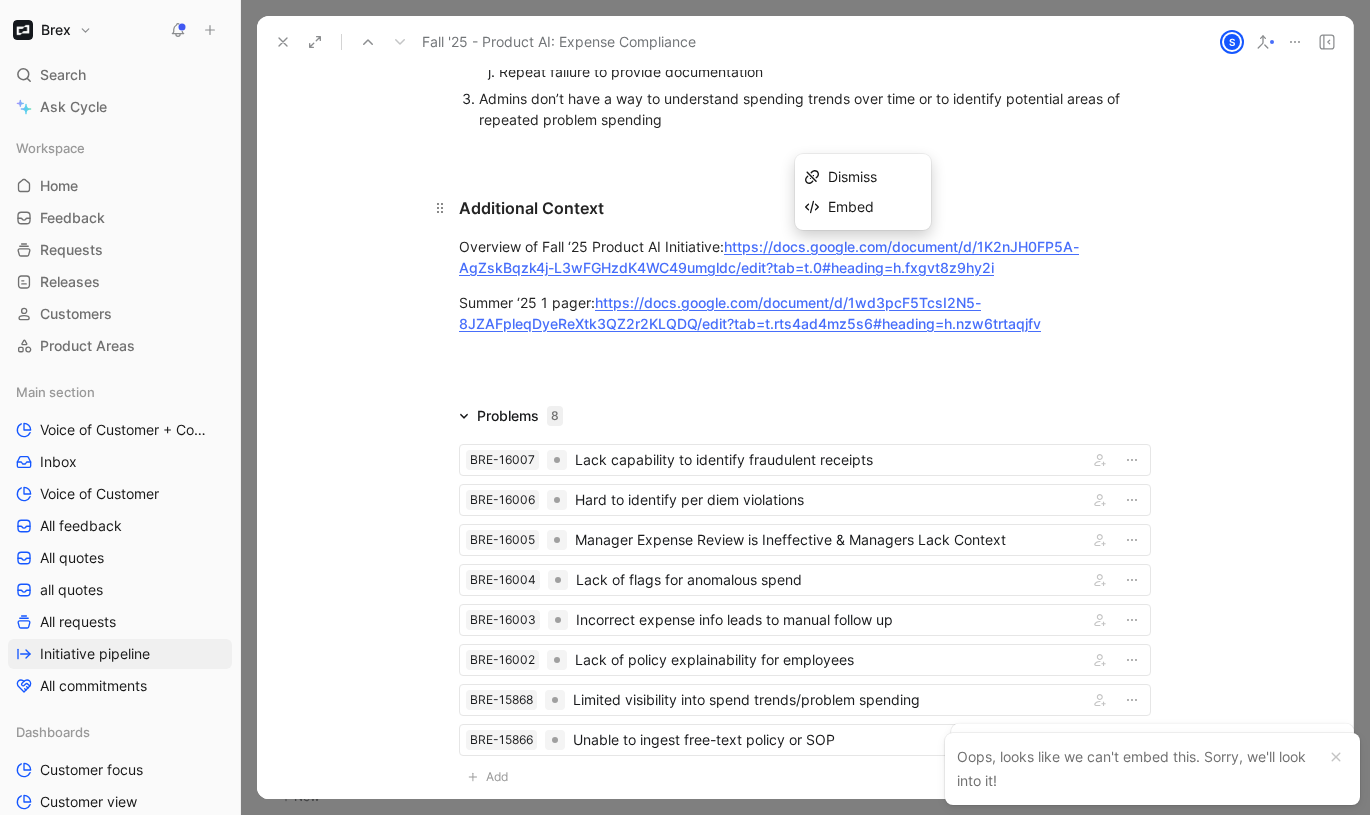 click on "Additional Context" at bounding box center [805, 208] 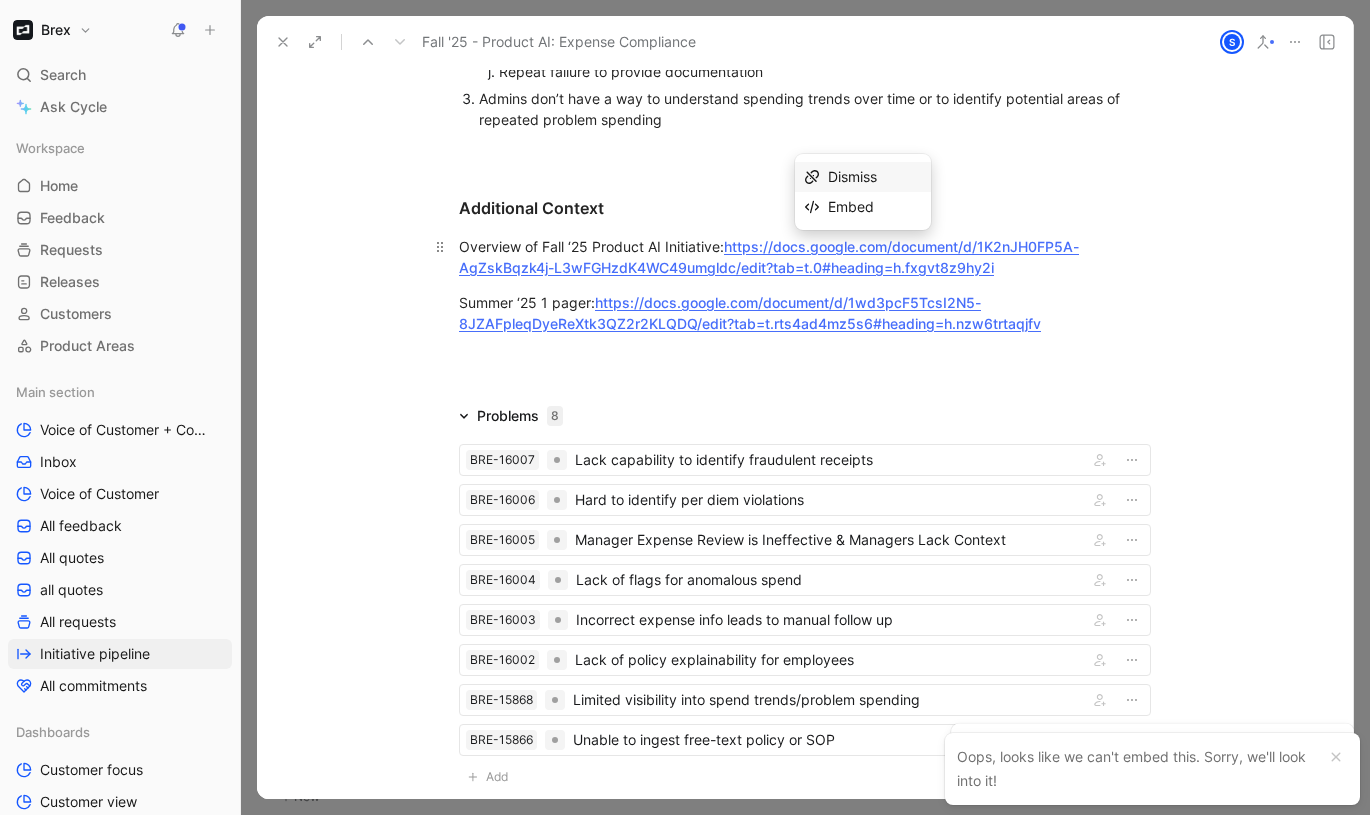 drag, startPoint x: 1015, startPoint y: 273, endPoint x: 731, endPoint y: 253, distance: 284.70337 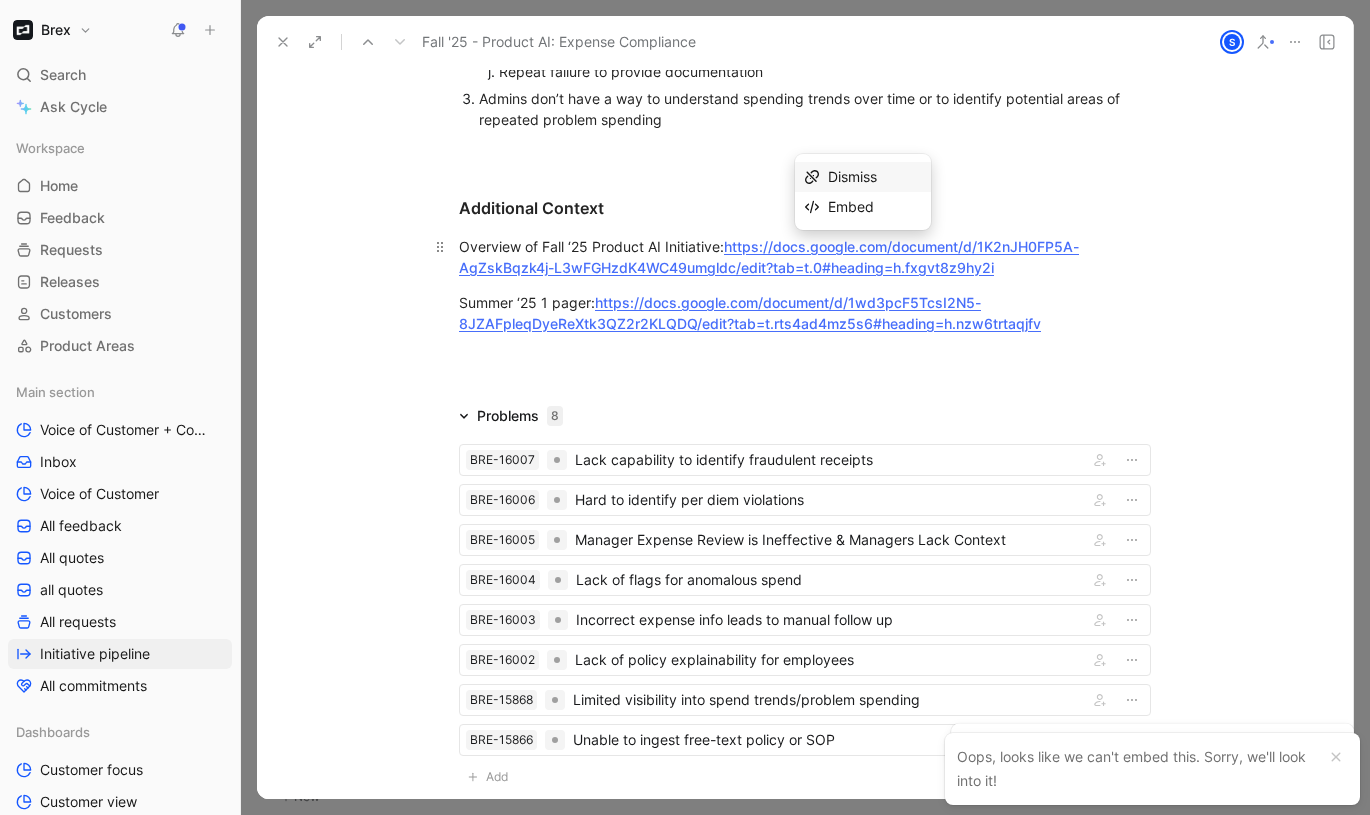click on "Overview of Fall ‘25 Product AI Initiative:  https://docs.google.com/document/d/1K2nJH0FP5A-AgZskBqzk4j-L3wFGHzdK4WC49umgldc/edit?tab=t.0#heading=h.fxgvt8z9hy2i" at bounding box center (805, 257) 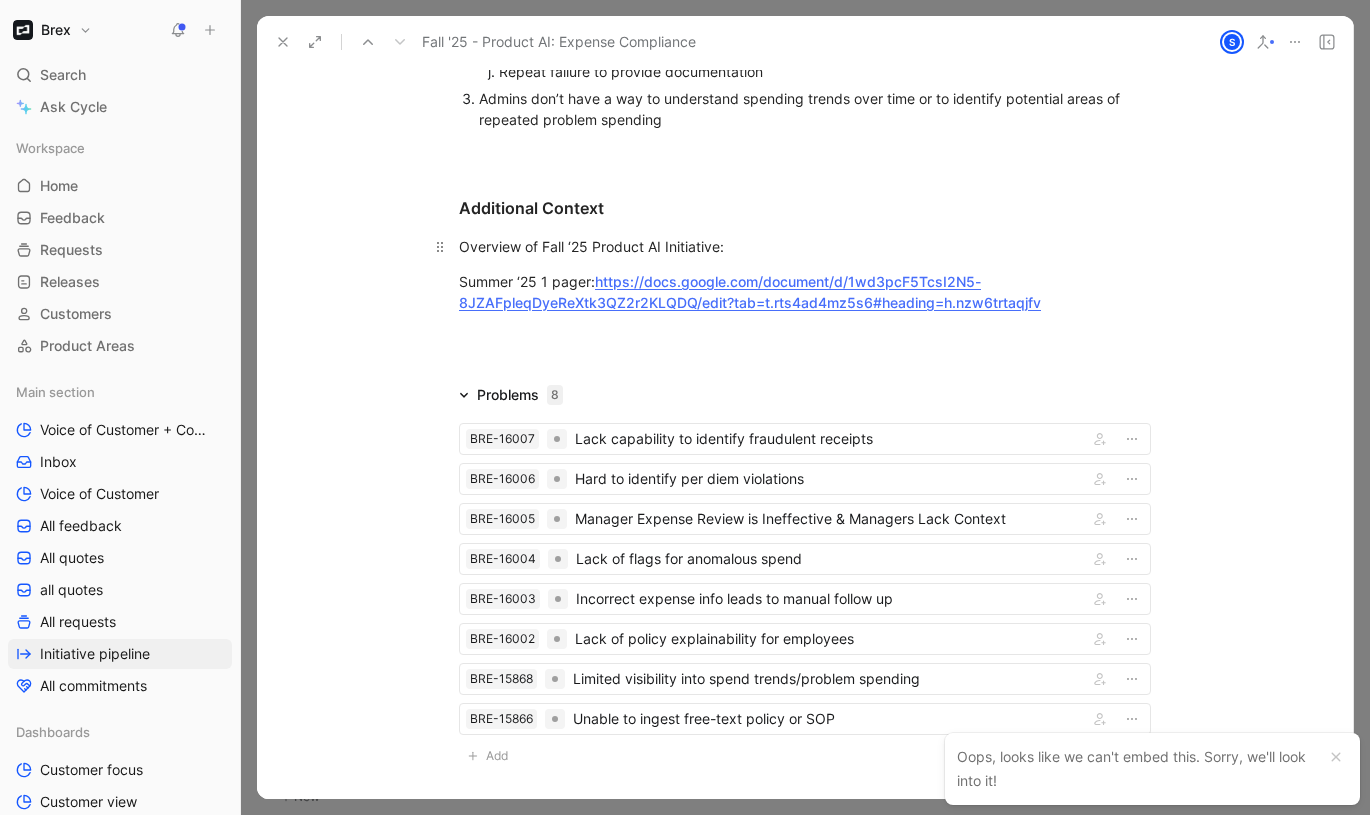 type 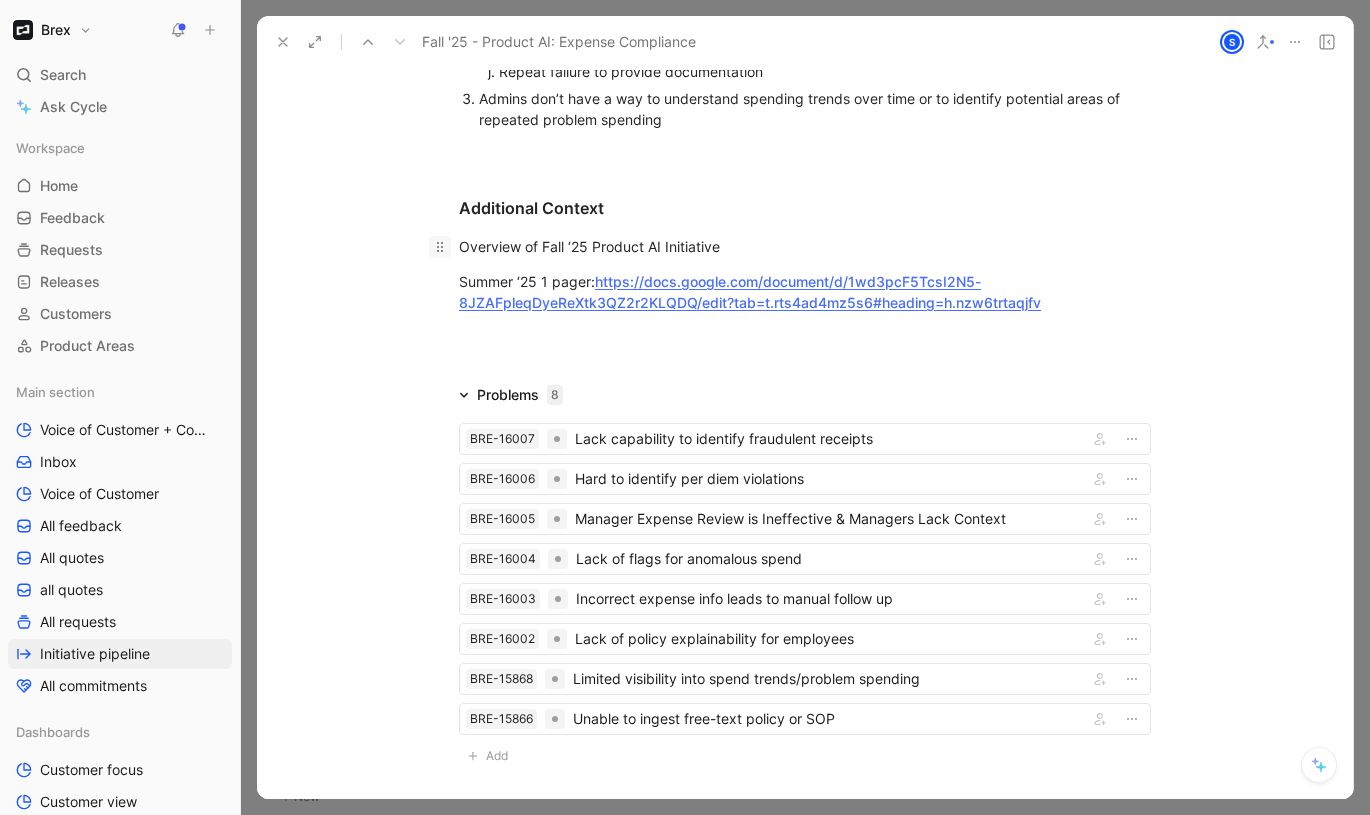 click at bounding box center (440, 247) 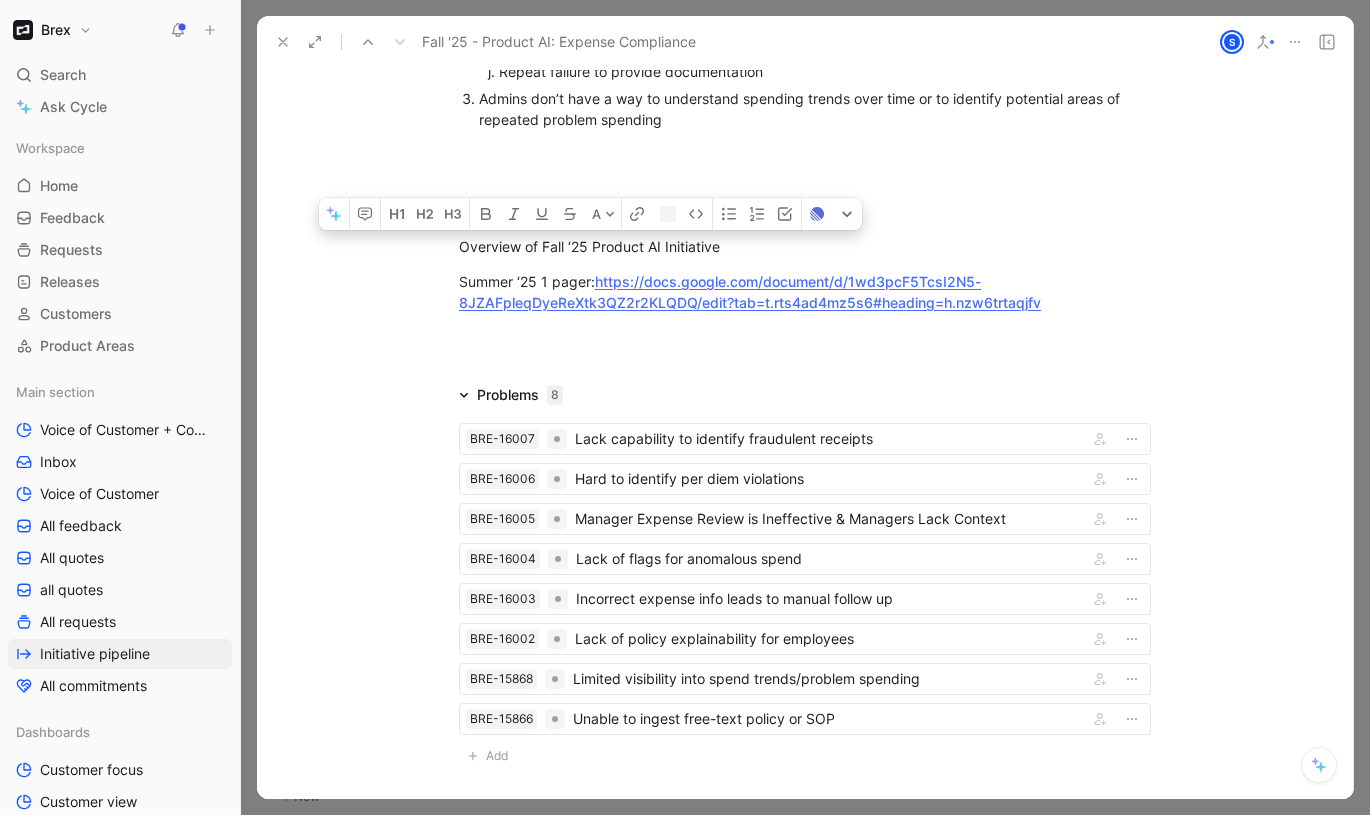 click on "Overview of Fall ‘25 Product AI Initiative" at bounding box center (589, 246) 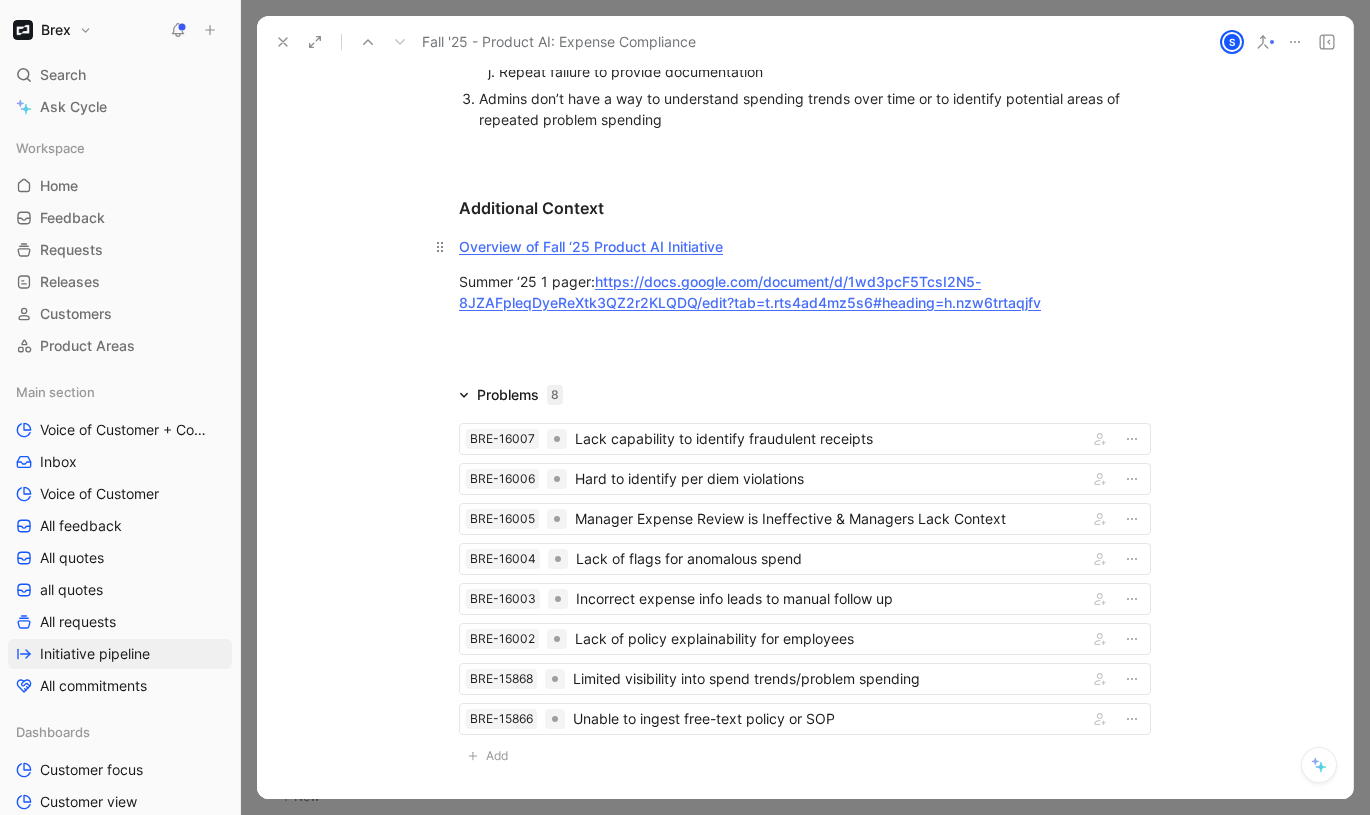 click on "Overview of Fall ‘25 Product AI Initiative" at bounding box center (805, 246) 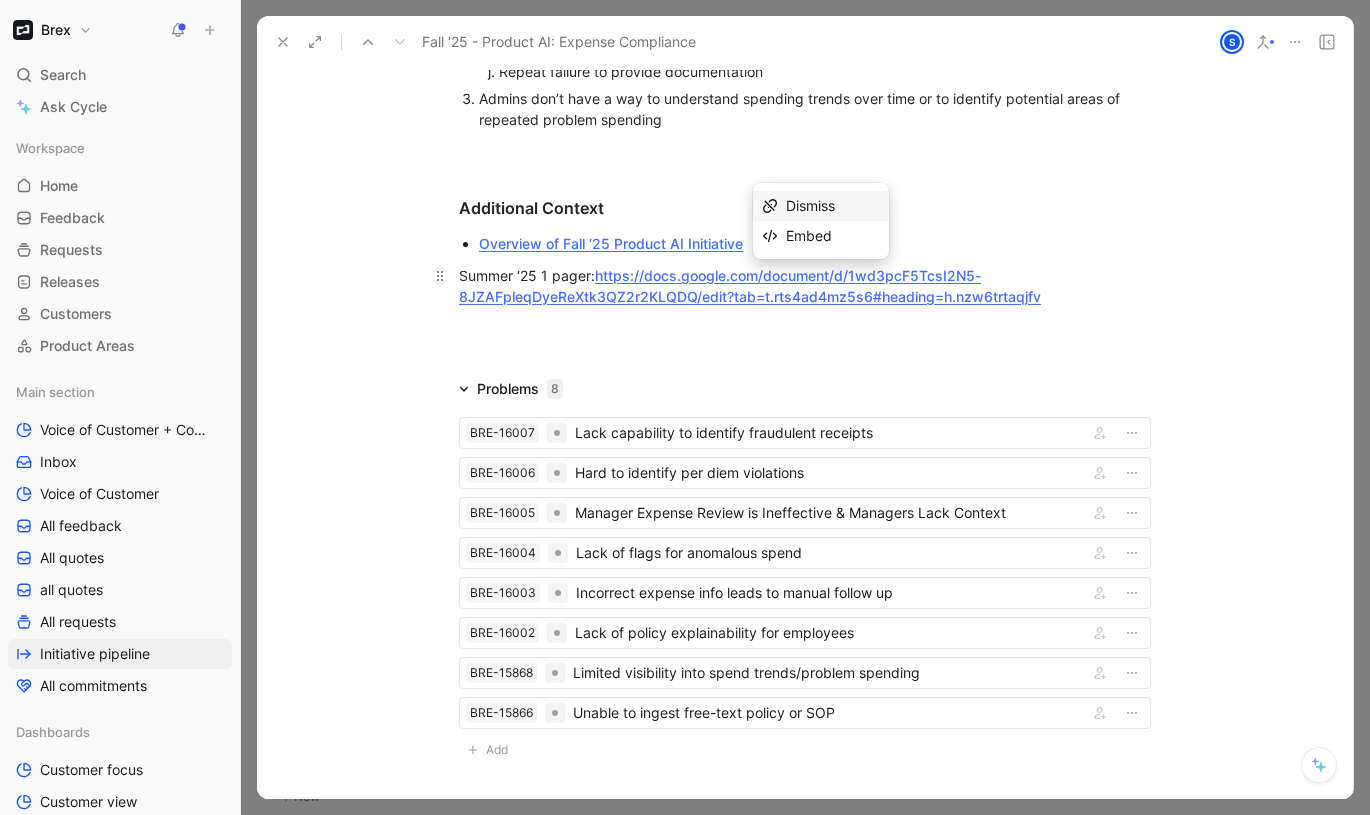 drag, startPoint x: 1054, startPoint y: 303, endPoint x: 601, endPoint y: 282, distance: 453.48648 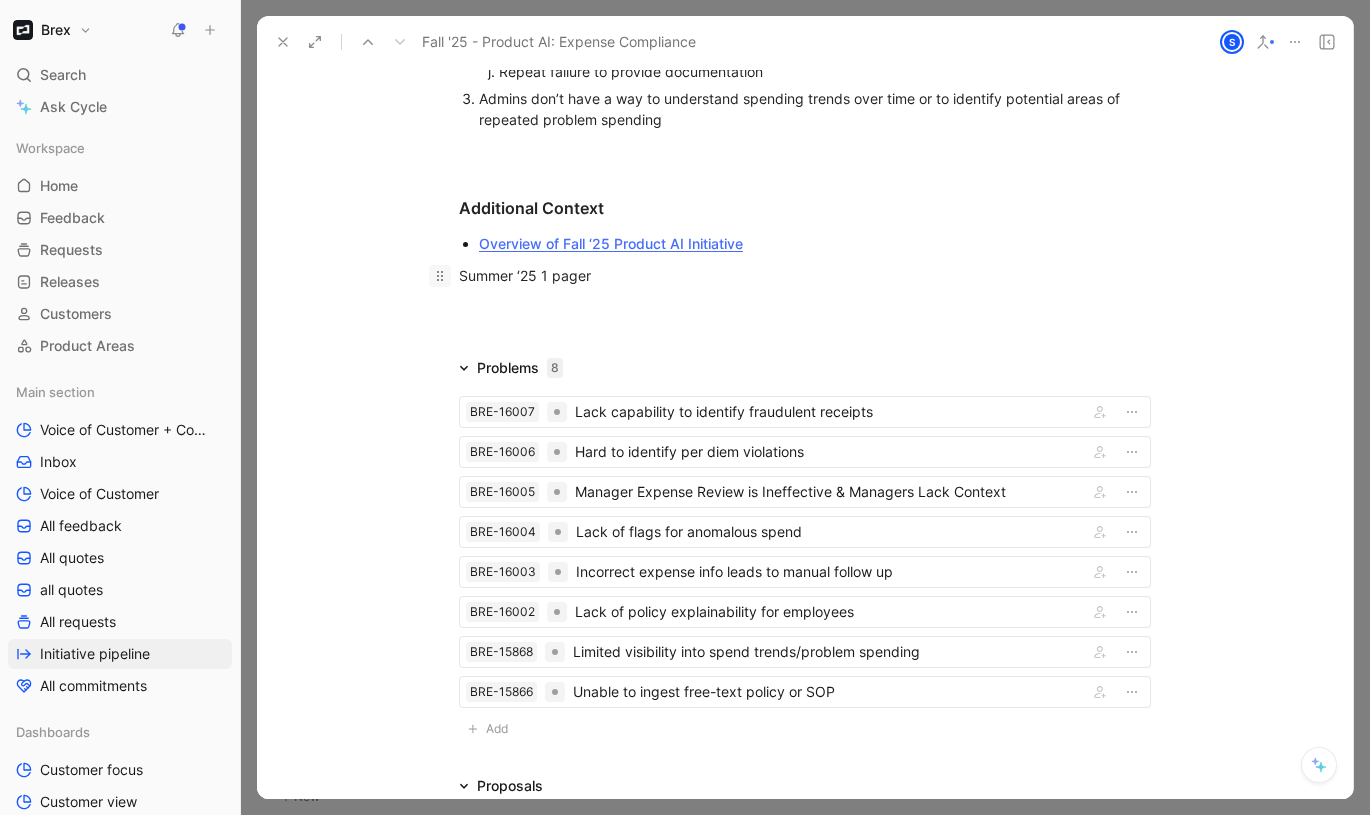 click at bounding box center (440, 276) 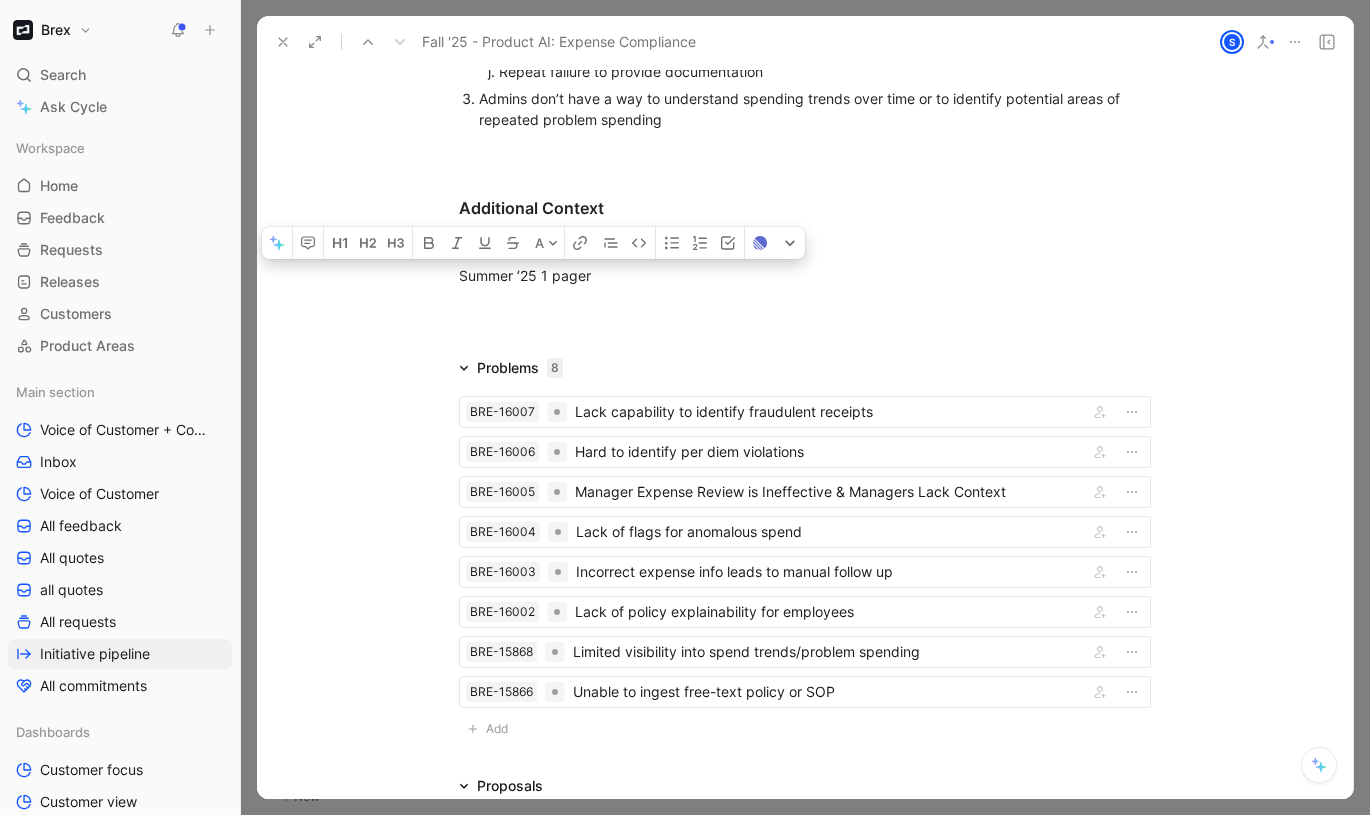 click on "Summer ‘25 1 pager" at bounding box center [805, 275] 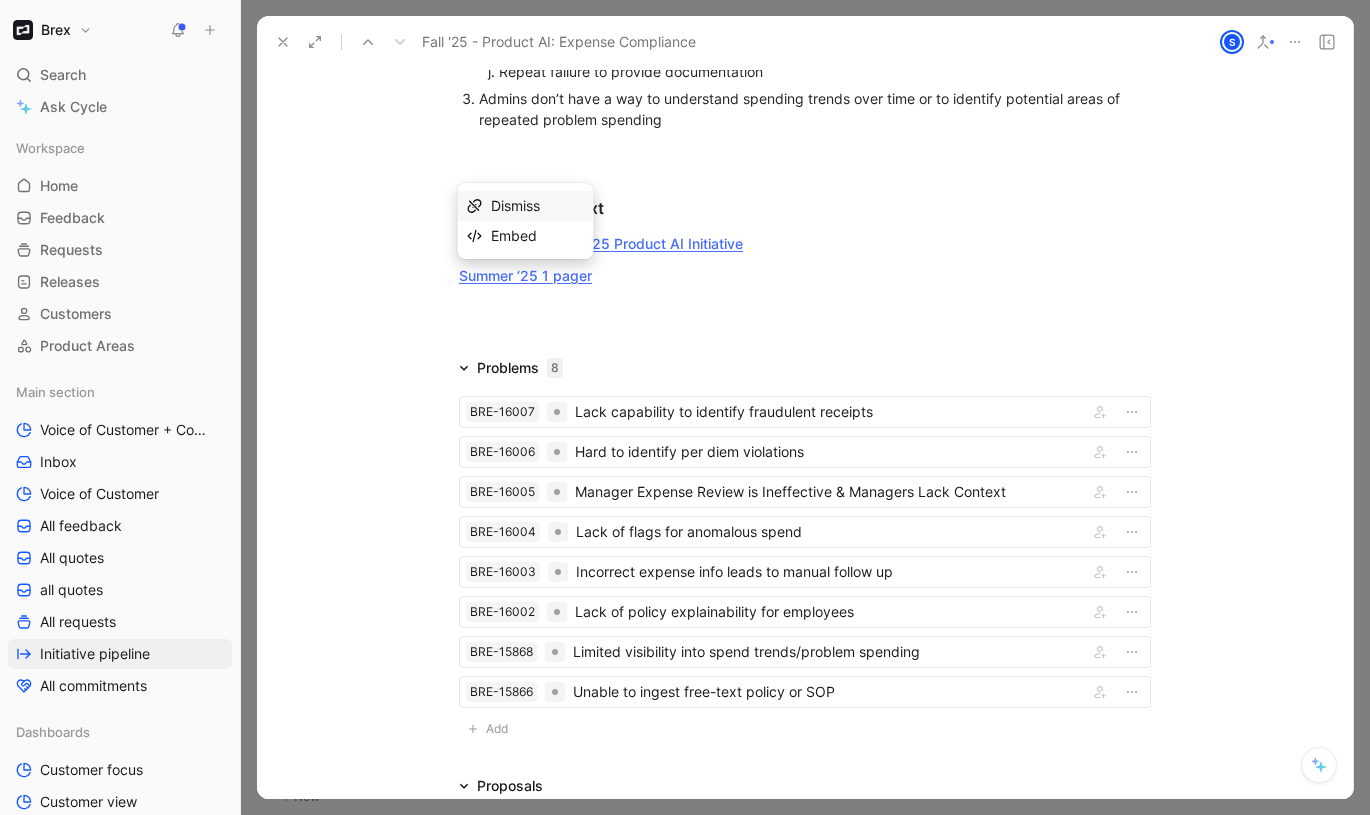 click on "Summer ‘25 1 pager" at bounding box center [805, 275] 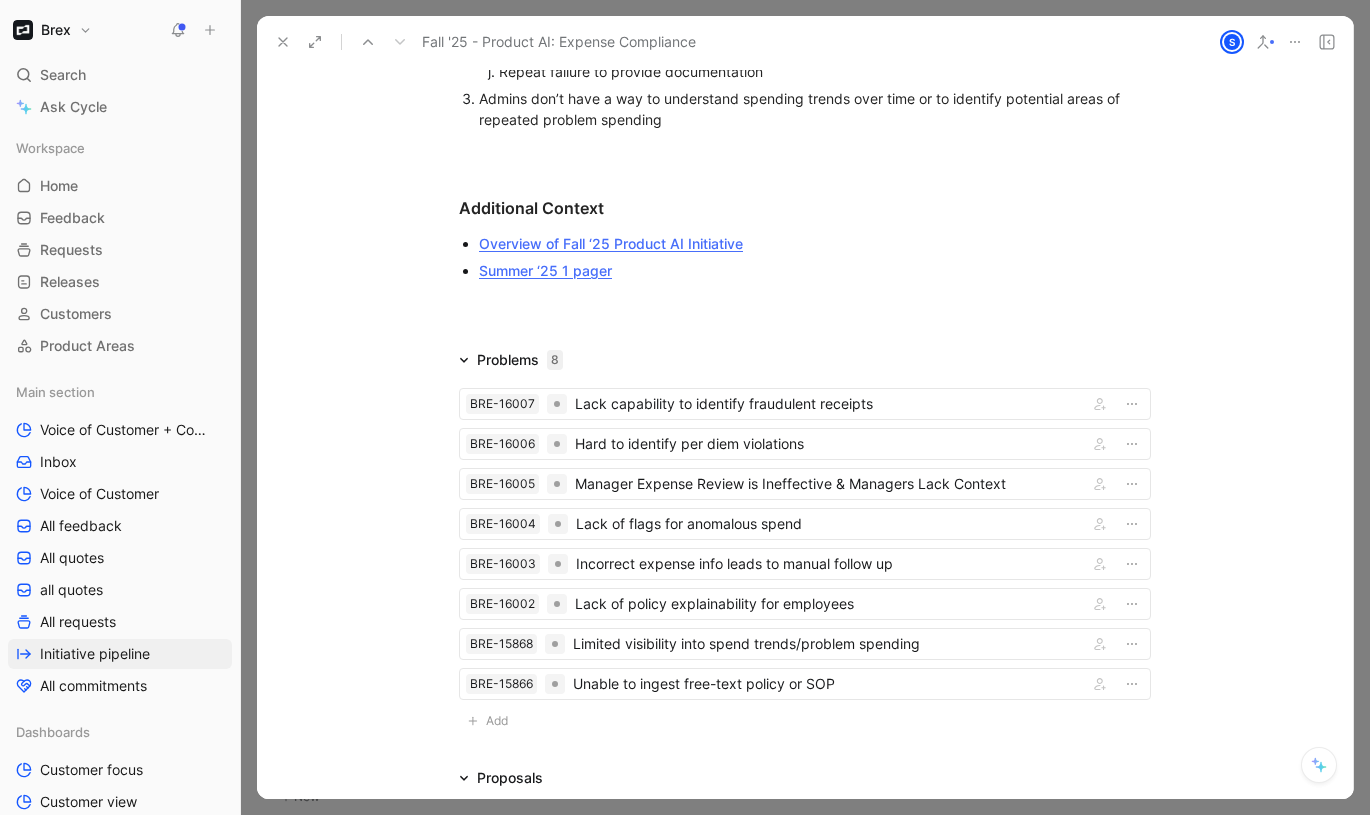 click on "TLDR, we want to kill AppZen and replace the need for outsourced BPO teams to review expenses manually. Ultimately, our north star is to break the tradeoff between speed and control as we leverage AI to reduce the amount of work reviewers / auditors need to complete. AI will enable customers to:  Reduce the % of expenses that require manual touch  - via automation of existing workflows, we can reduce the number of reviews and manual actions (e.g. approval, request for more information, etc) required to enforce compliance  Make it easier for customers to identify anomalous spend  - via more comprehensive evaluations of all expenses to identify patterns that would otherwise have been difficult to investigate manually   Problems We do not ingest a company’s full policies or any SOPs their finance team operates from. This means that there’s no way to add context to spending guidelines, or to configure non-determinisitc rules.  Receipt verification (for fake receipts, or to ensure they match)" at bounding box center (805, -156) 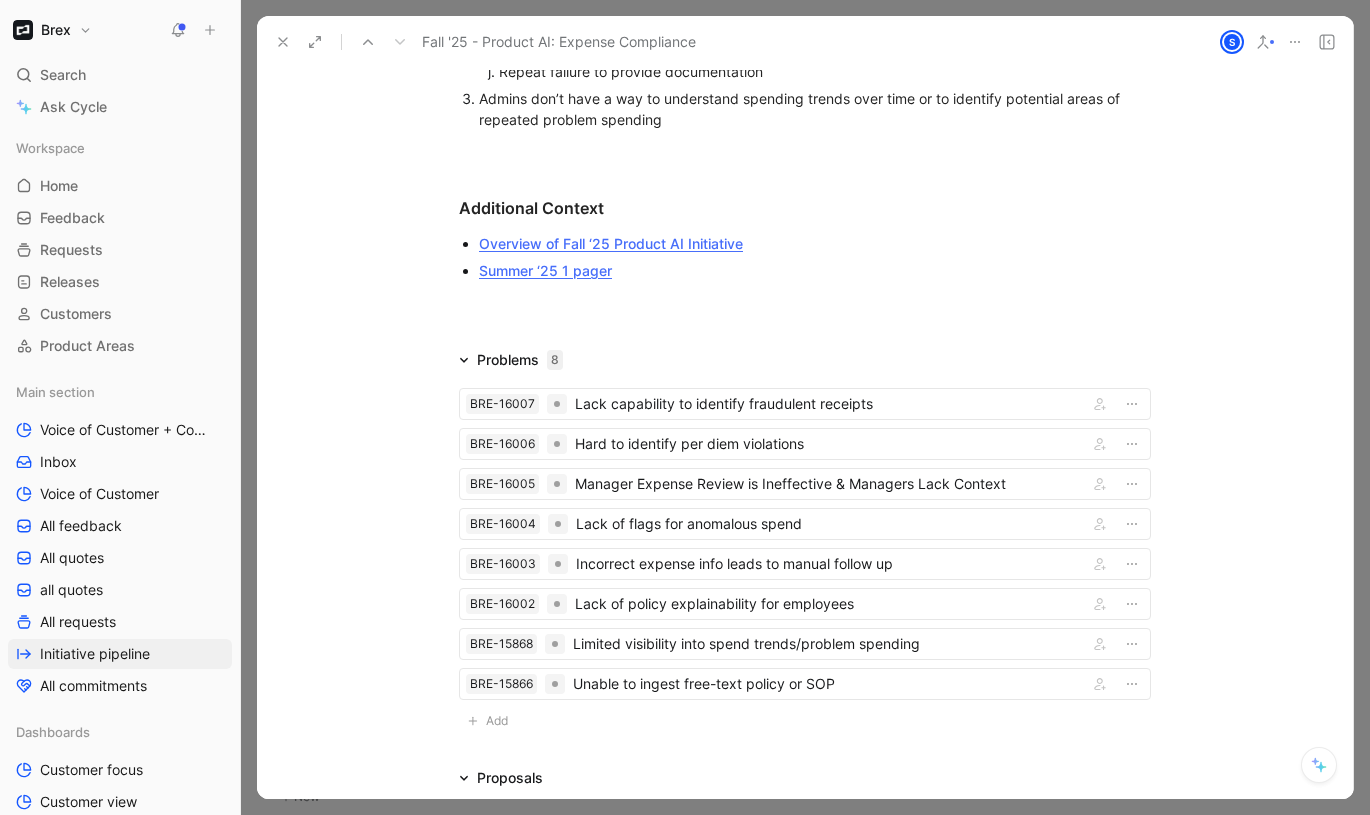 click at bounding box center (805, 312) 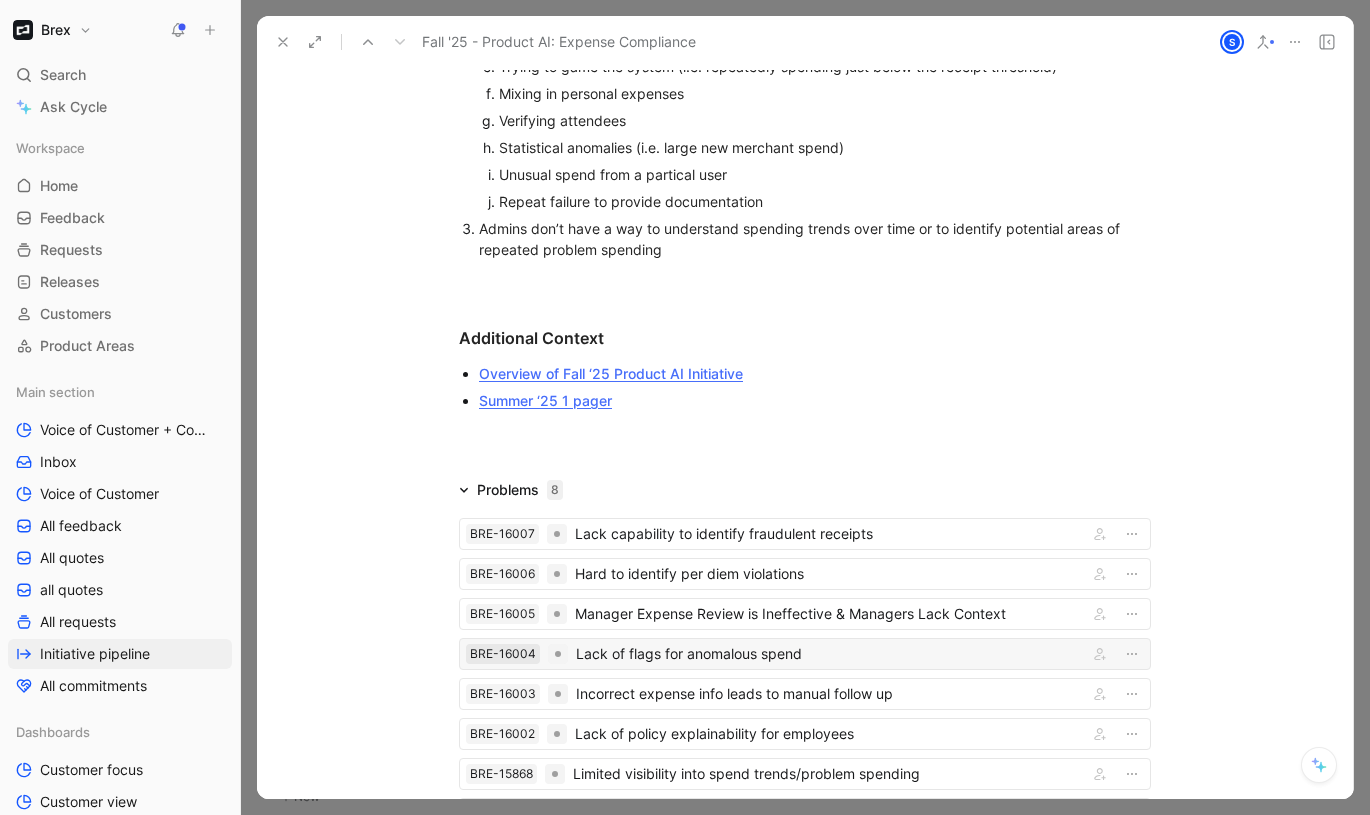 scroll, scrollTop: 2557, scrollLeft: 0, axis: vertical 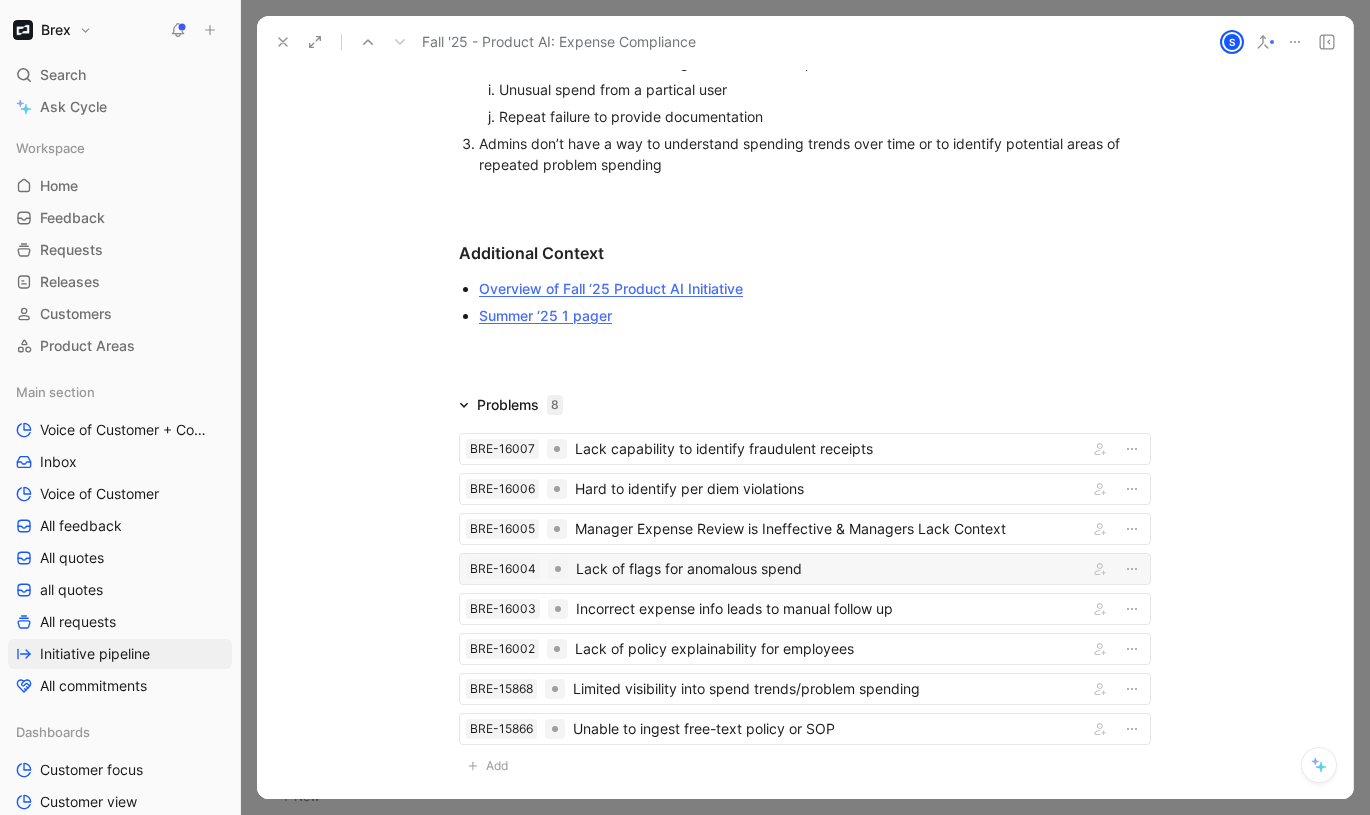 click on "BRE-16004 Lack of flags for anomalous spend" at bounding box center (805, 569) 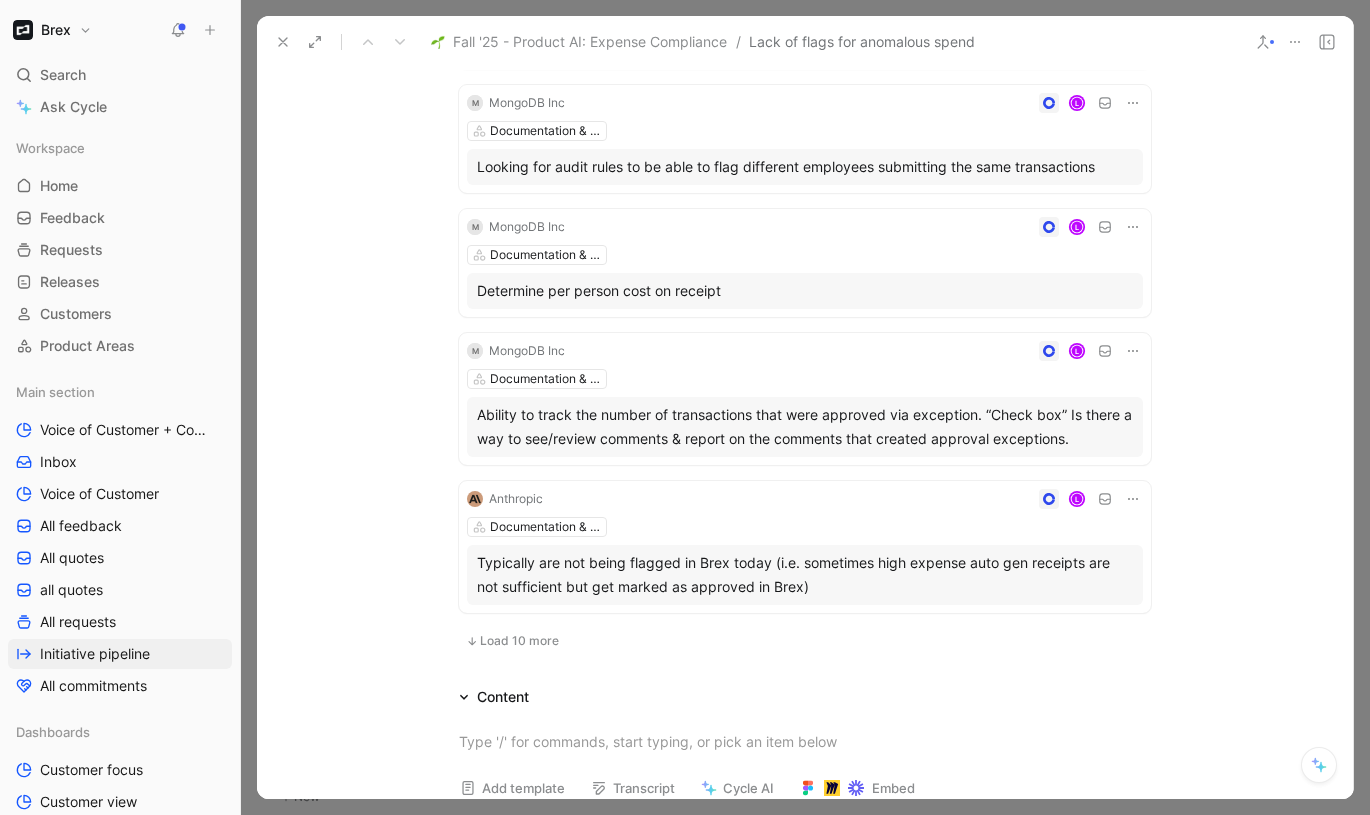 scroll, scrollTop: 1271, scrollLeft: 0, axis: vertical 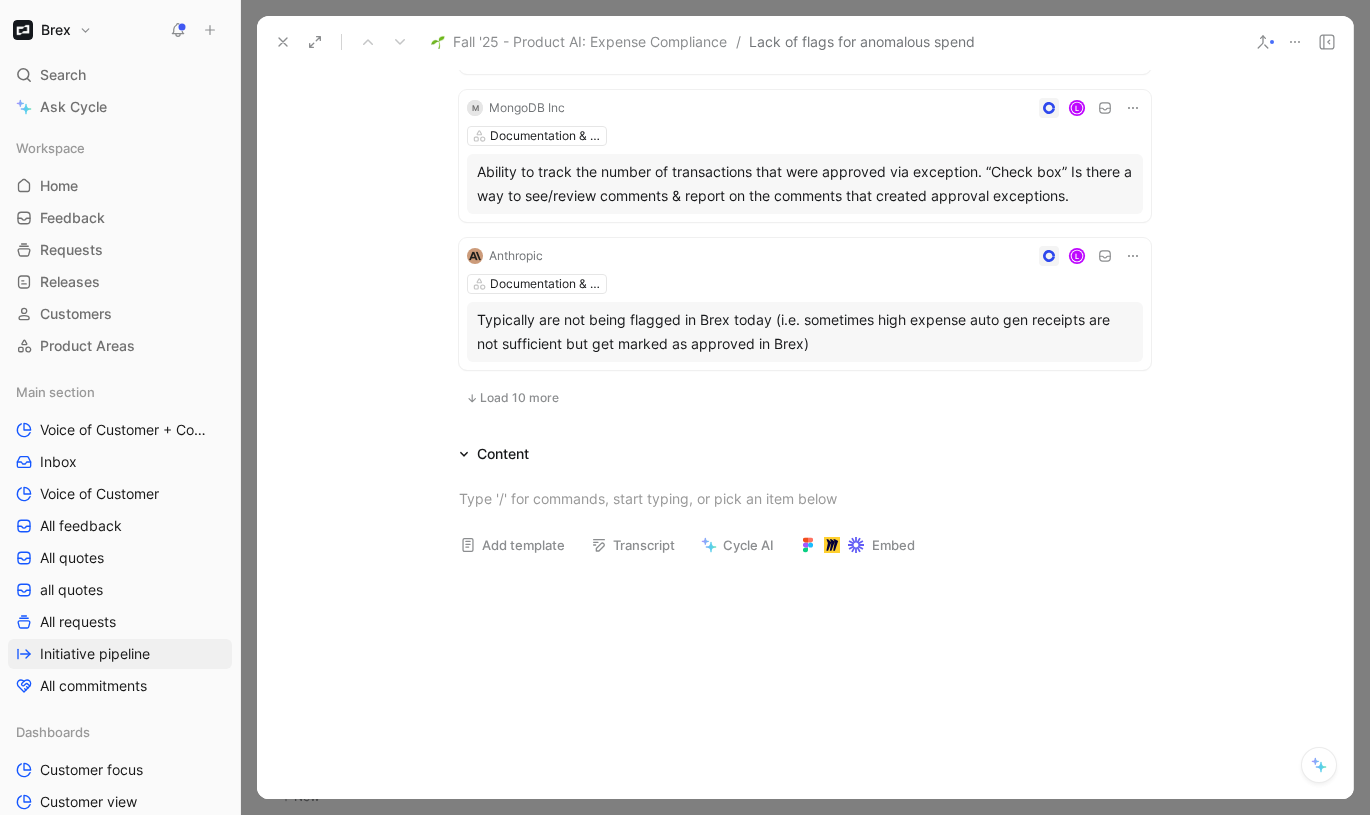 click on "Load 10 more" at bounding box center [519, 398] 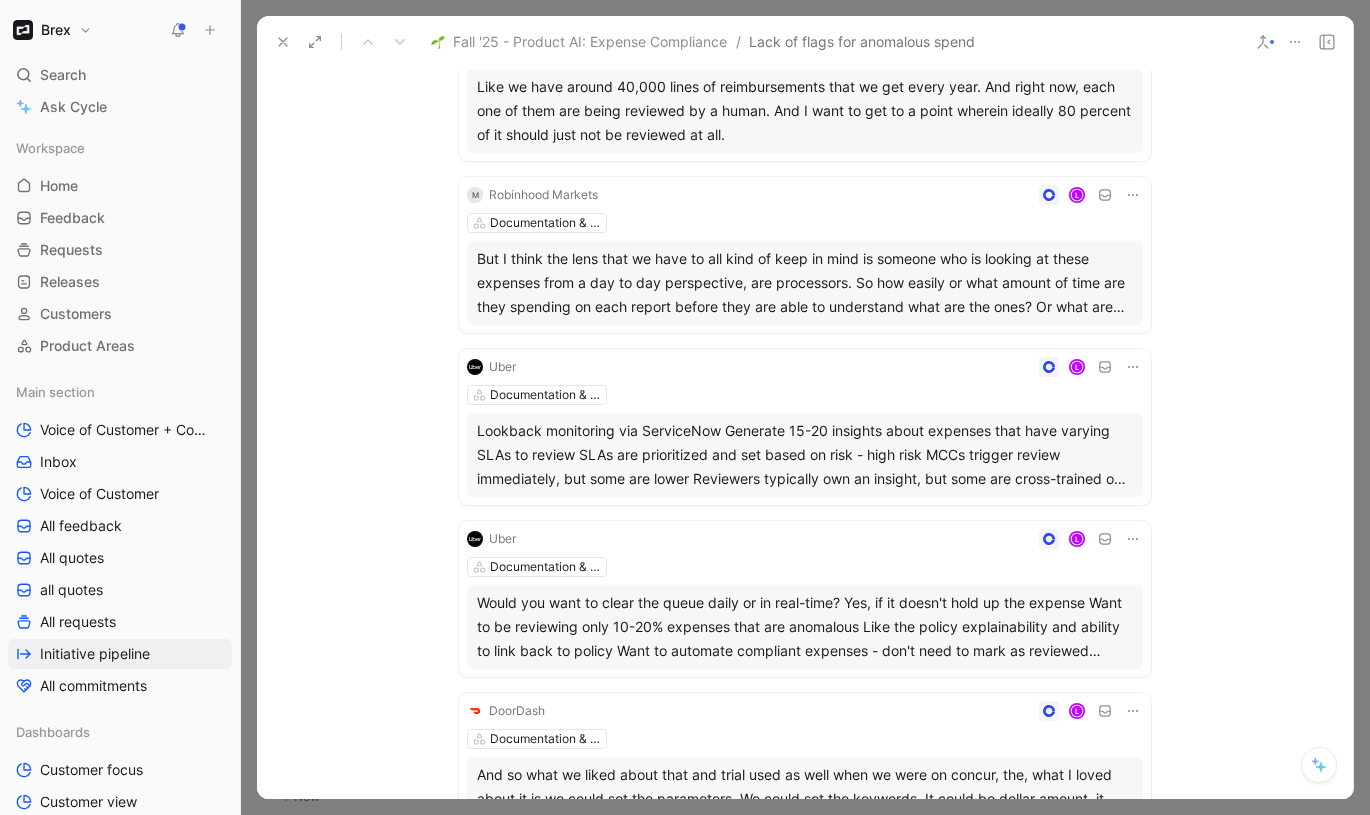 scroll, scrollTop: 2778, scrollLeft: 0, axis: vertical 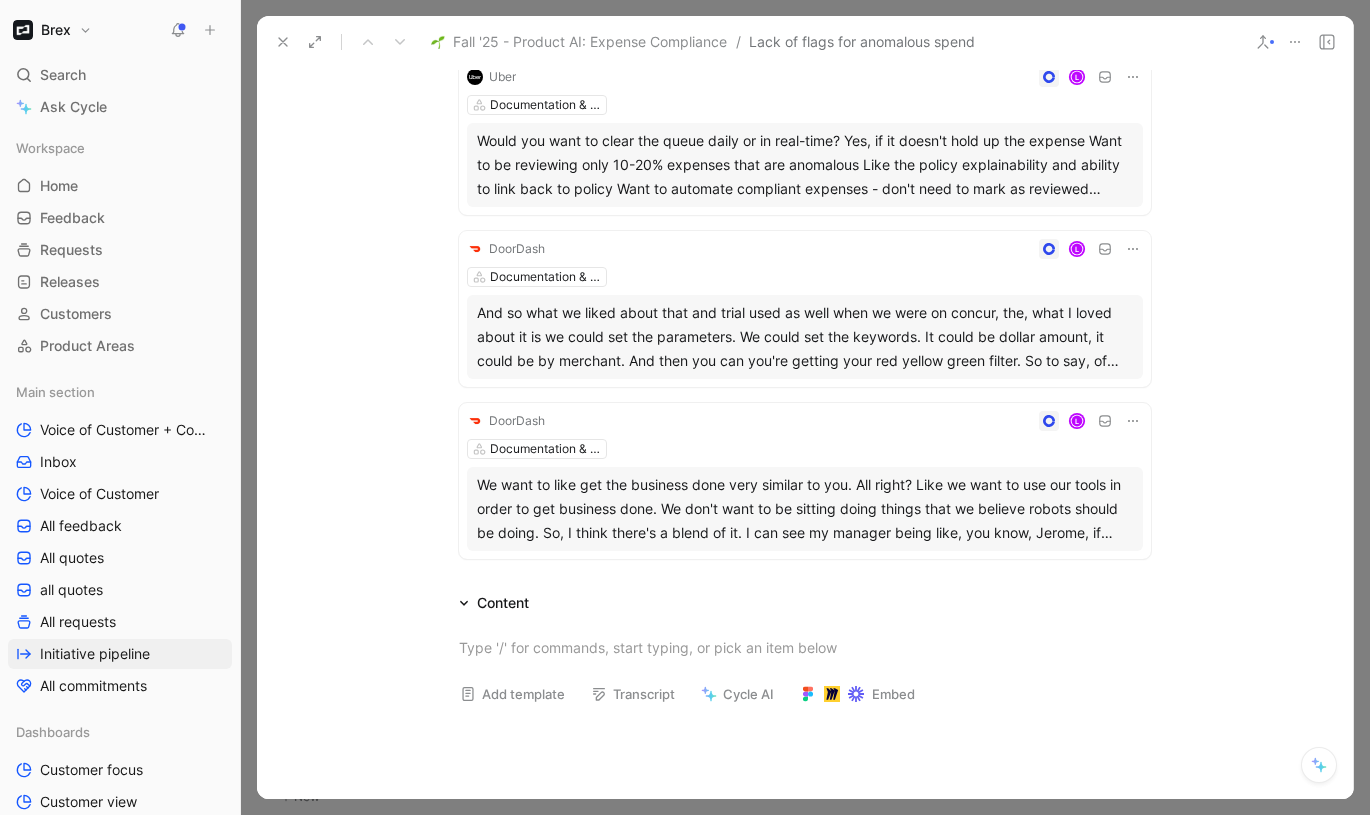click on "Fall '25 - Product AI: Expense Compliance / Lack of flags for anomalous spend" at bounding box center [805, 42] 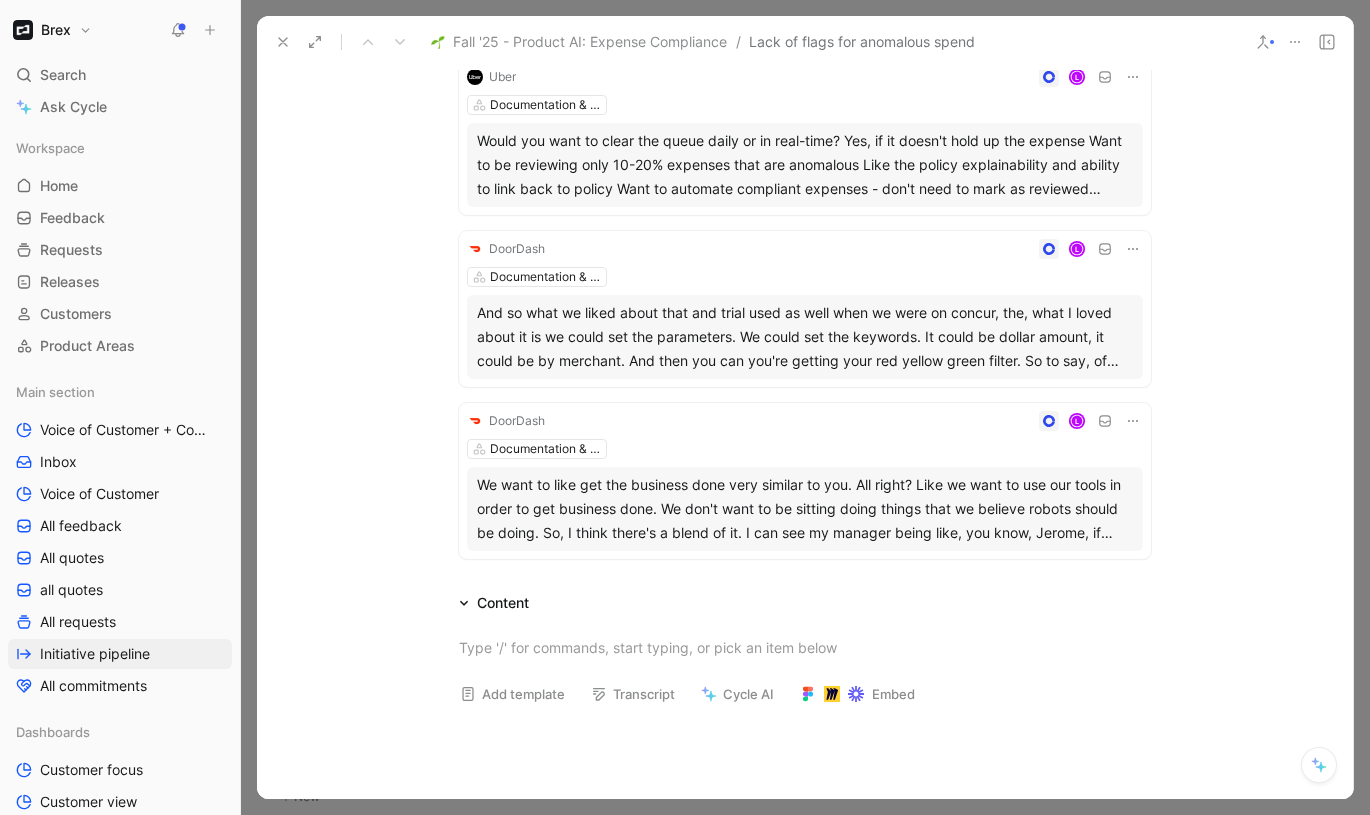 click at bounding box center (283, 42) 